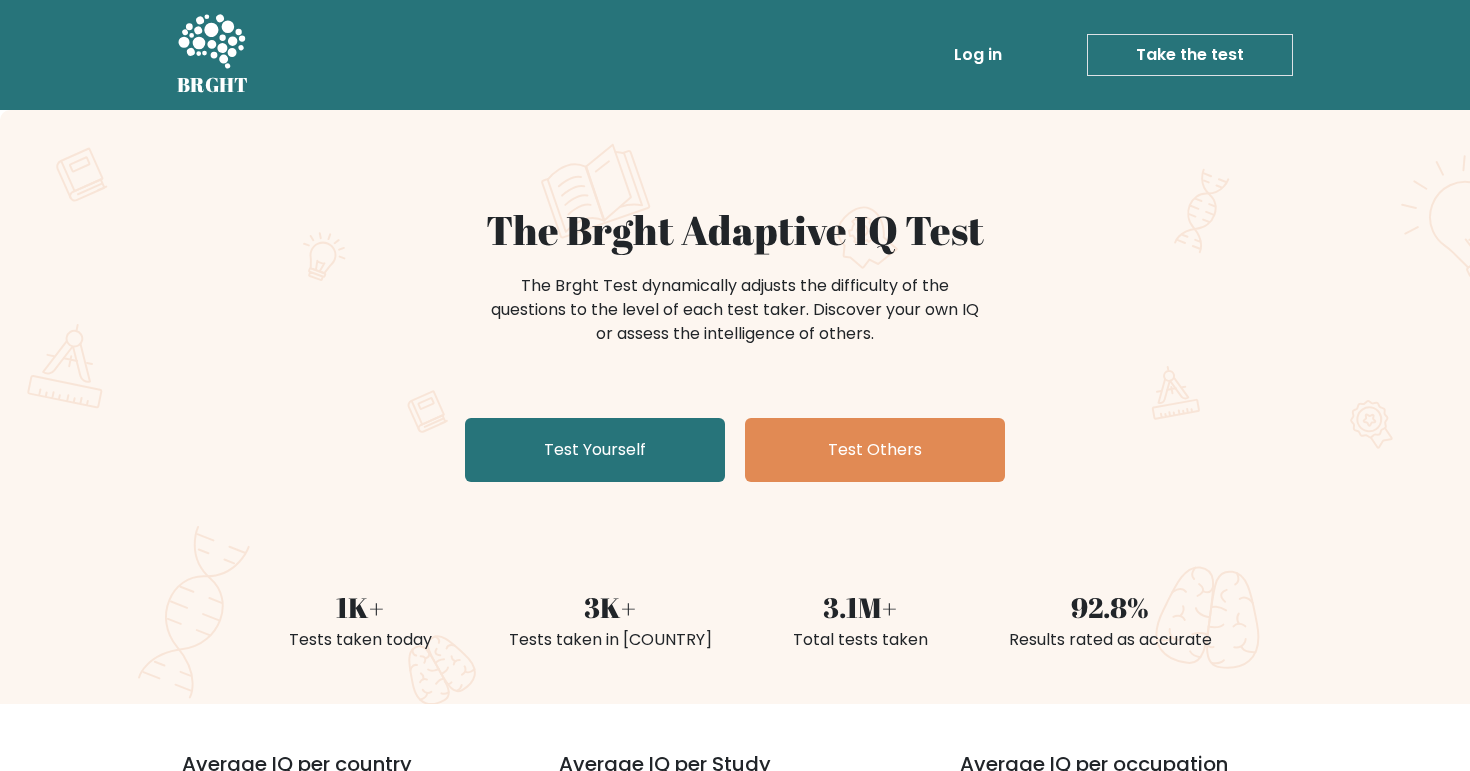 scroll, scrollTop: 0, scrollLeft: 0, axis: both 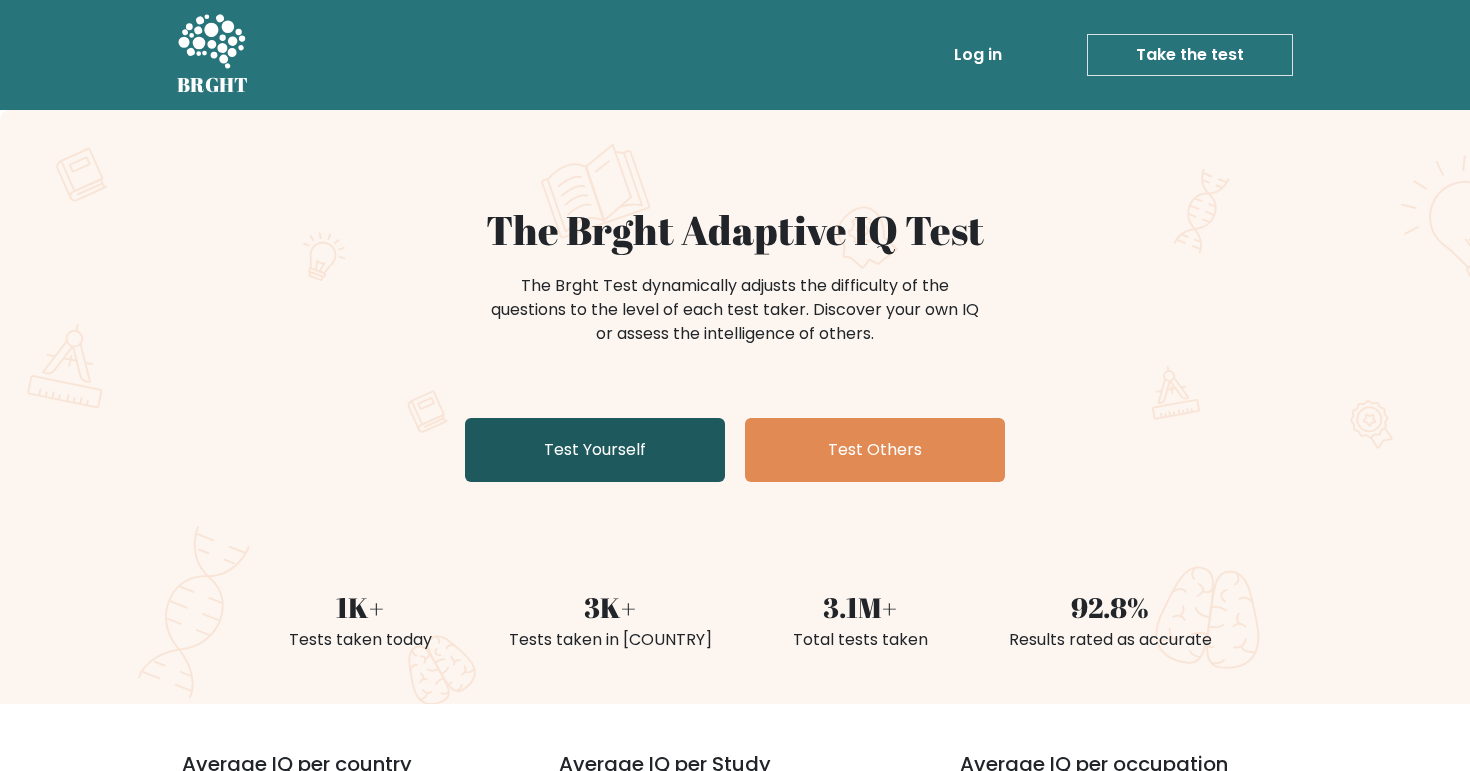 click on "Test Yourself" at bounding box center [595, 450] 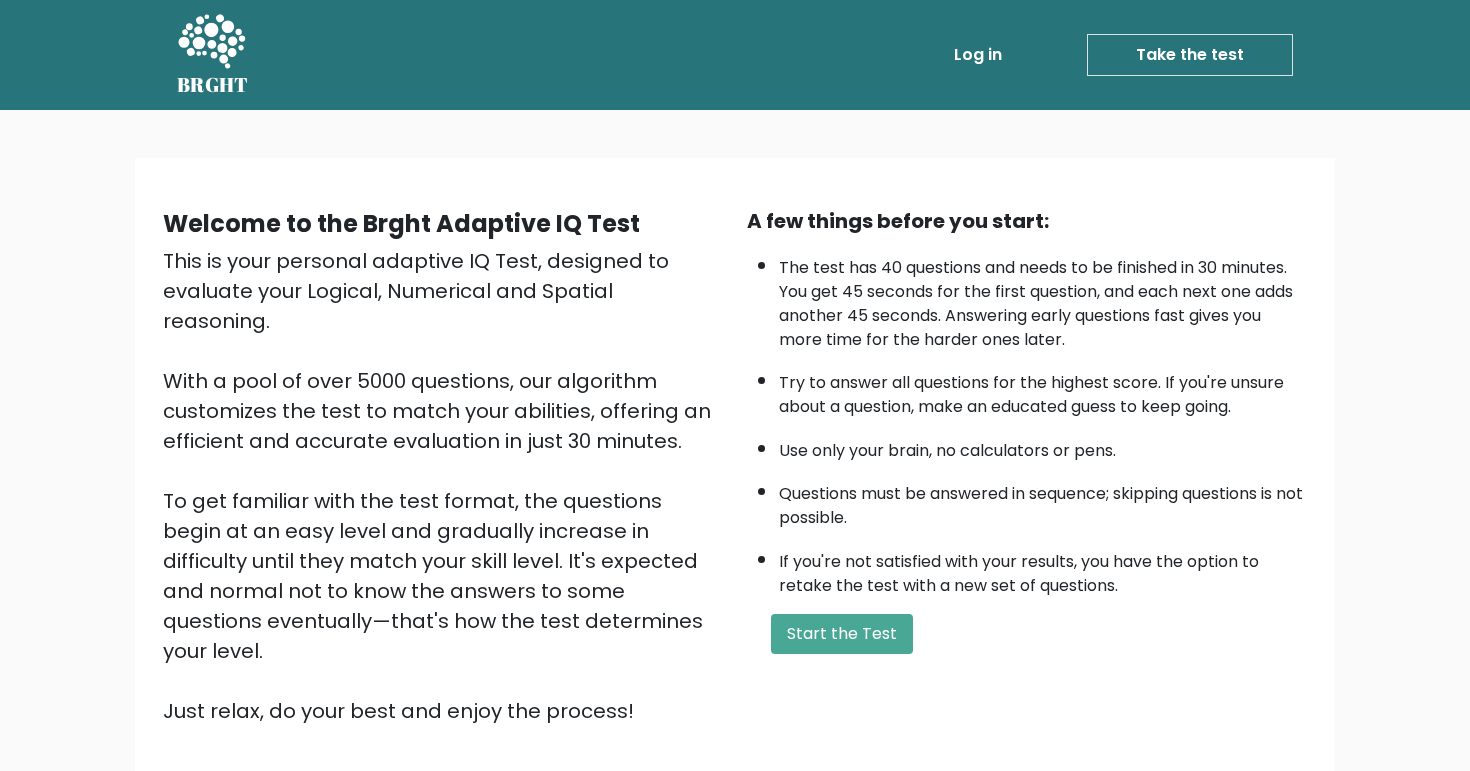 scroll, scrollTop: 0, scrollLeft: 0, axis: both 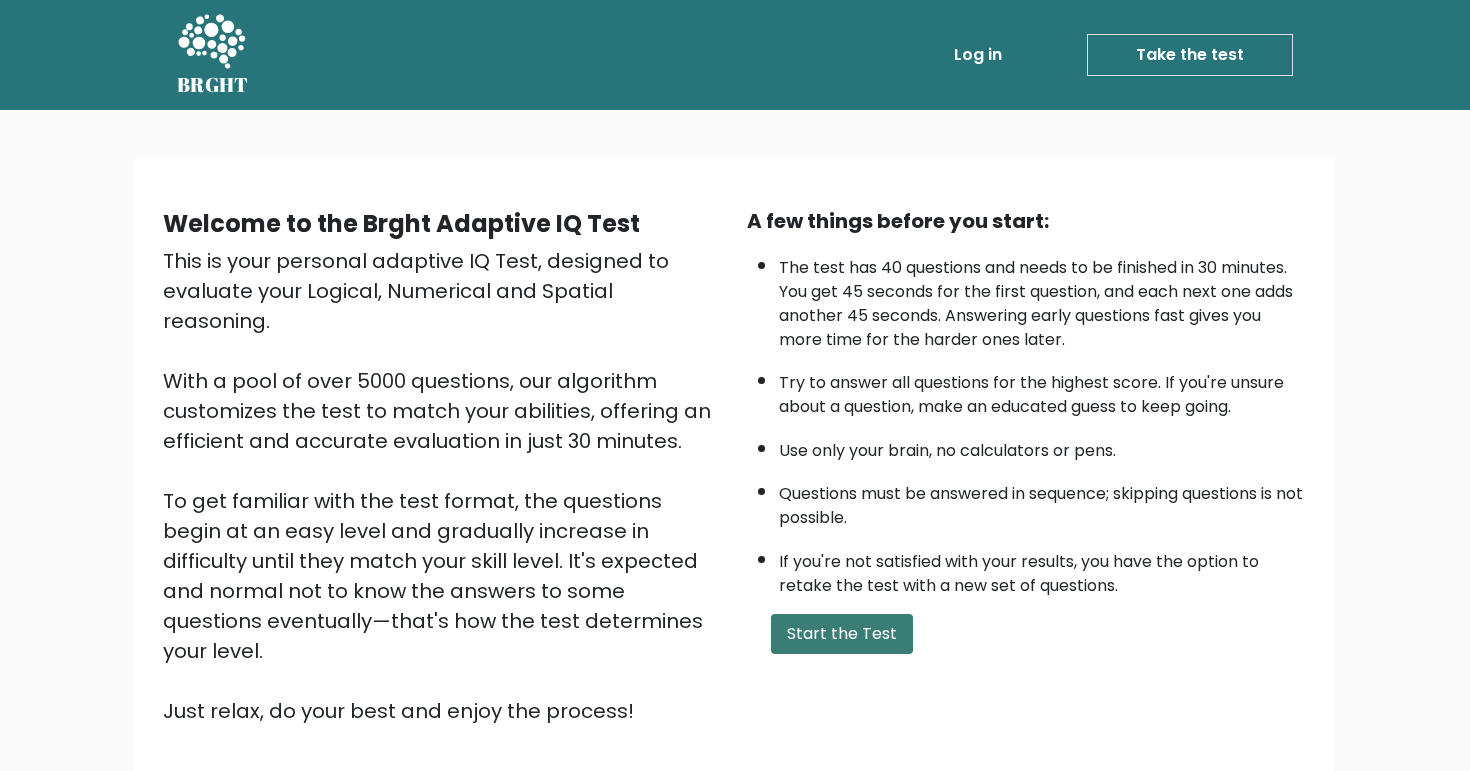 click on "Start the Test" at bounding box center [842, 634] 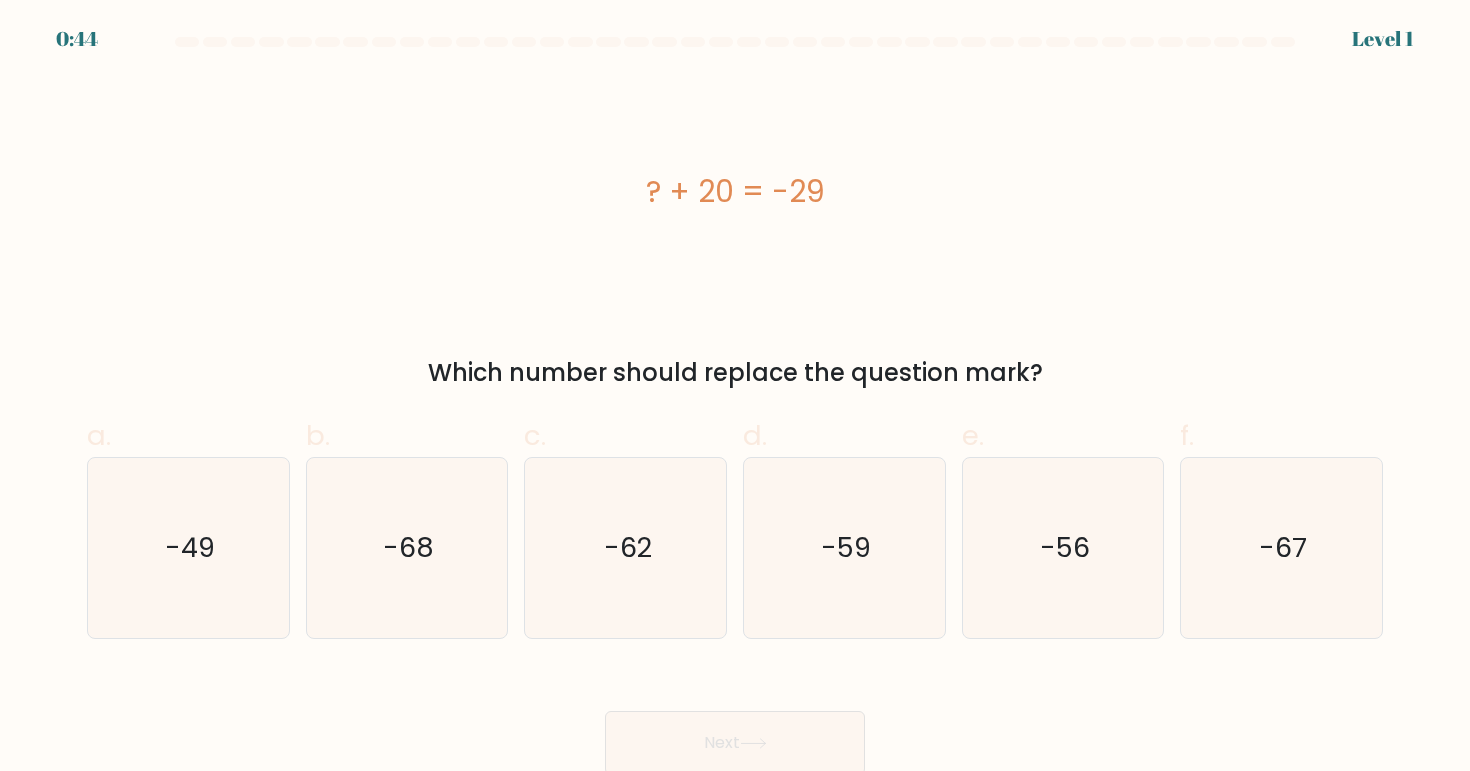scroll, scrollTop: 0, scrollLeft: 0, axis: both 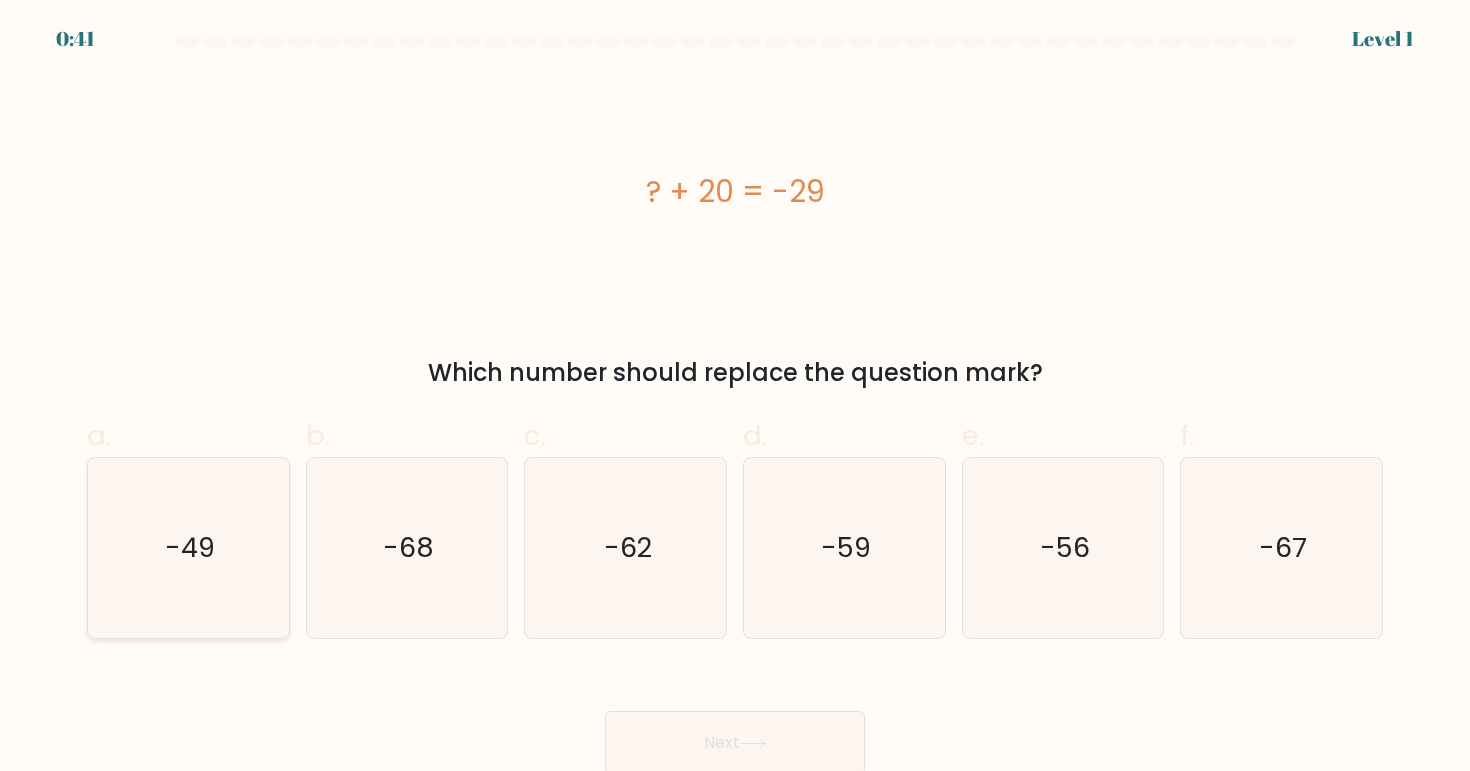 click on "-49" at bounding box center (190, 547) 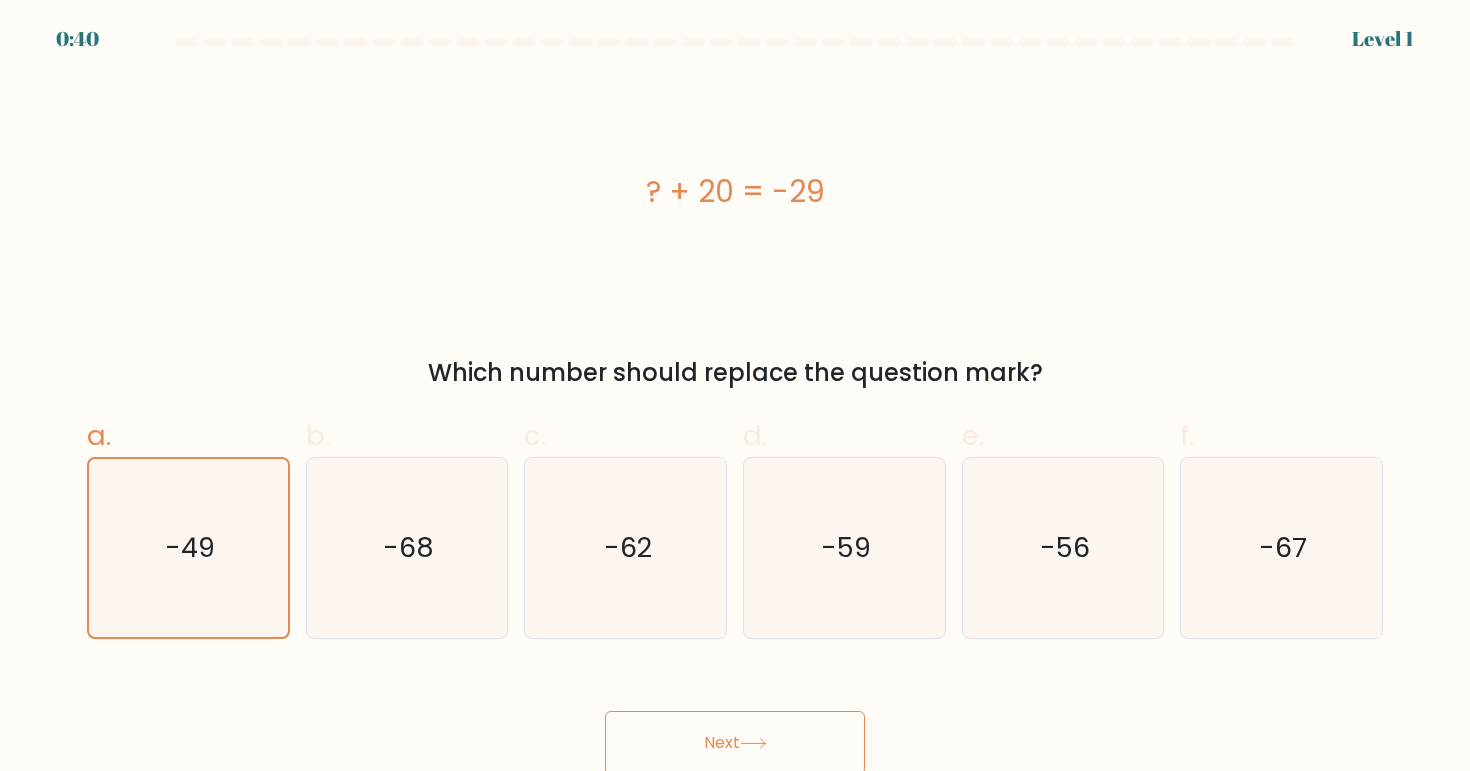 click on "Next" at bounding box center (735, 743) 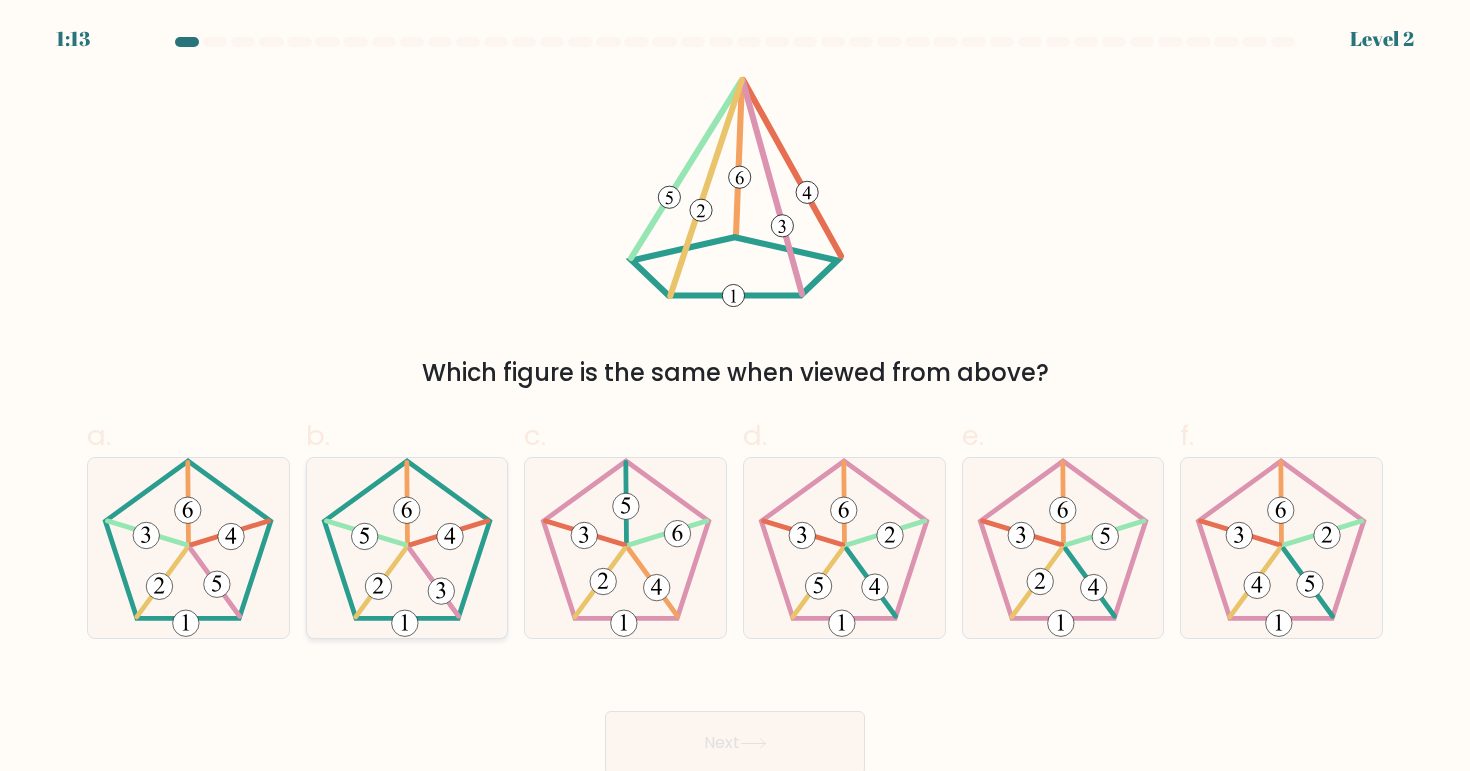 click at bounding box center (407, 548) 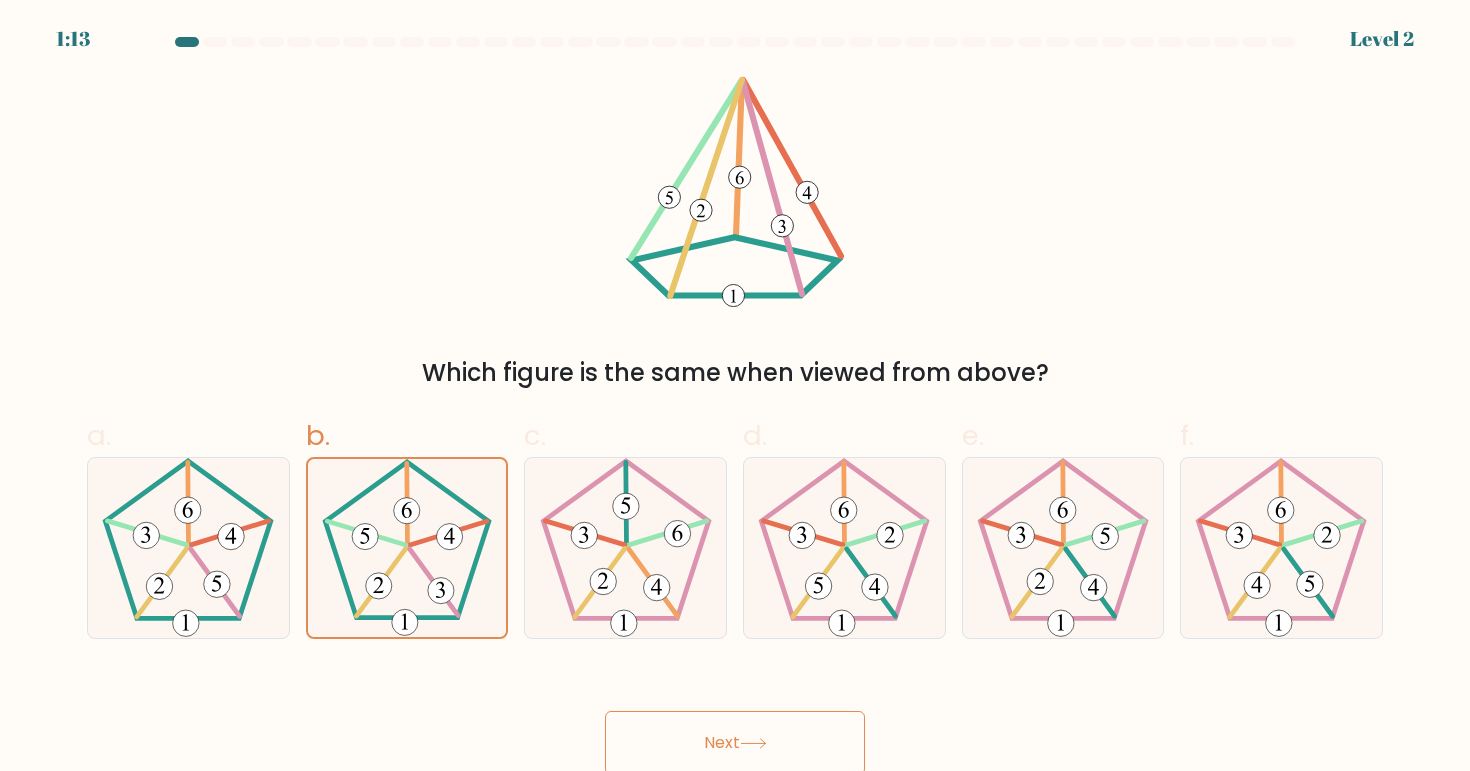 click on "Next" at bounding box center (735, 743) 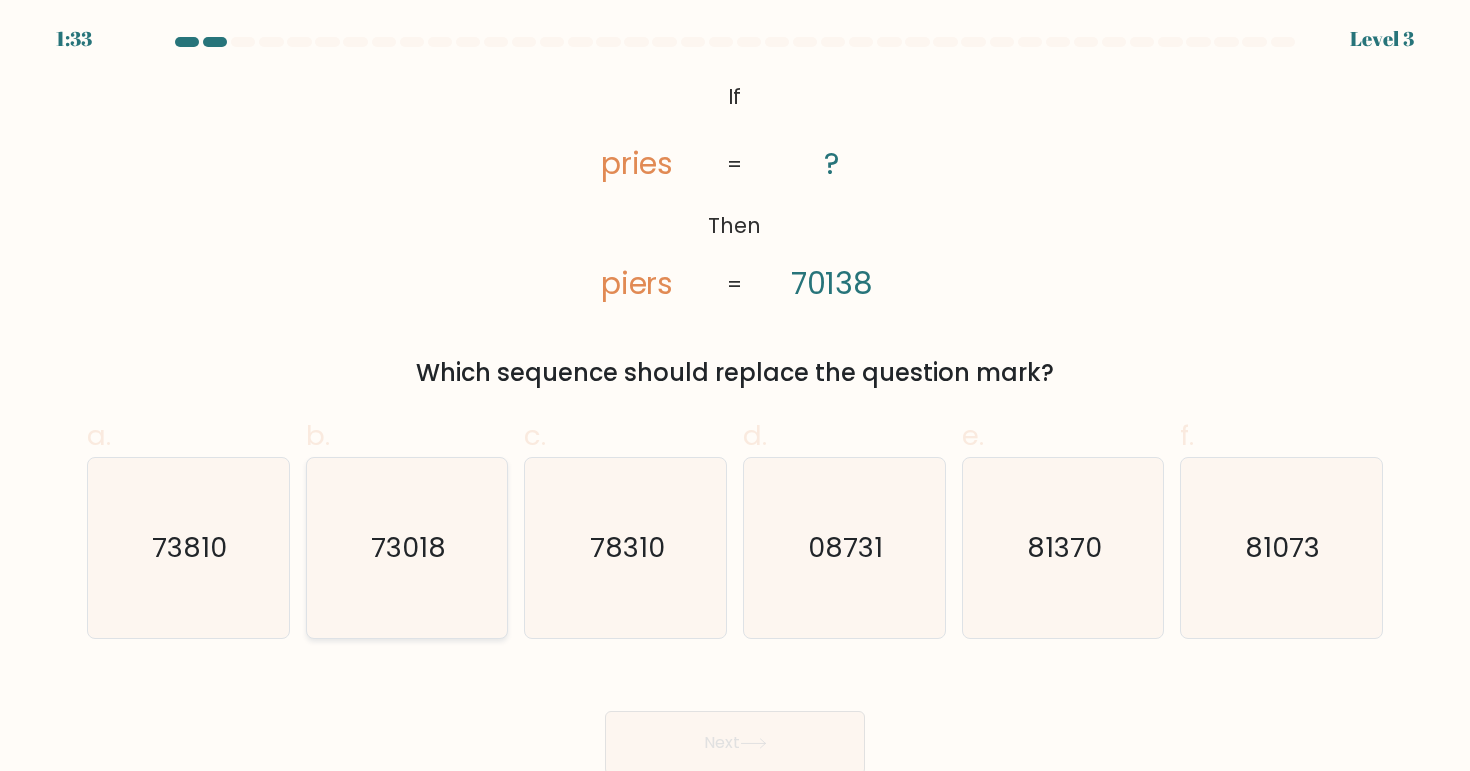 click on "73018" at bounding box center (407, 548) 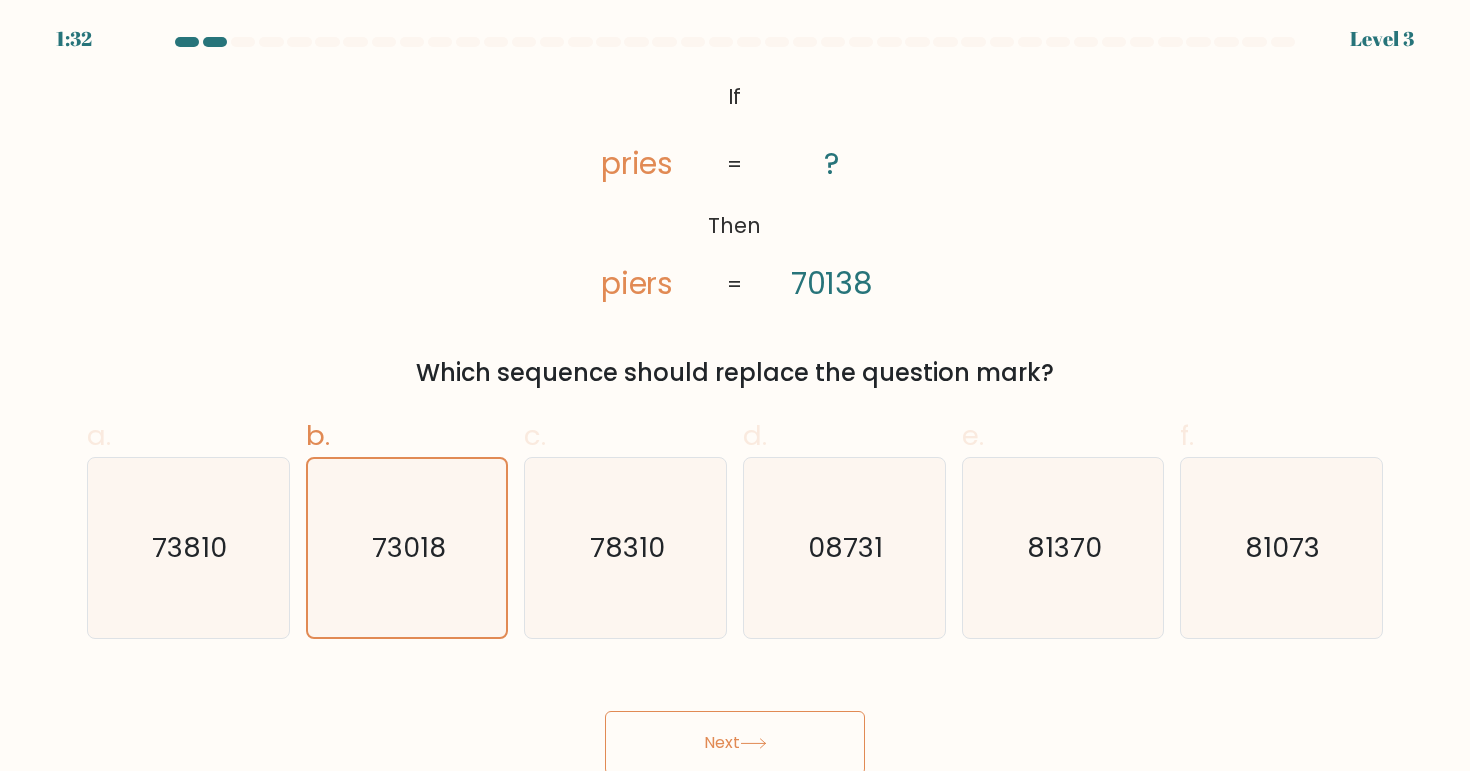 click on "Next" at bounding box center (735, 743) 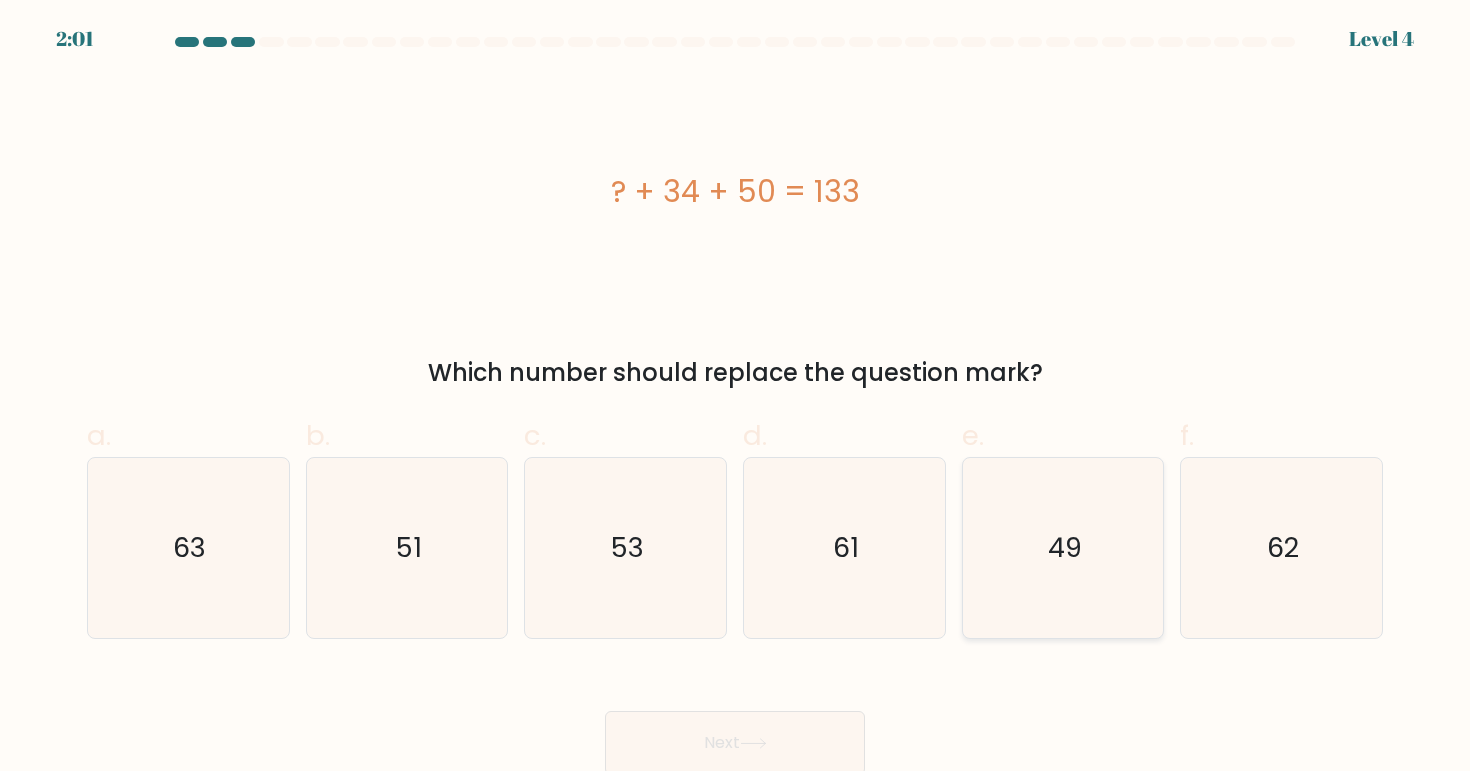 click on "49" at bounding box center [1063, 548] 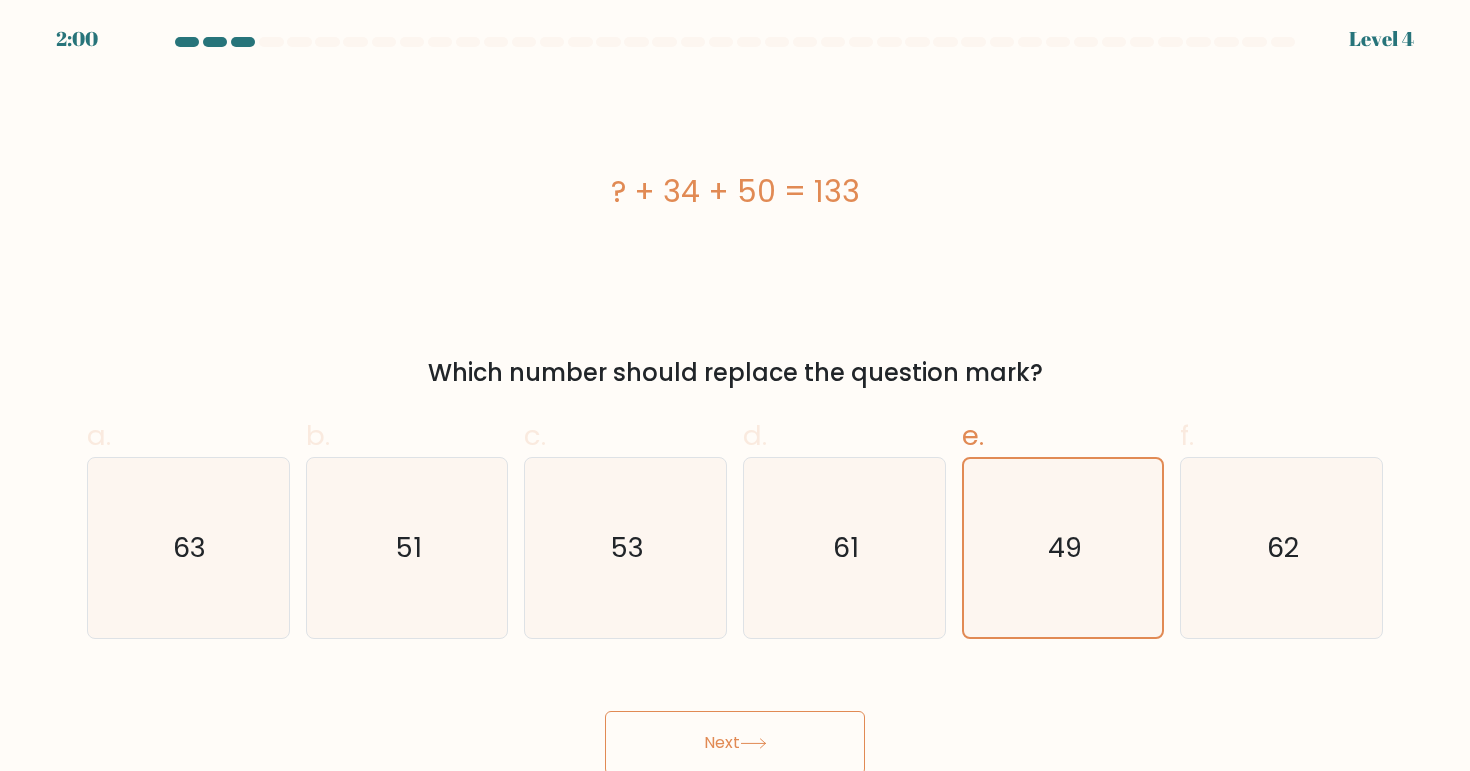 click on "Next" at bounding box center (735, 743) 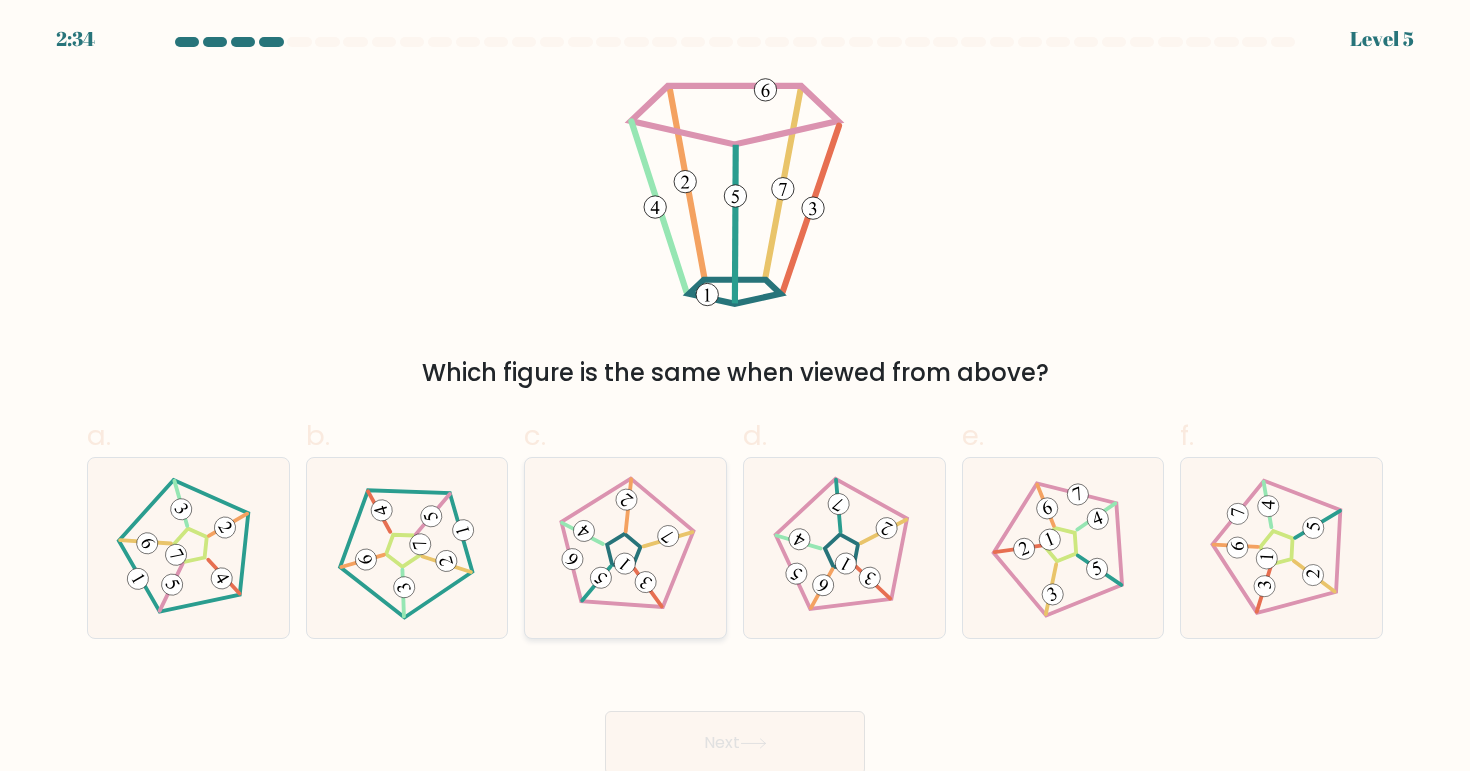 click at bounding box center [571, 559] 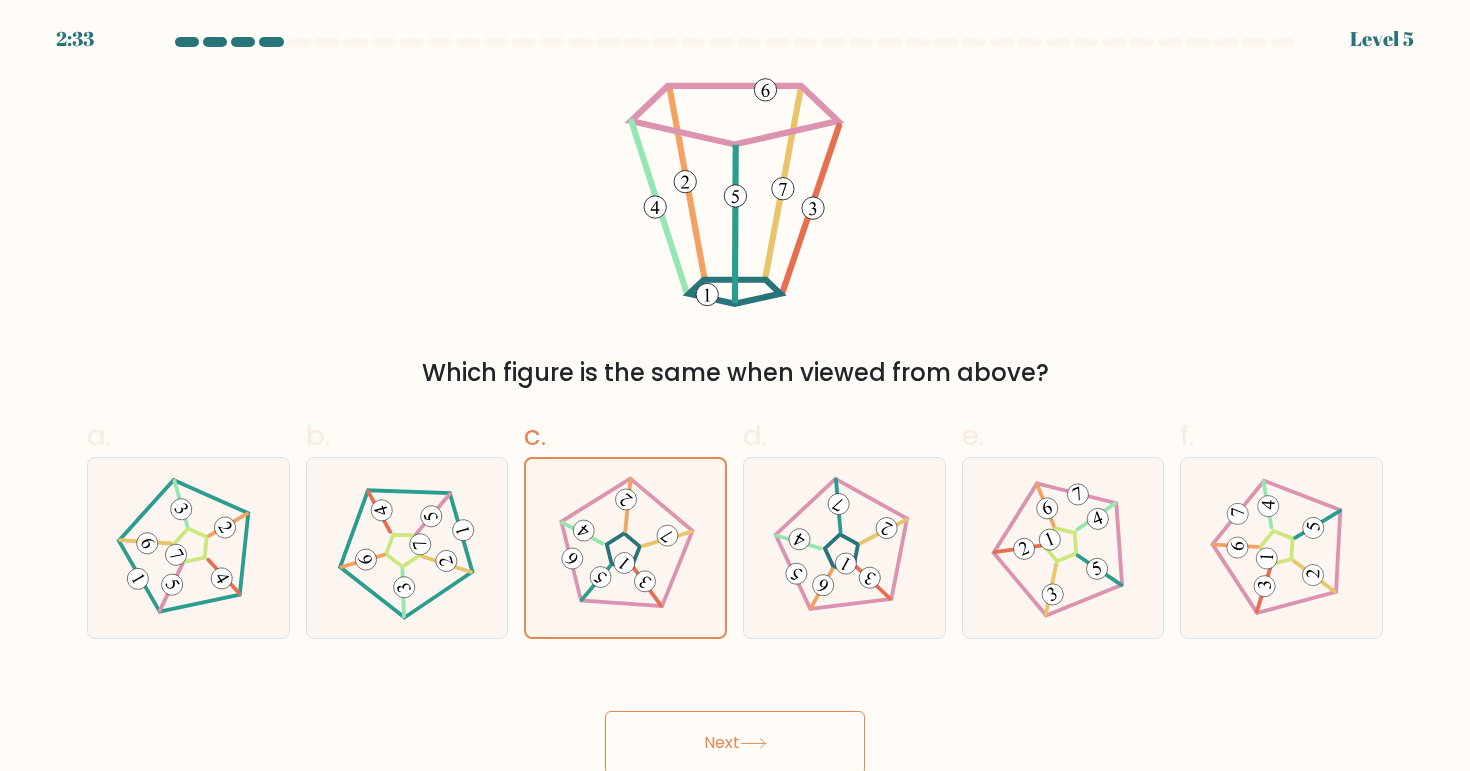 click on "Next" at bounding box center [735, 743] 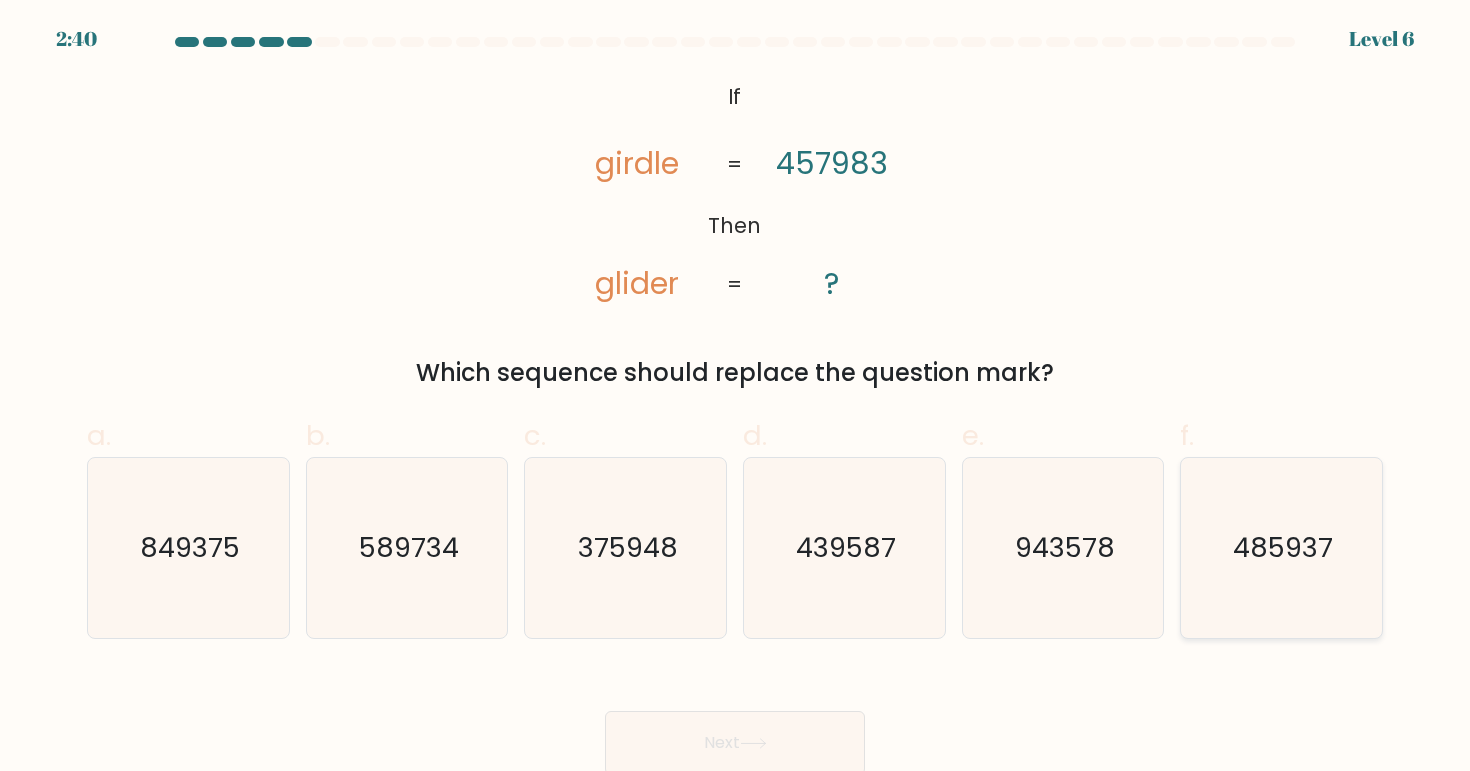 click on "485937" at bounding box center [1281, 548] 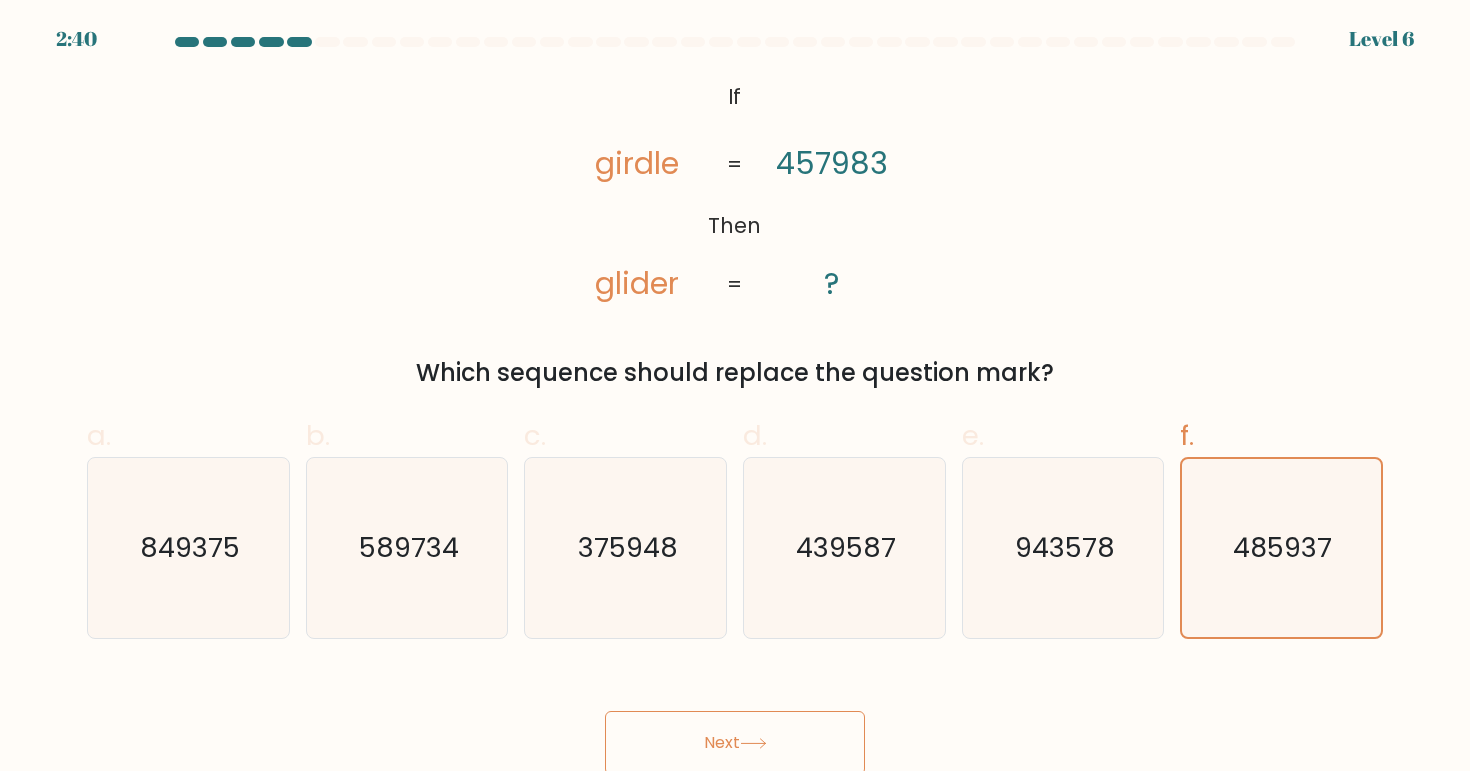 click on "Next" at bounding box center [735, 743] 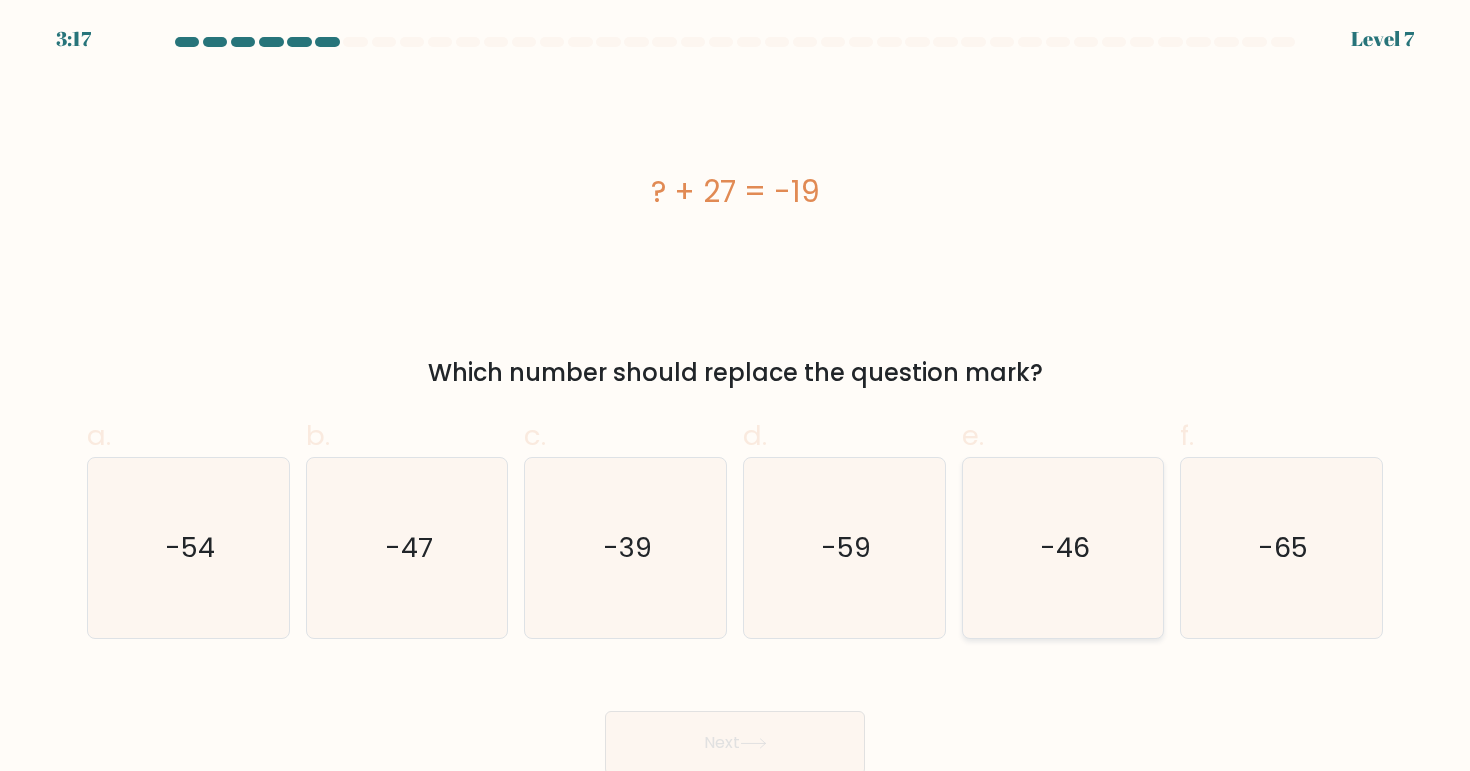 click on "-46" at bounding box center (1065, 547) 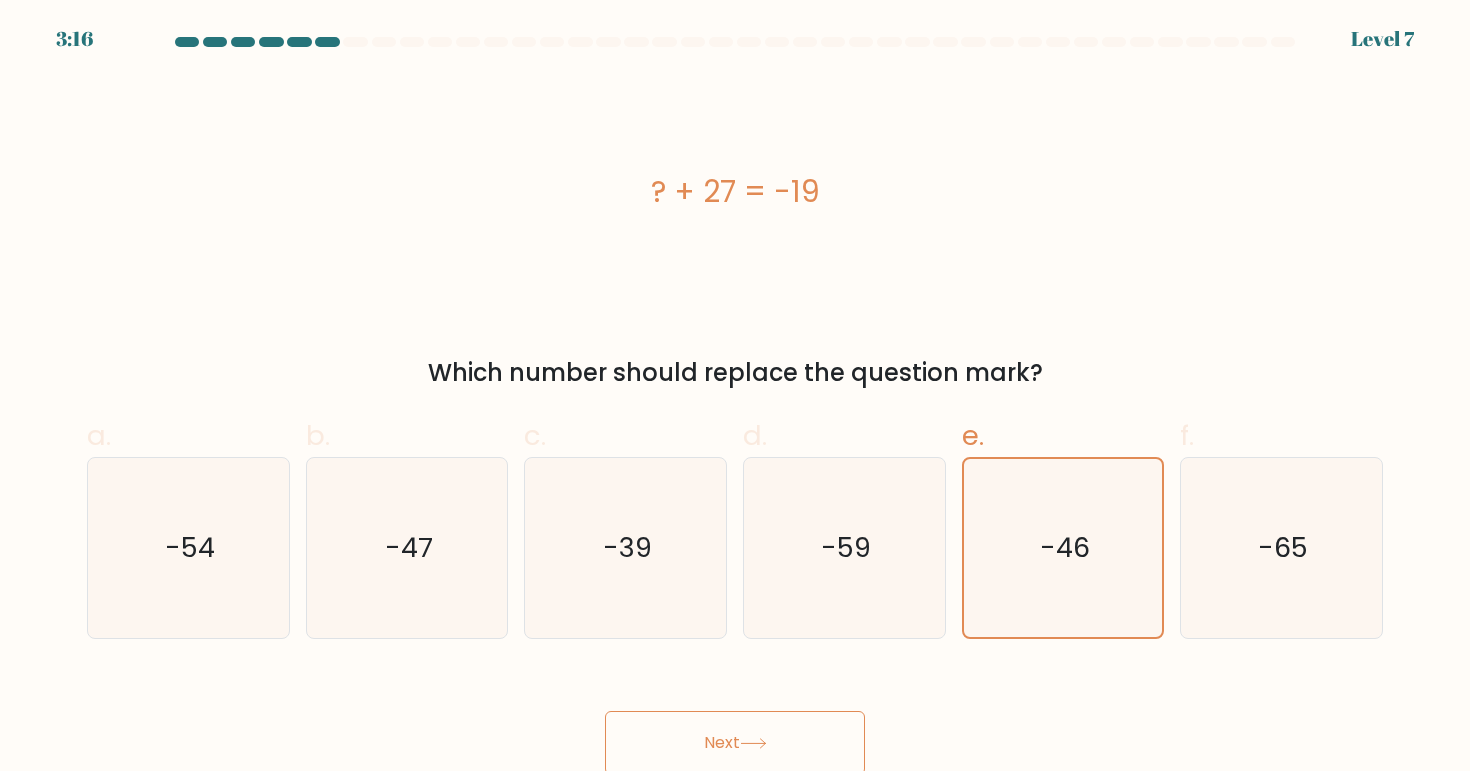 click on "Next" at bounding box center [735, 743] 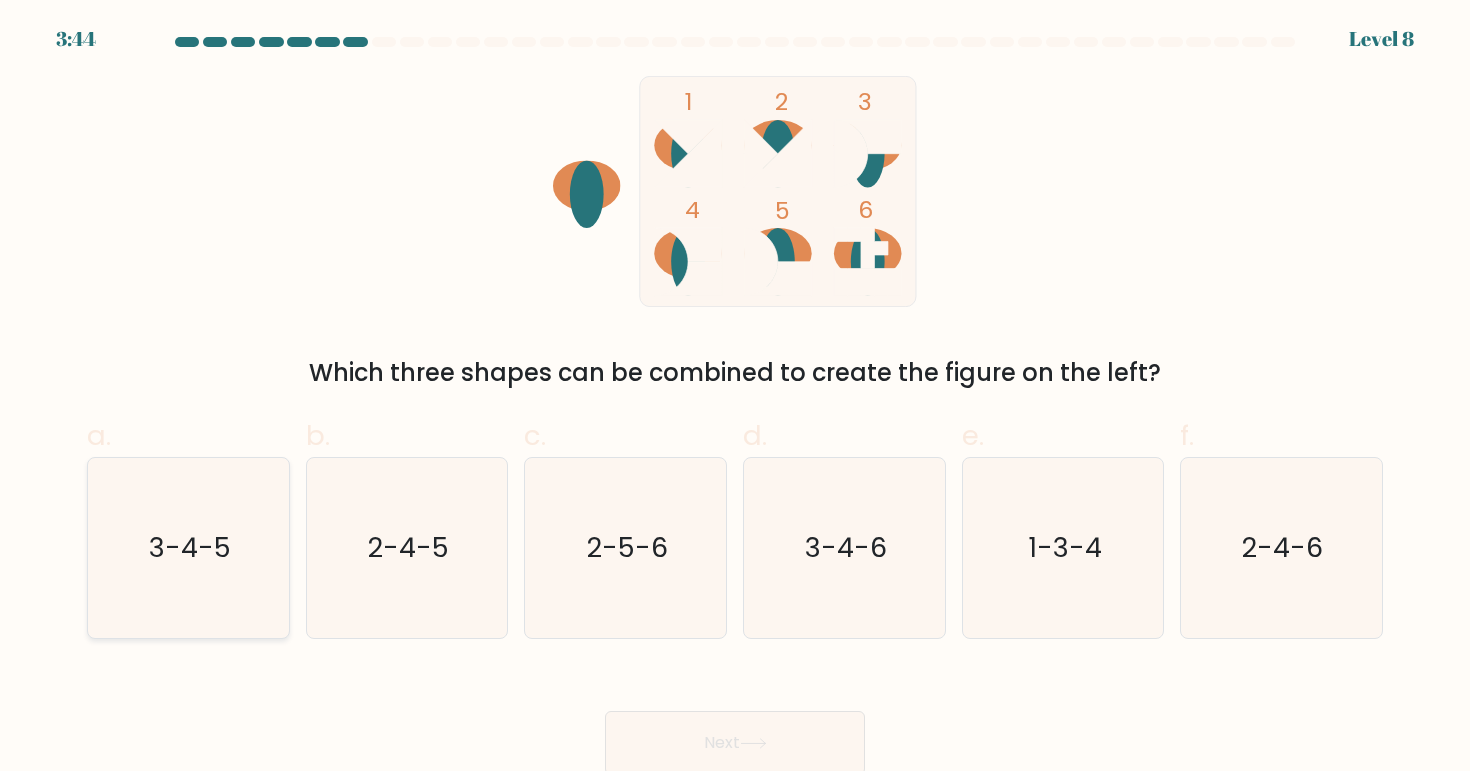 click on "3-4-5" at bounding box center (190, 547) 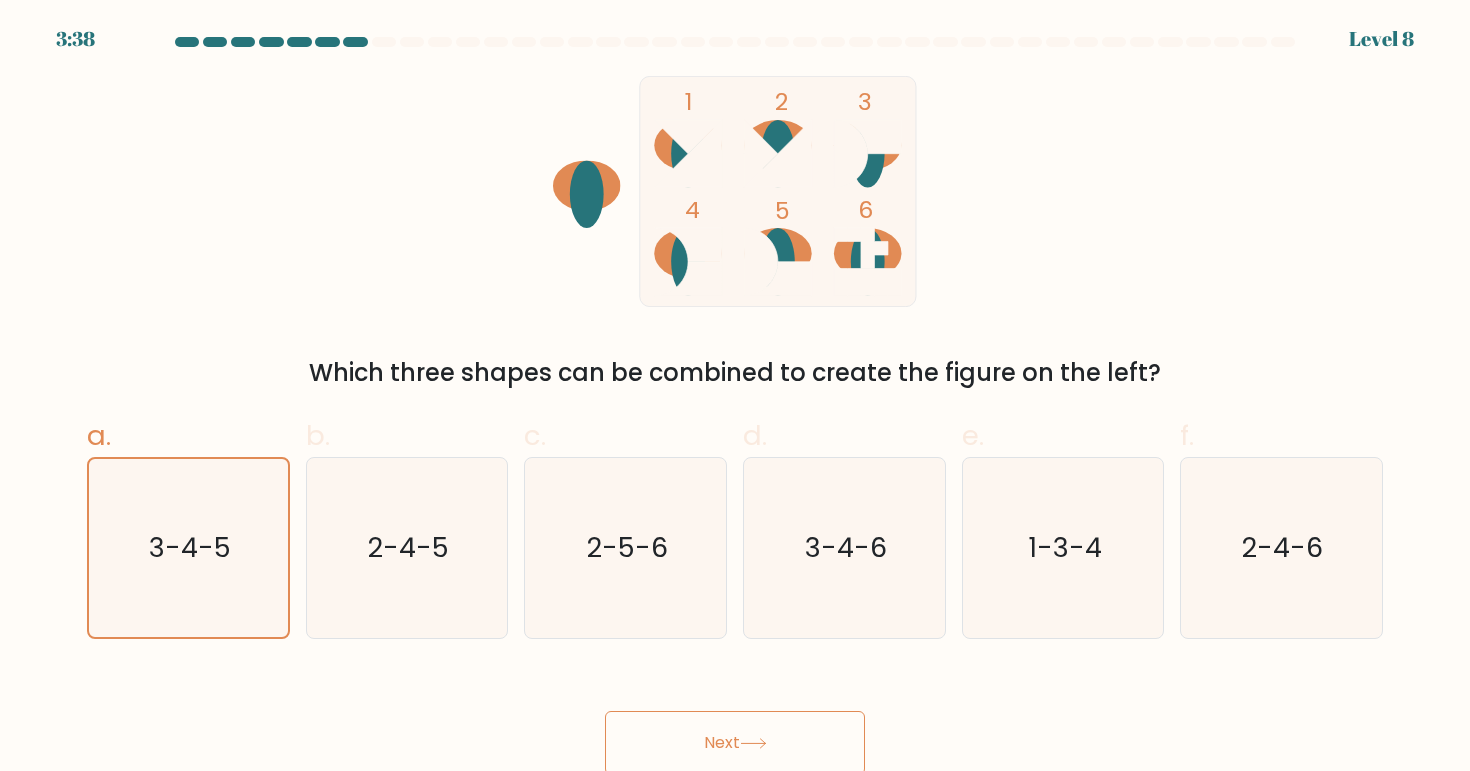 click on "Next" at bounding box center (735, 743) 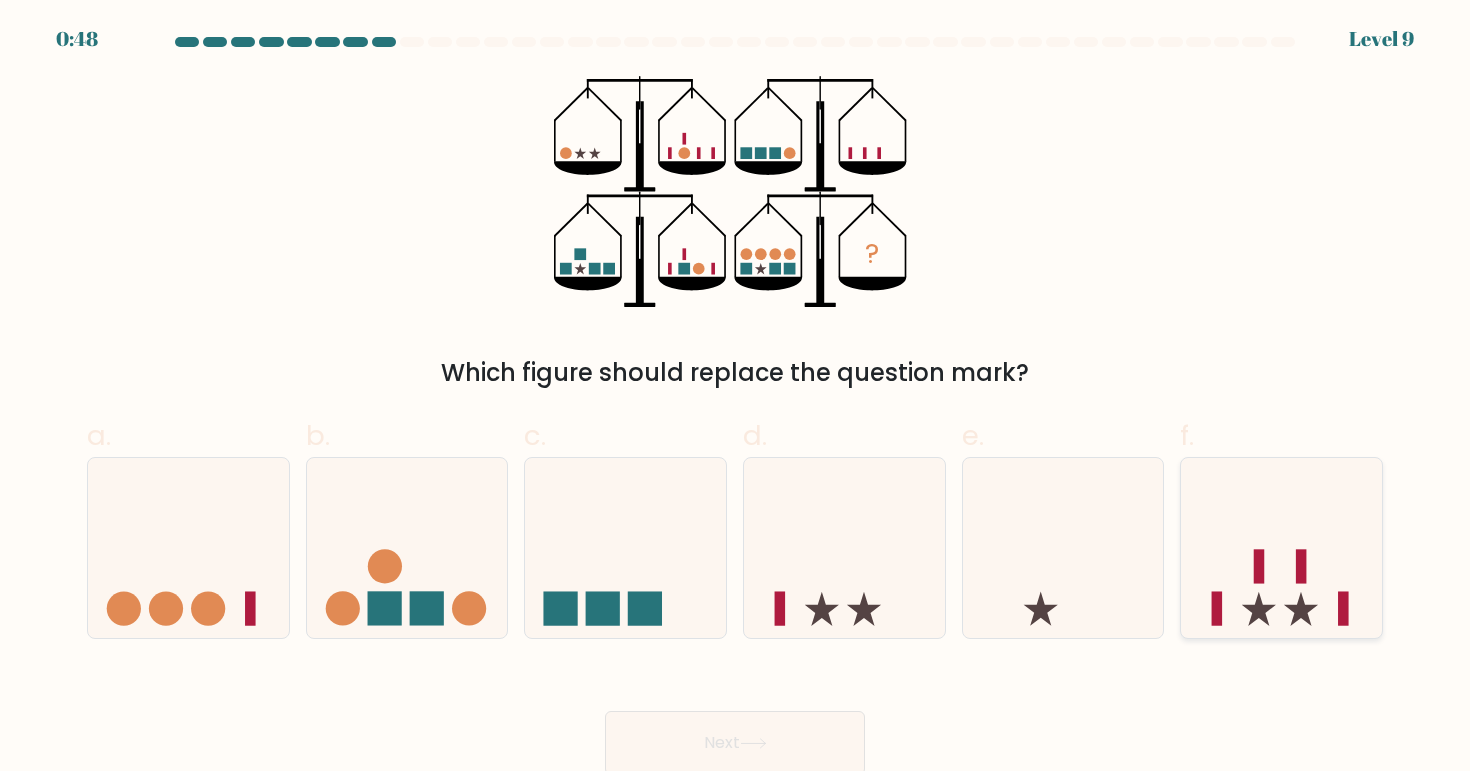 click at bounding box center [1281, 548] 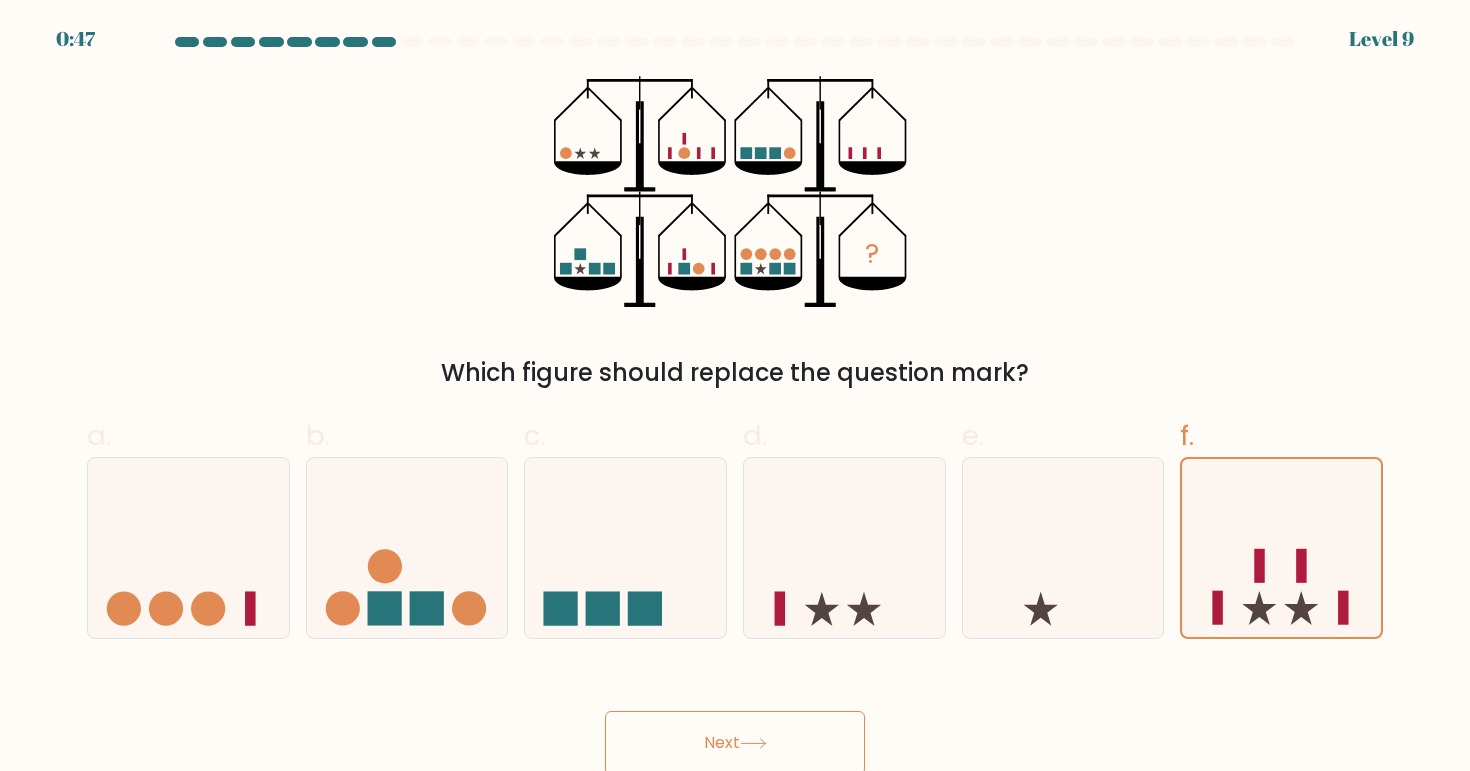 click on "Next" at bounding box center [735, 743] 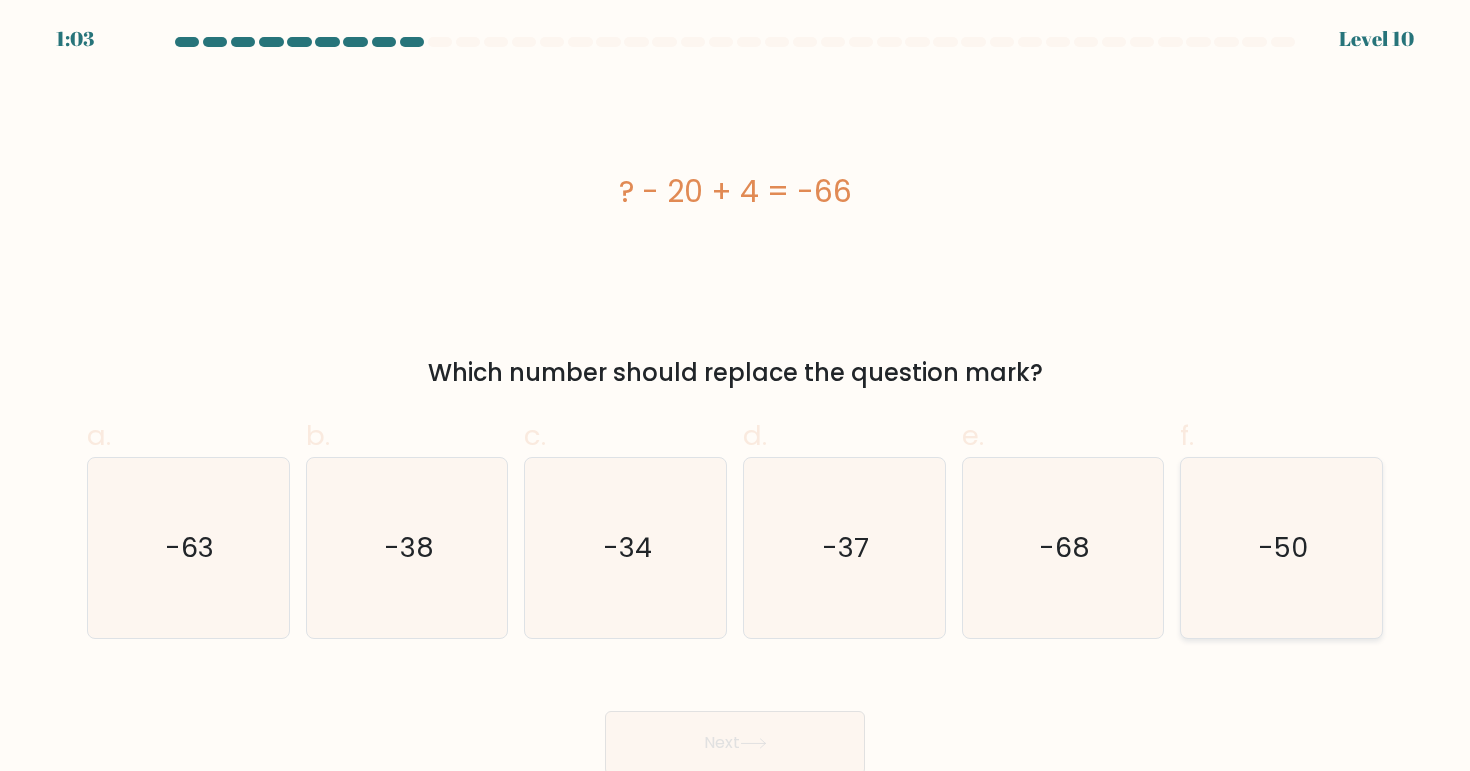 click on "-50" at bounding box center [1283, 547] 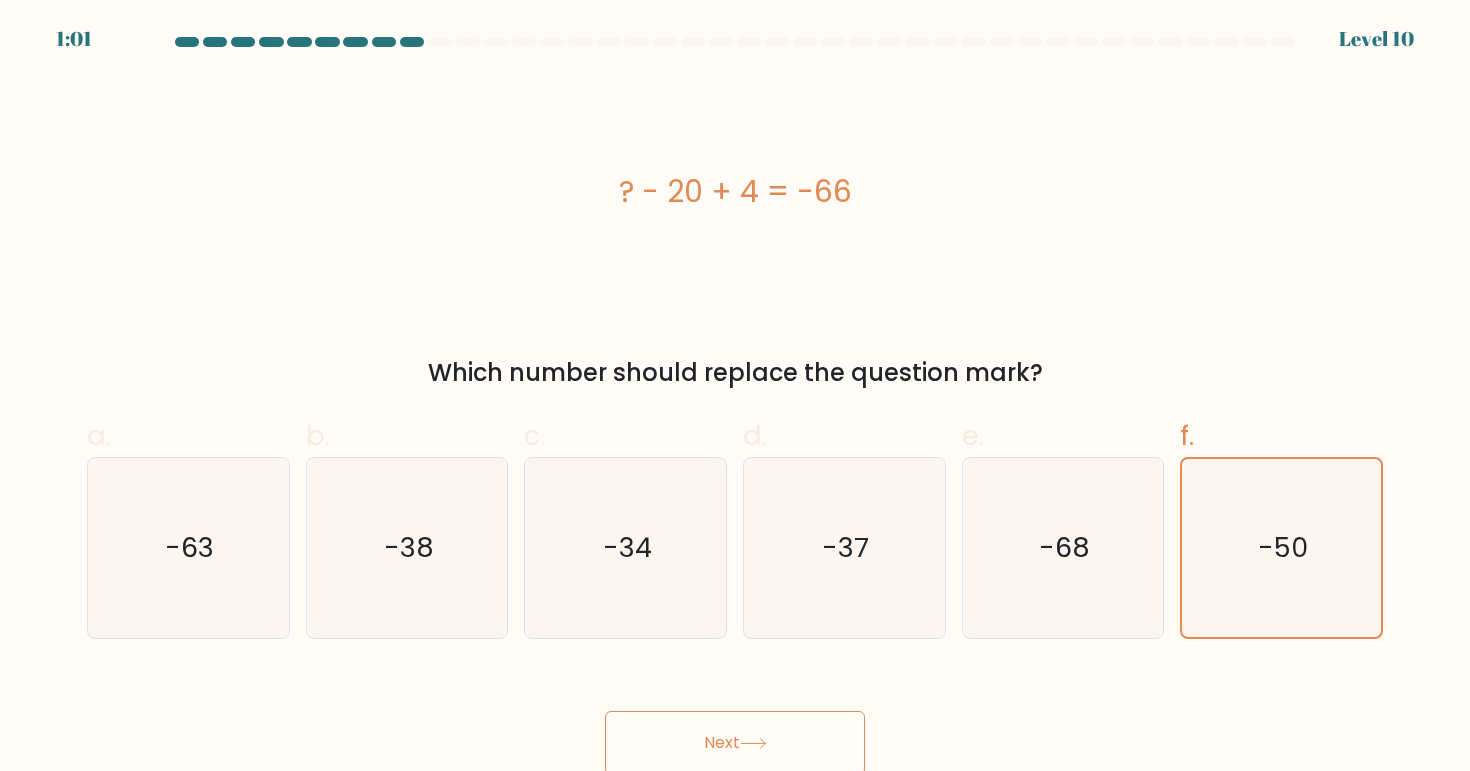 click on "Next" at bounding box center (735, 743) 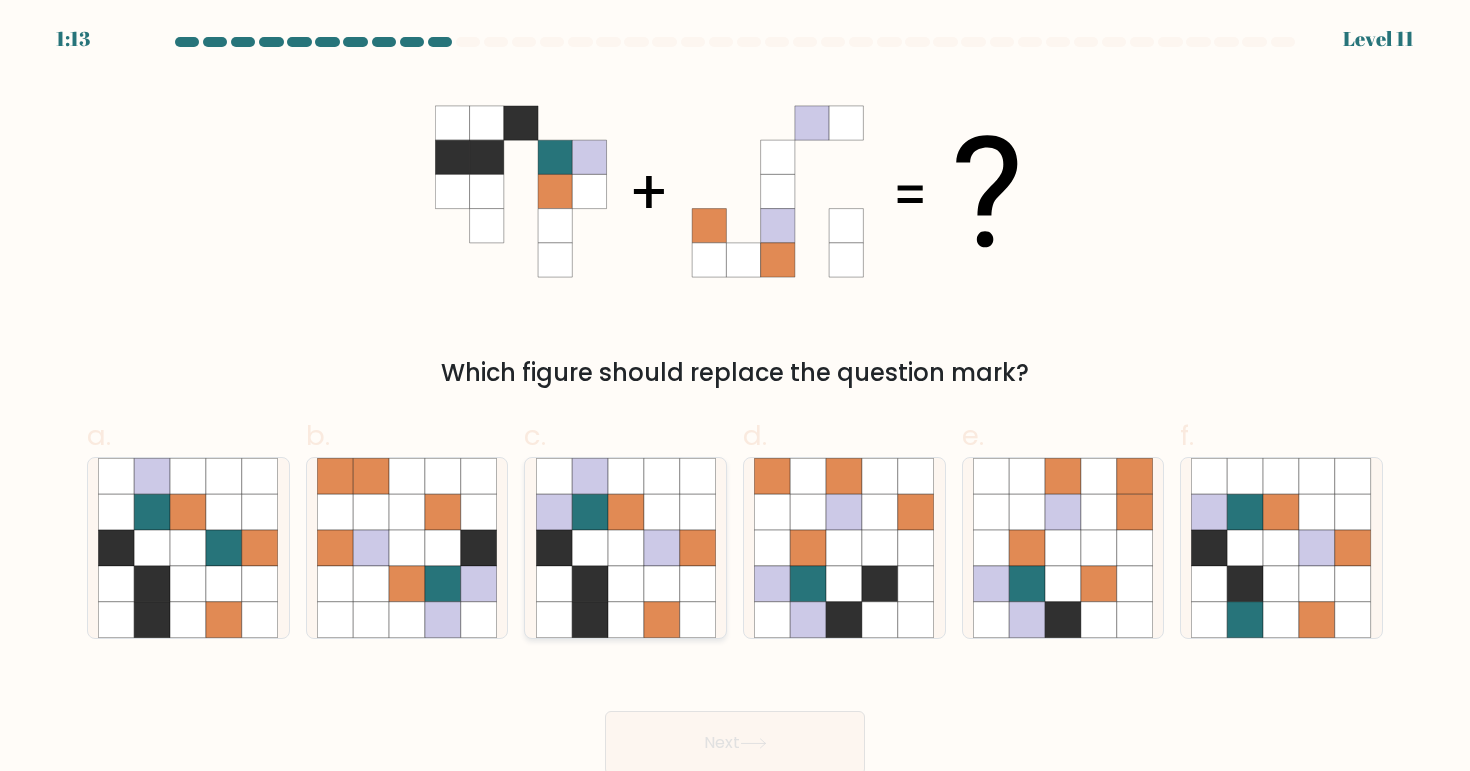 click at bounding box center [554, 512] 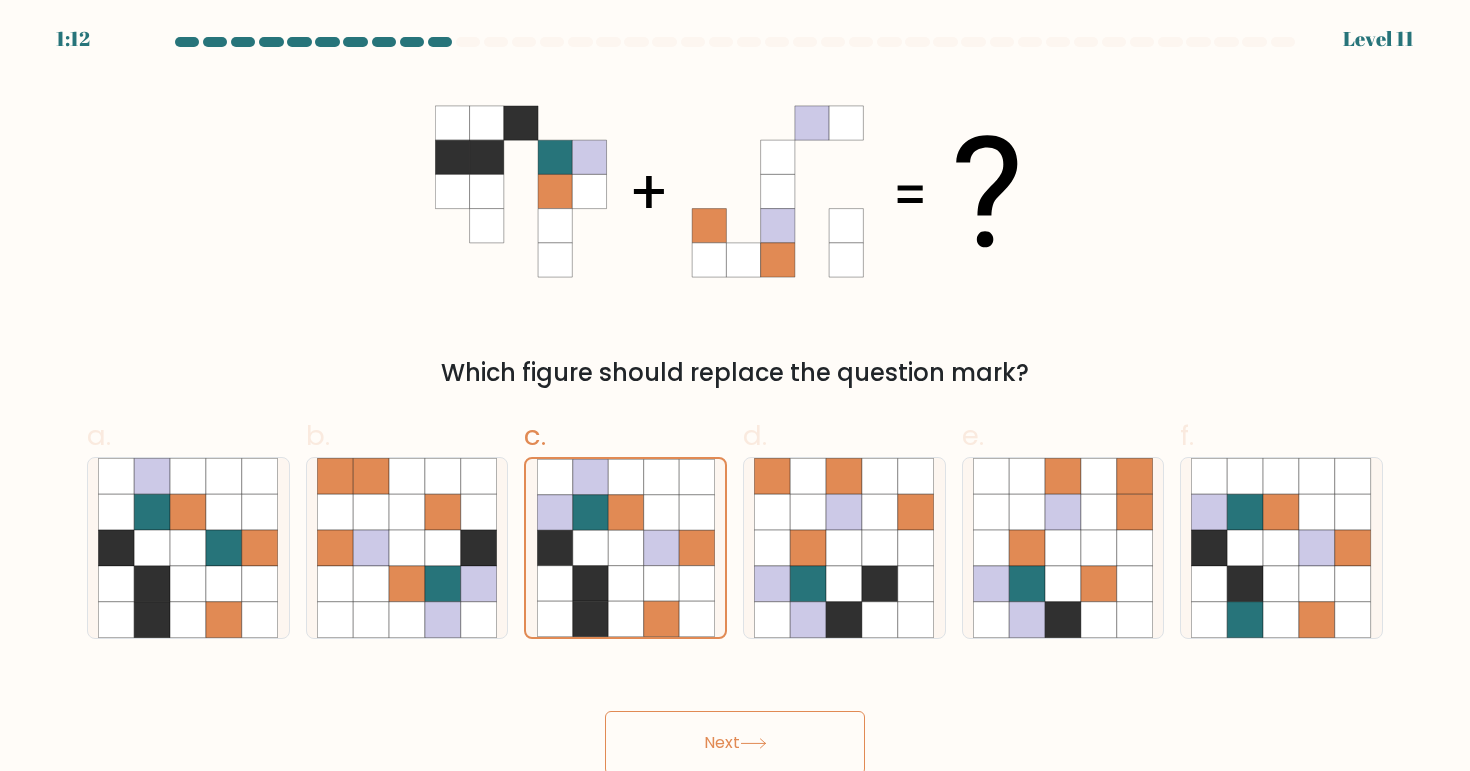 click on "Next" at bounding box center (735, 743) 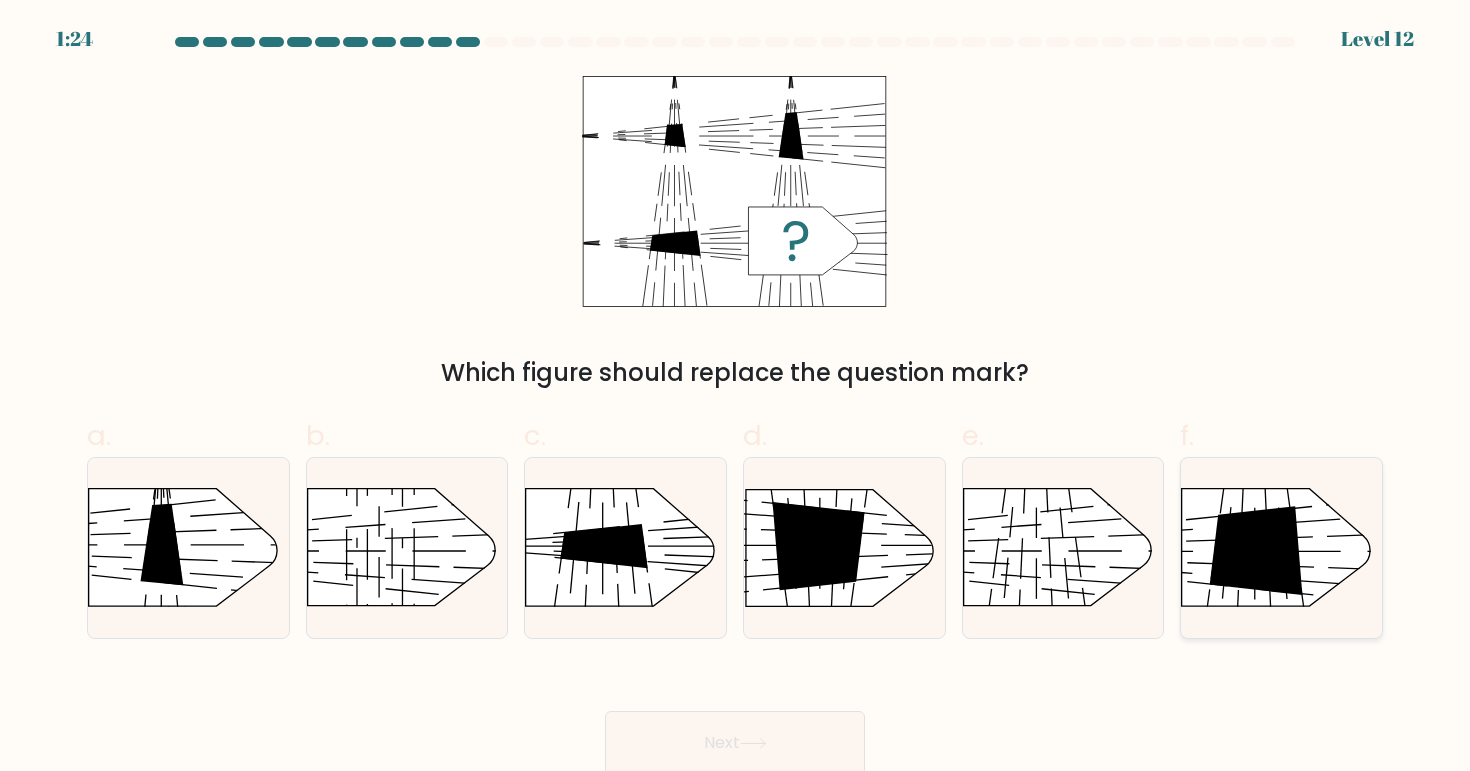 click at bounding box center [1158, 462] 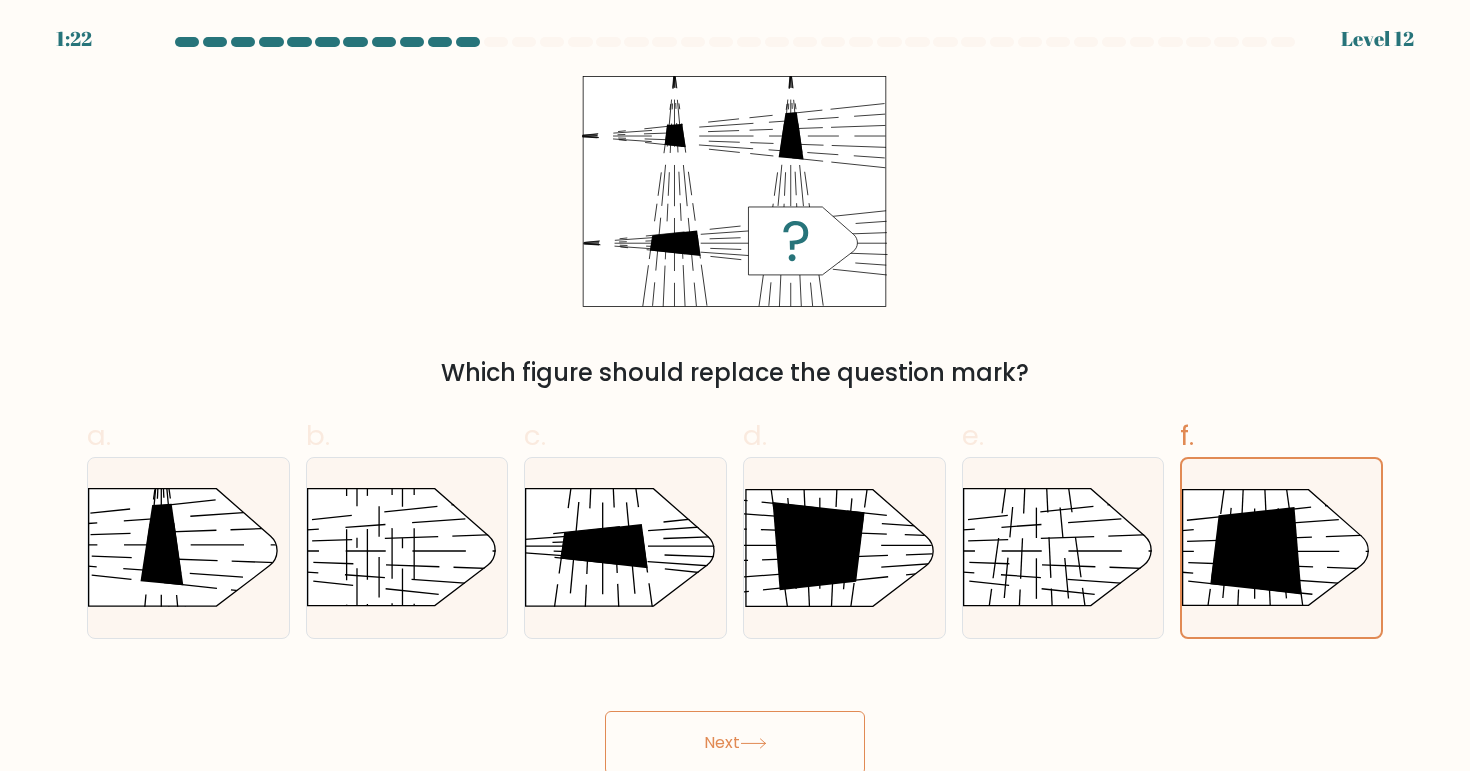 click on "Next" at bounding box center [735, 743] 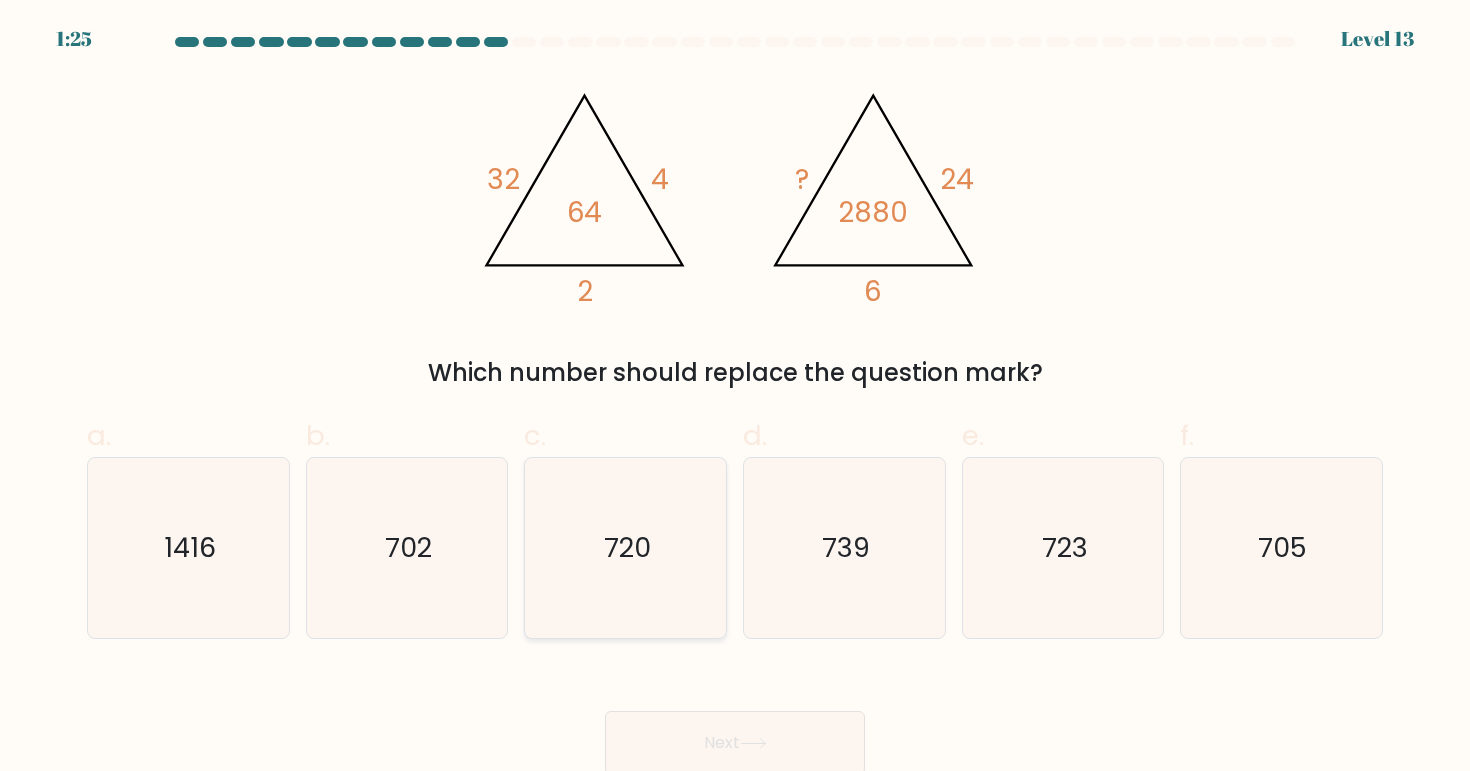 click on "720" at bounding box center (627, 547) 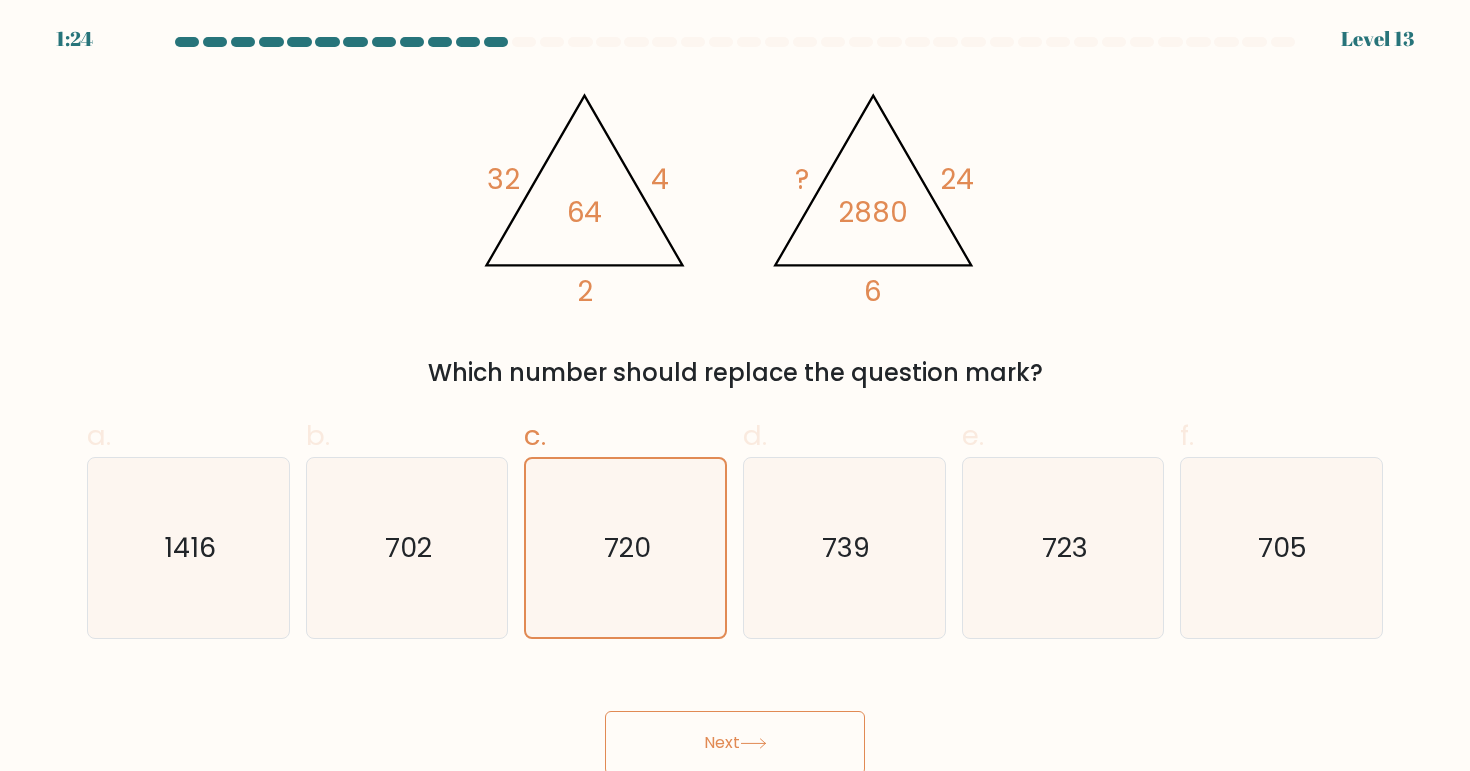click on "Next" at bounding box center [735, 743] 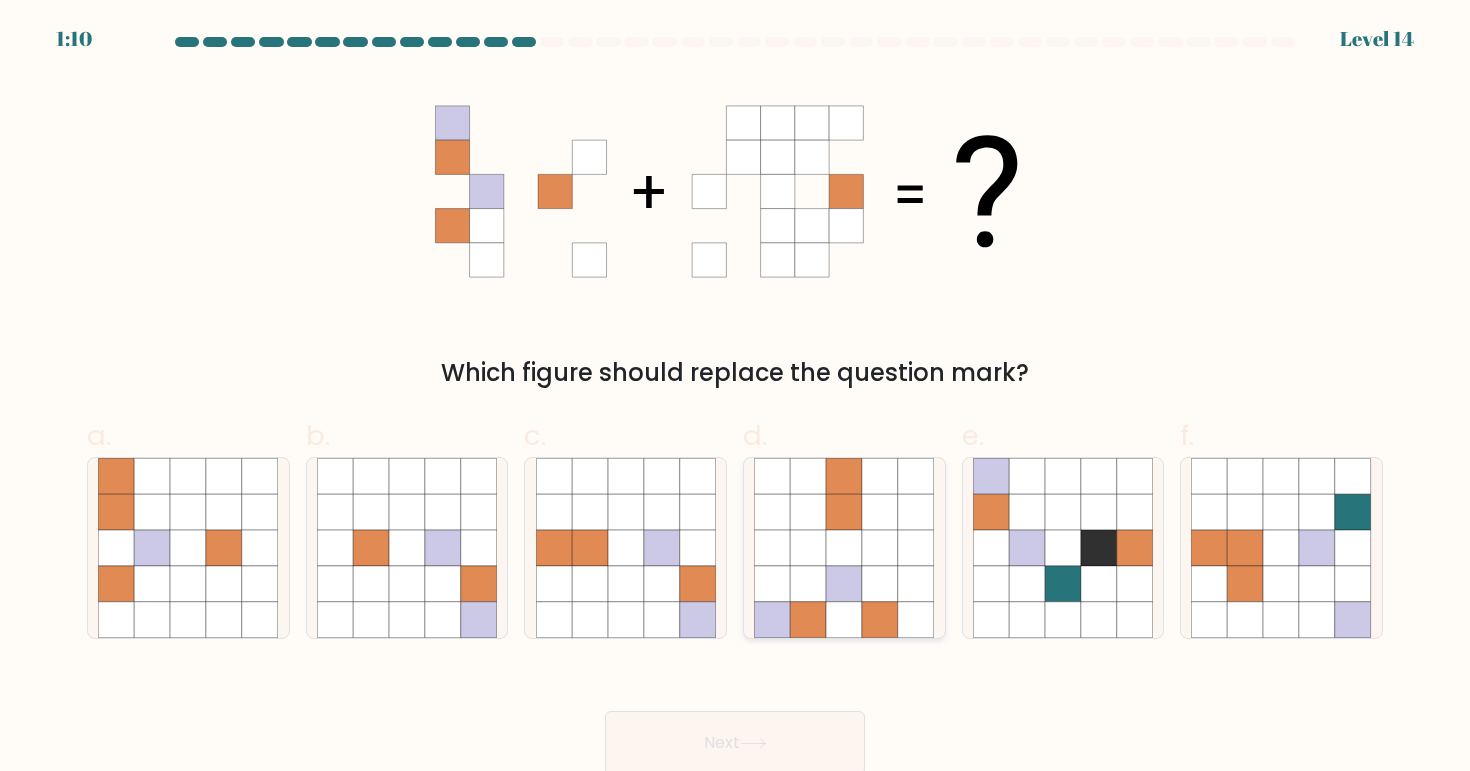 click at bounding box center [808, 512] 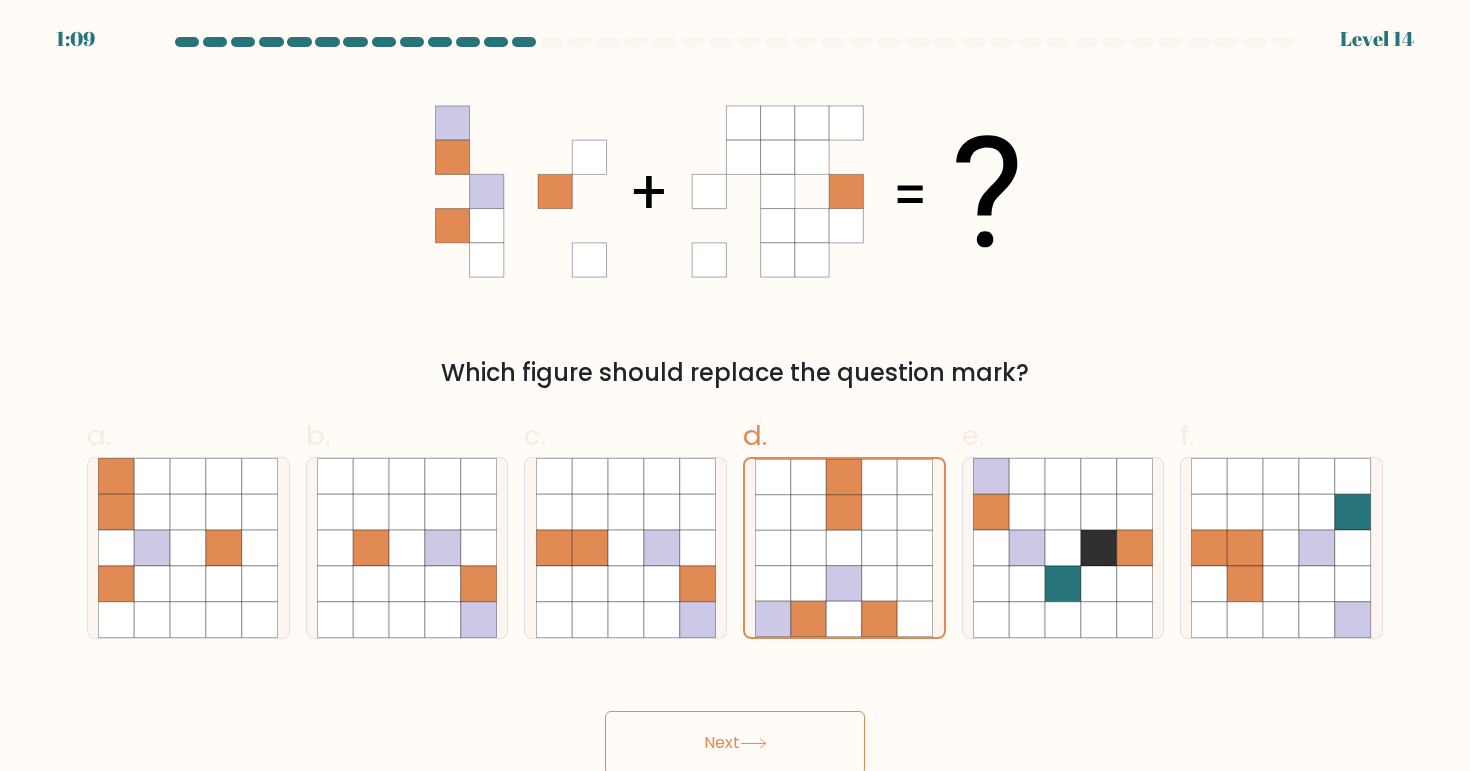 click at bounding box center [753, 743] 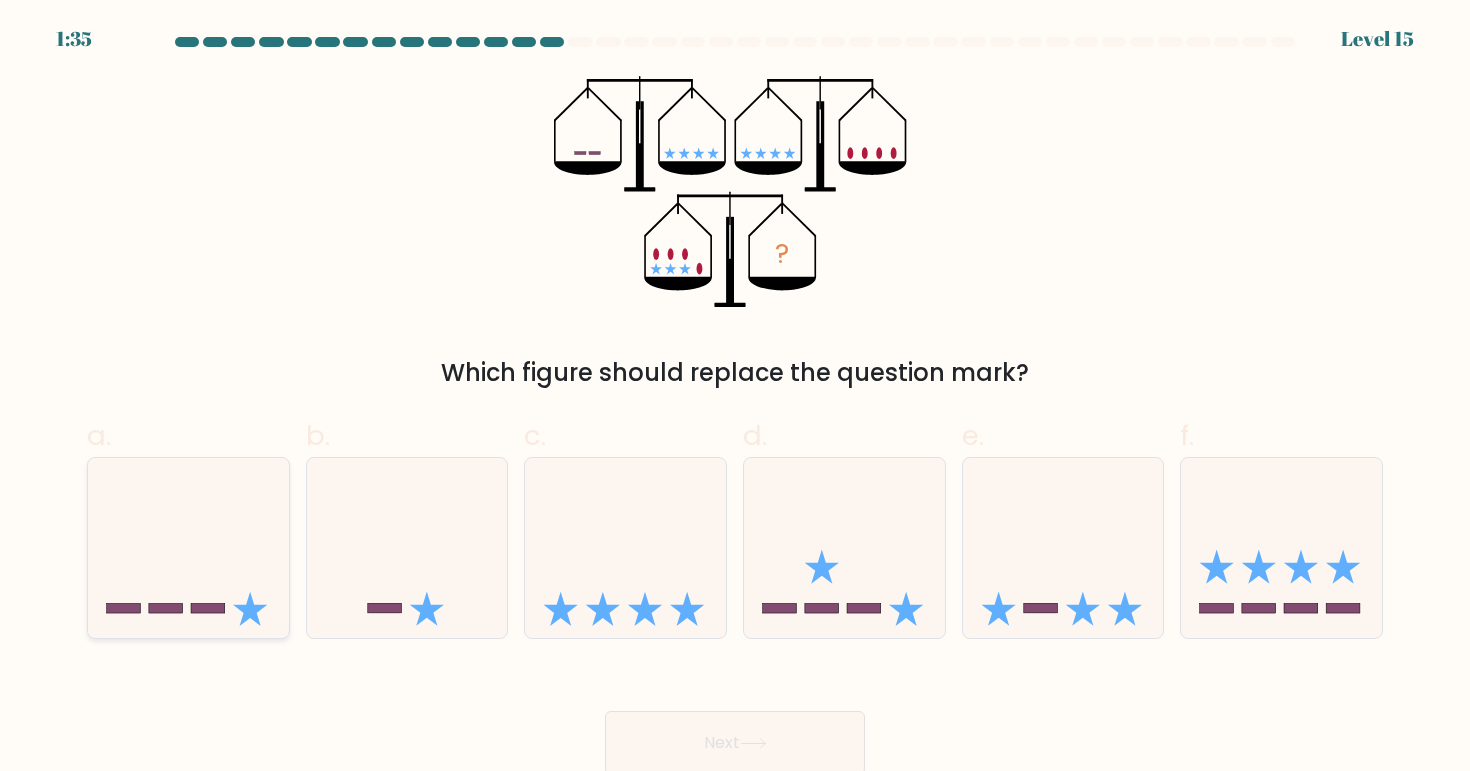 click at bounding box center [188, 548] 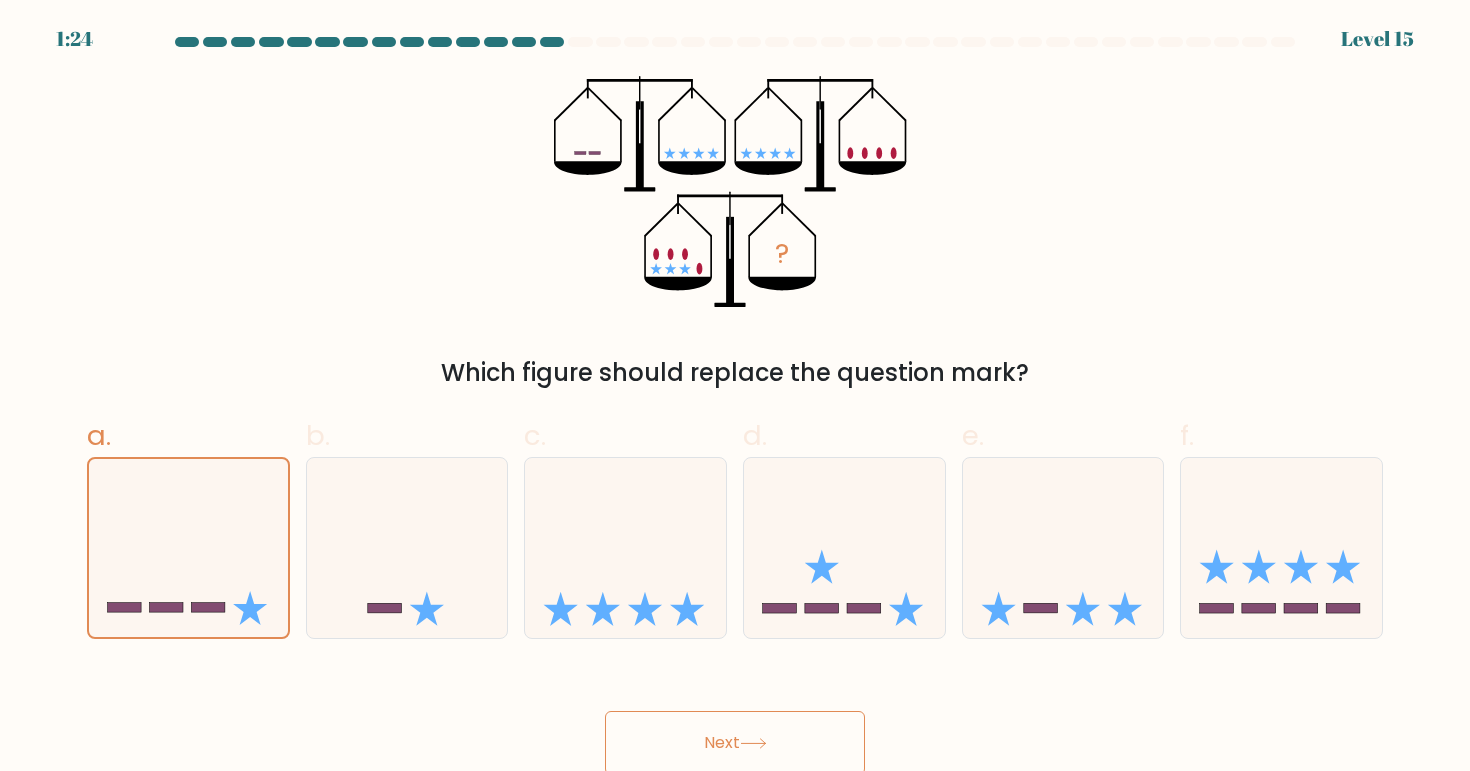 click on "Next" at bounding box center [735, 743] 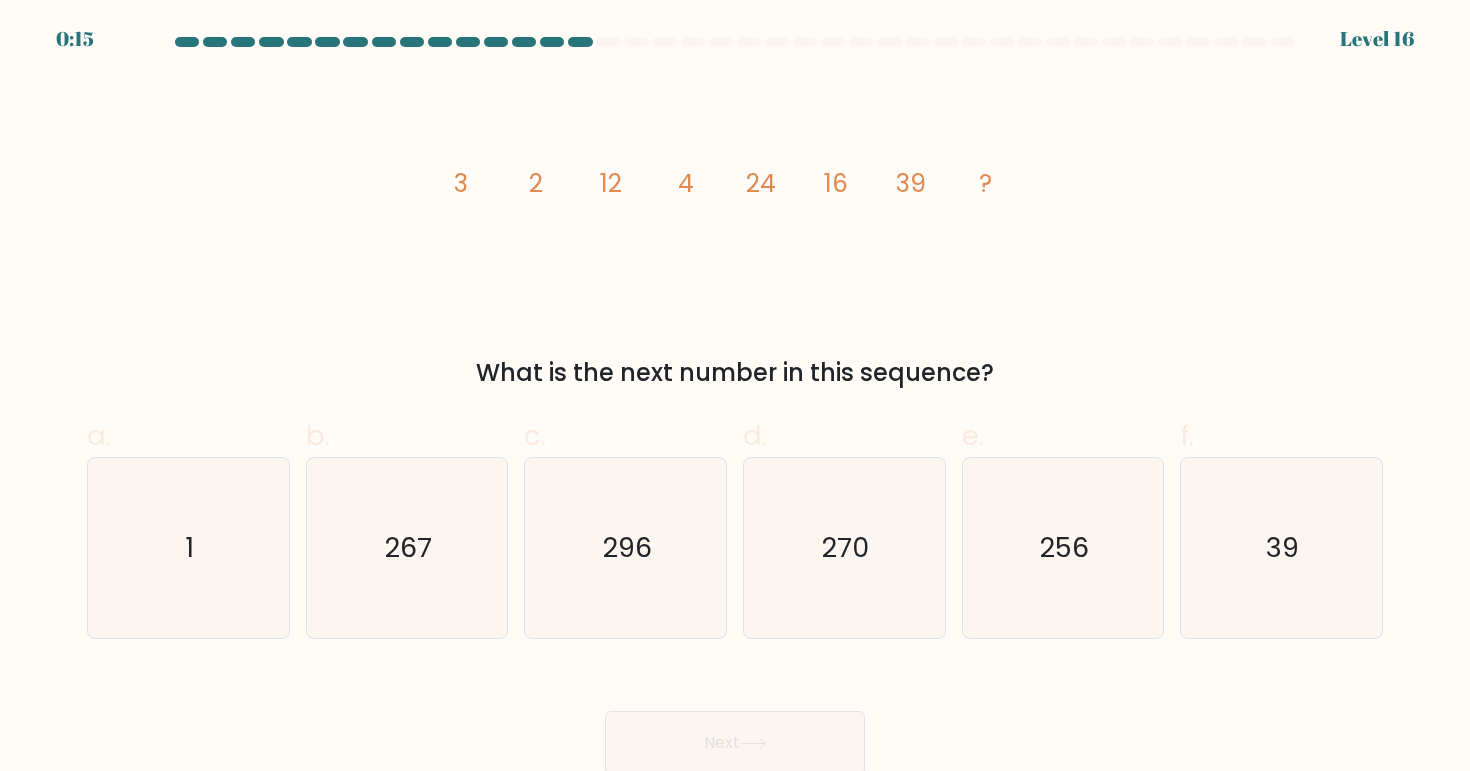 scroll, scrollTop: 4, scrollLeft: 0, axis: vertical 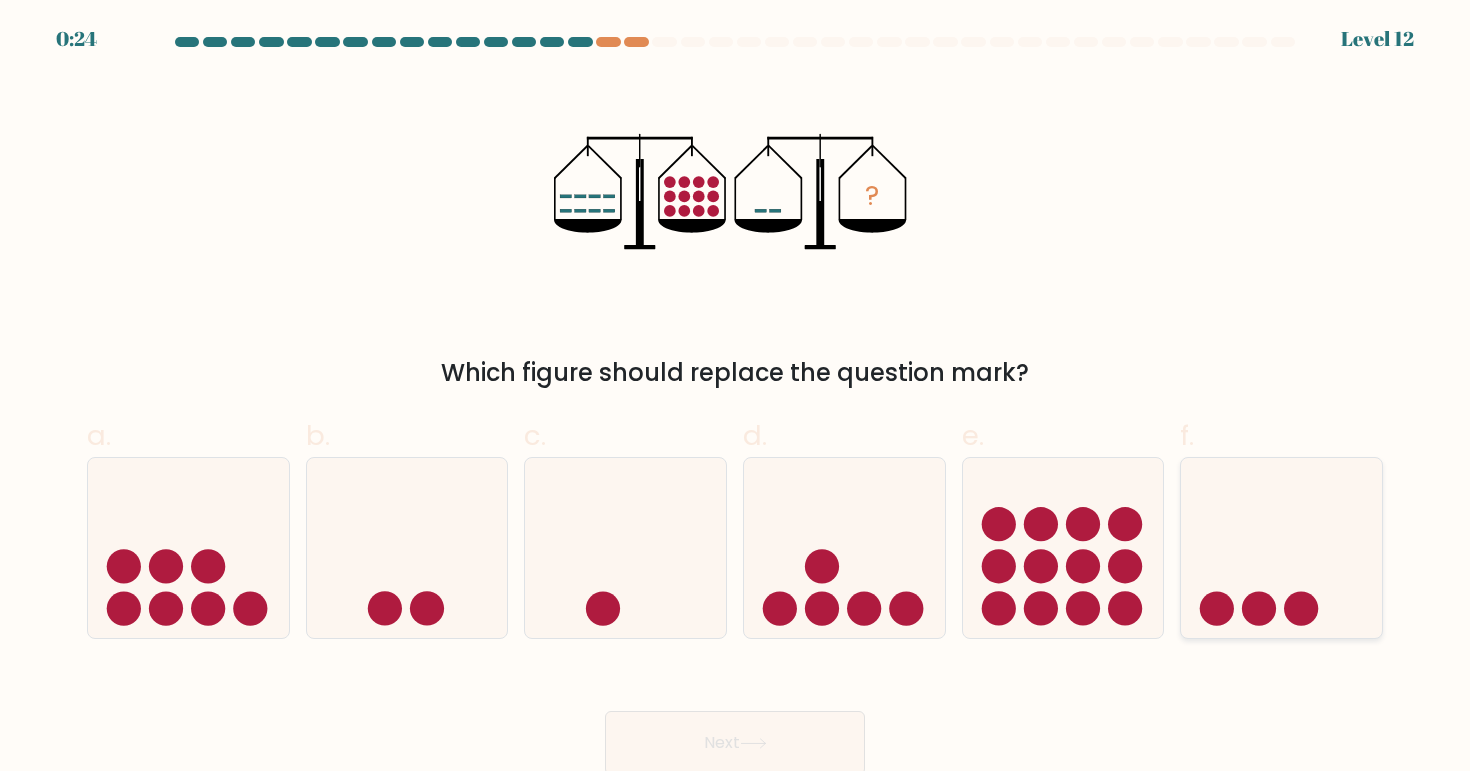 click at bounding box center (1281, 548) 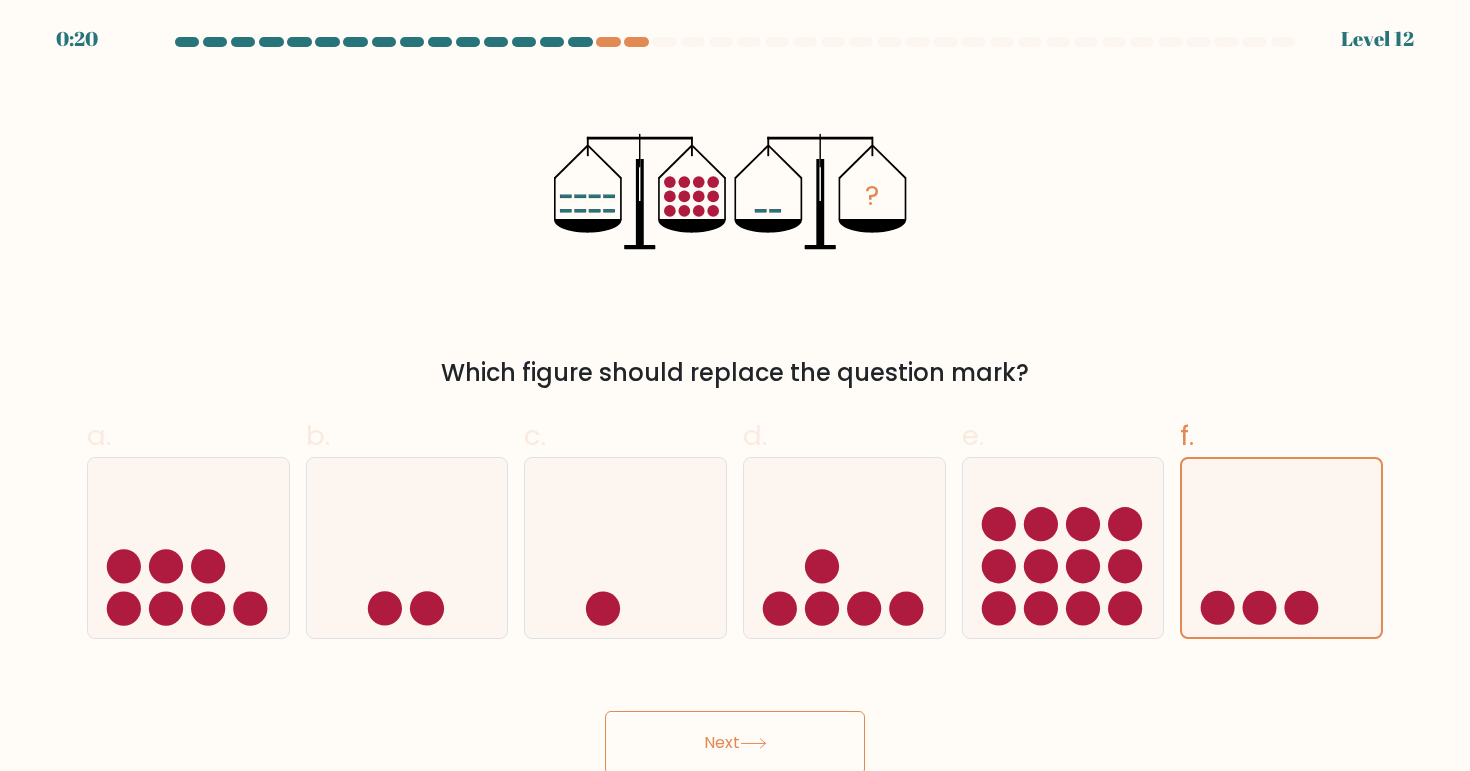 click on "Next" at bounding box center (735, 743) 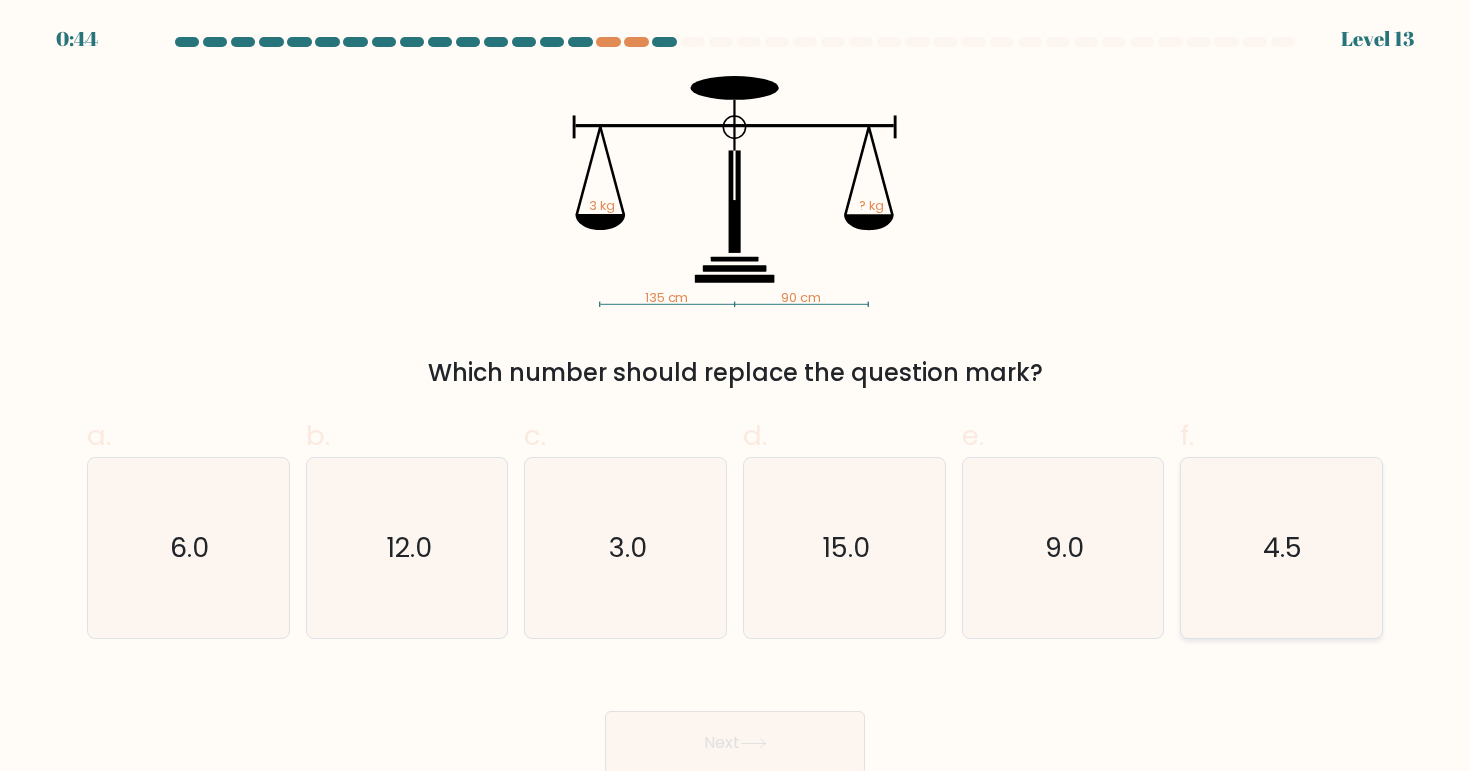 click on "4.5" at bounding box center [1281, 548] 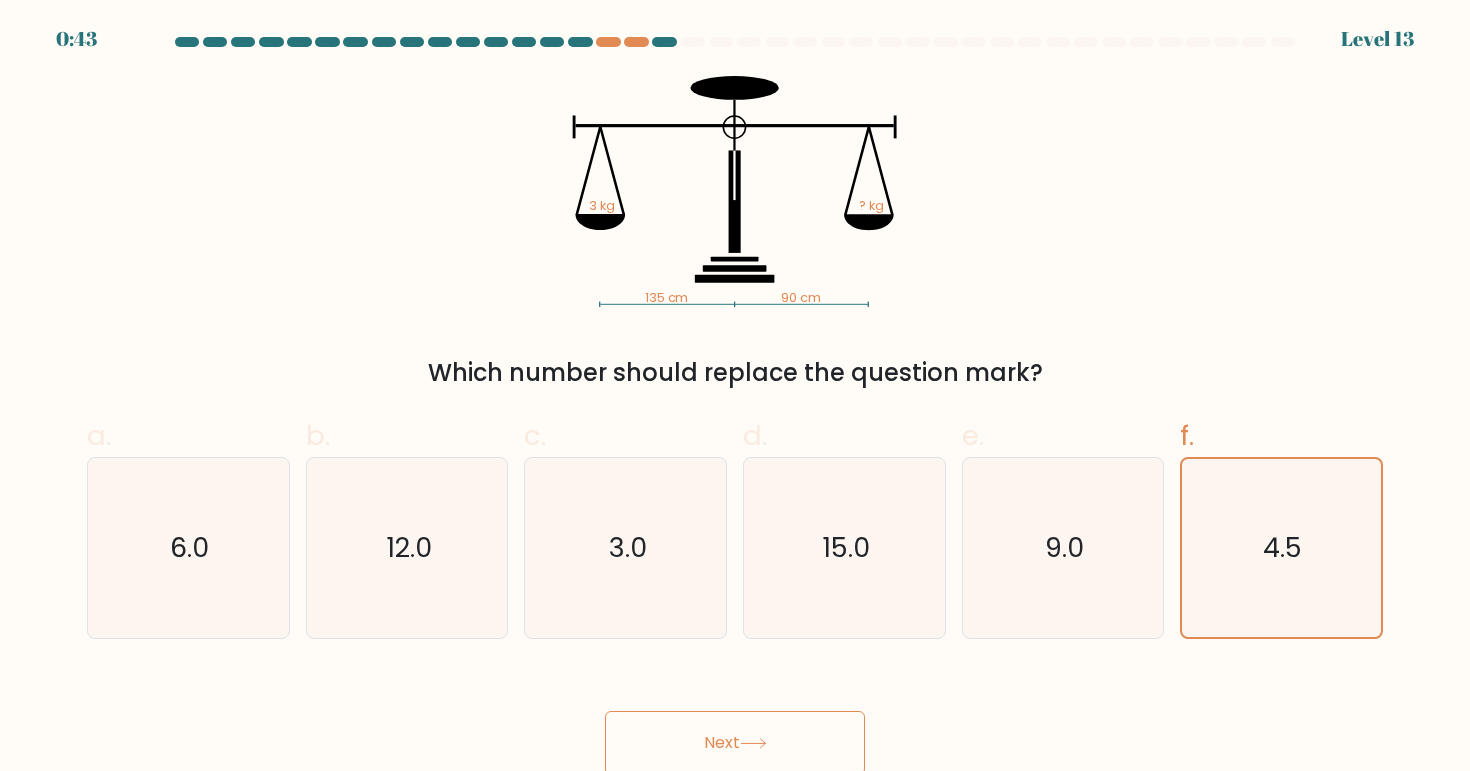 click on "Next" at bounding box center [735, 743] 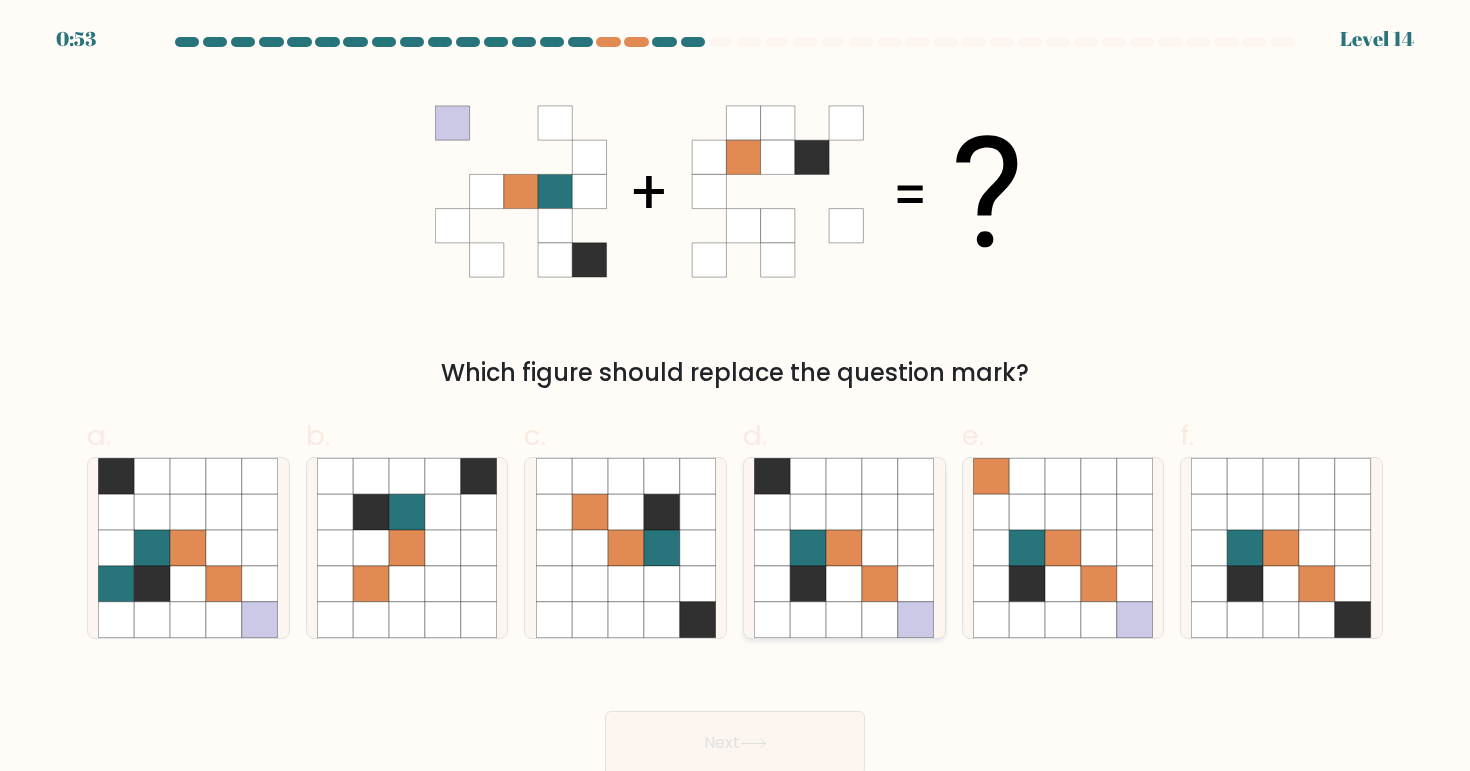click at bounding box center (844, 584) 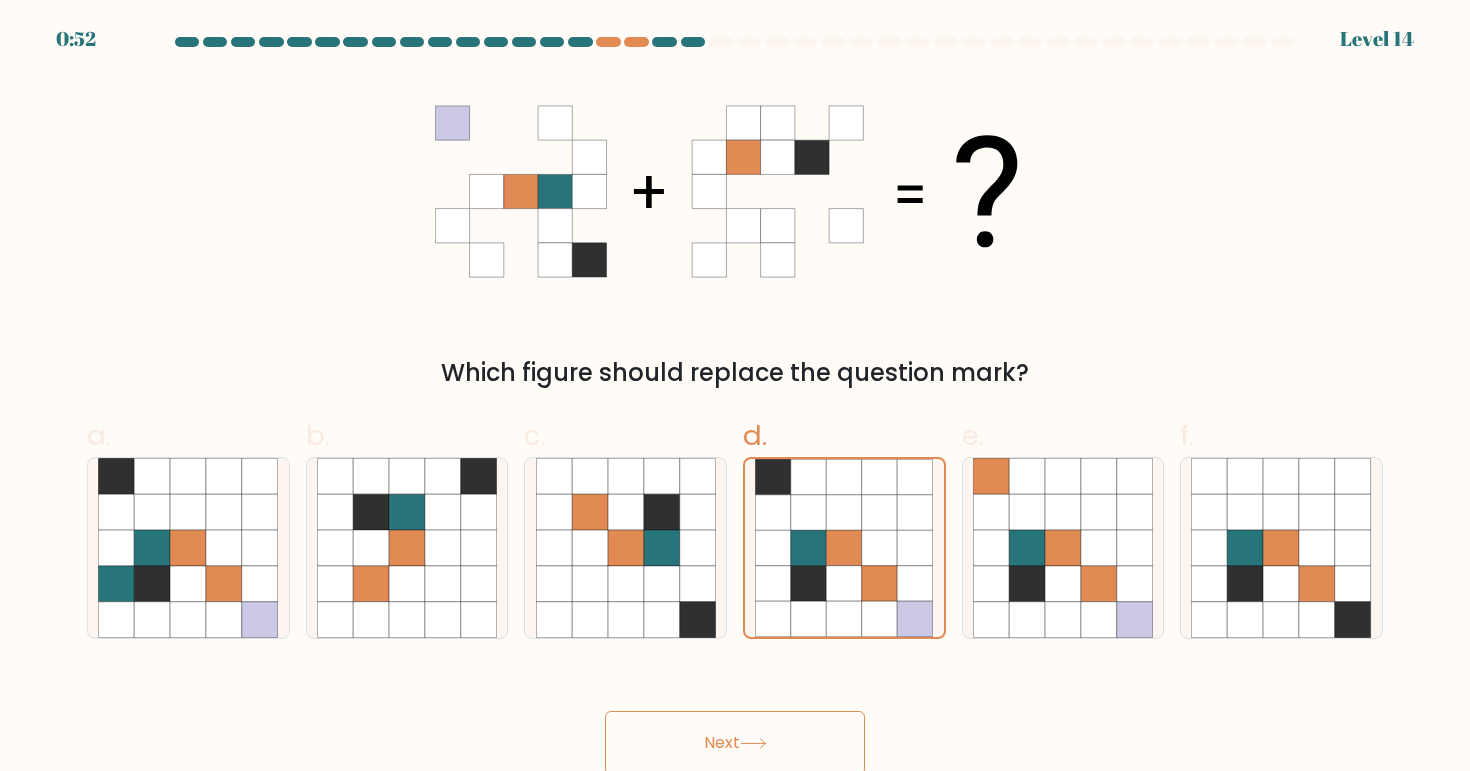 click on "Next" at bounding box center (735, 743) 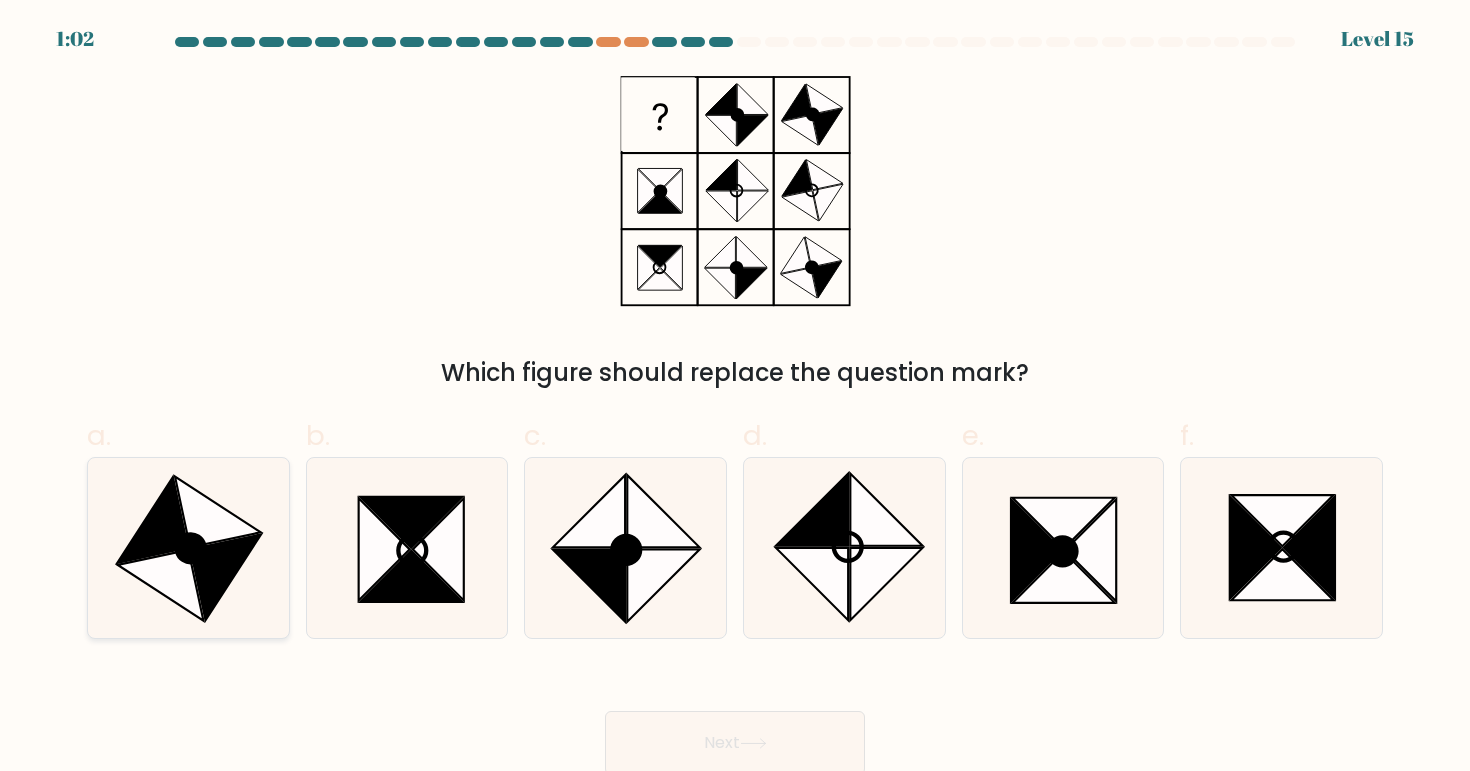 click at bounding box center [218, 511] 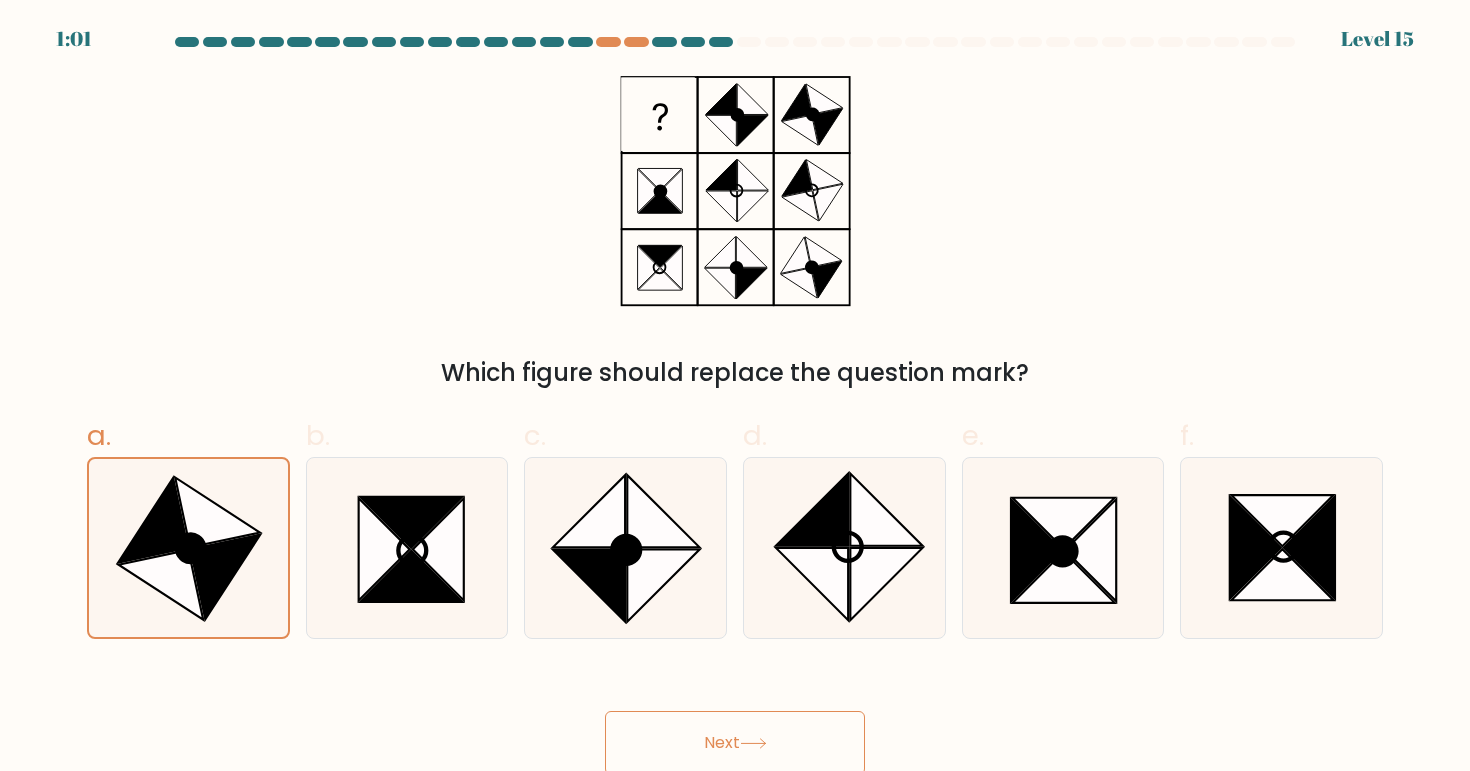 click on "Next" at bounding box center (735, 743) 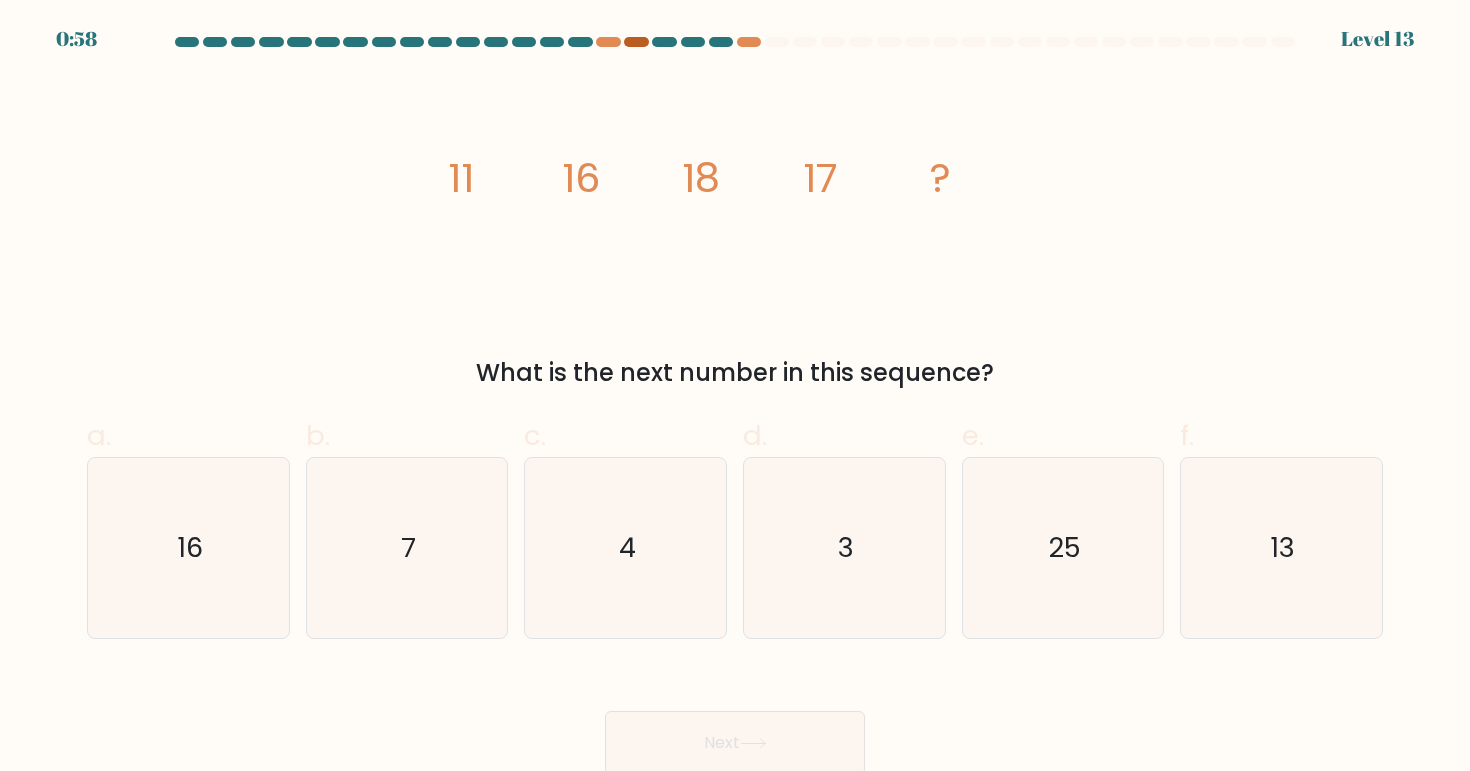click at bounding box center (636, 42) 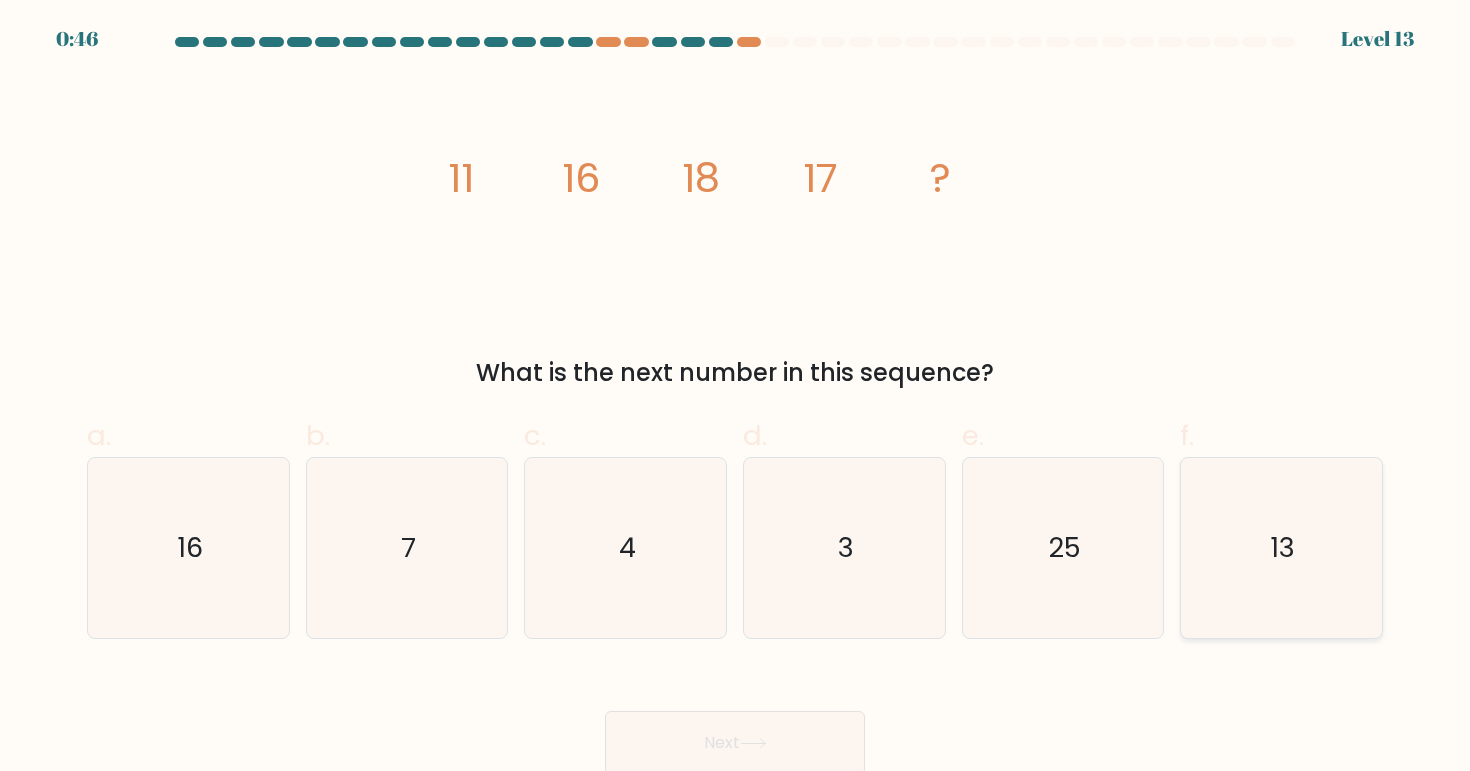 click on "13" at bounding box center [1281, 548] 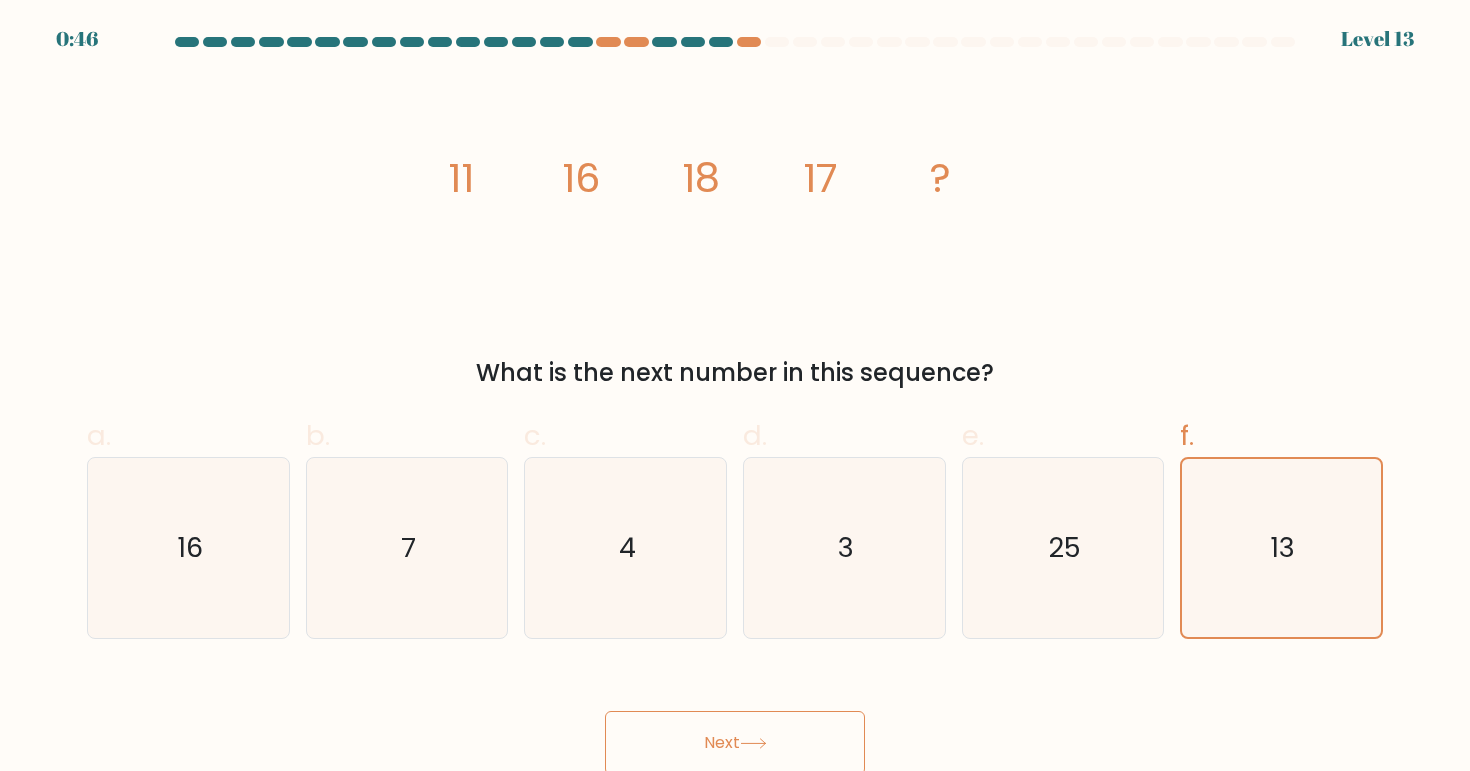 click on "Next" at bounding box center (735, 743) 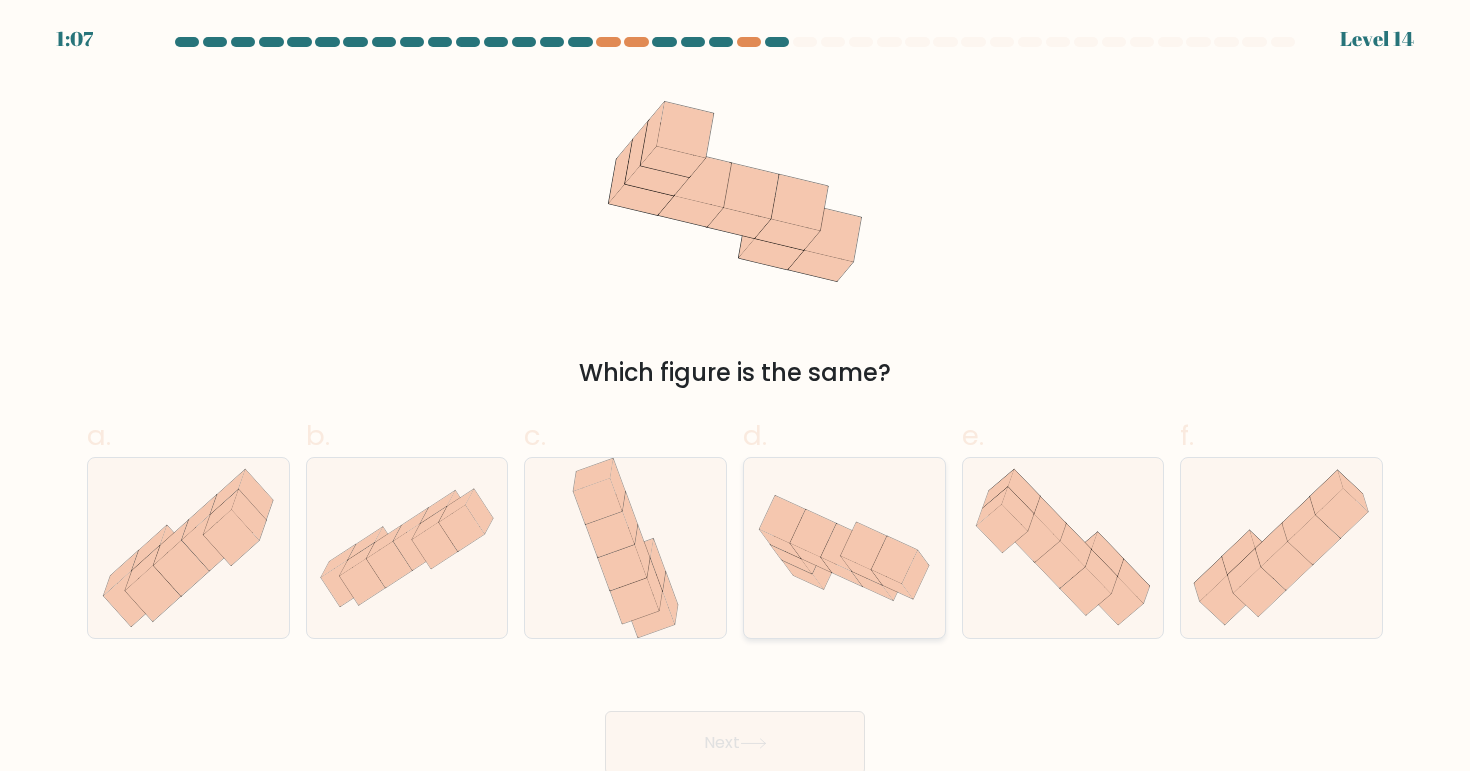 click at bounding box center (844, 546) 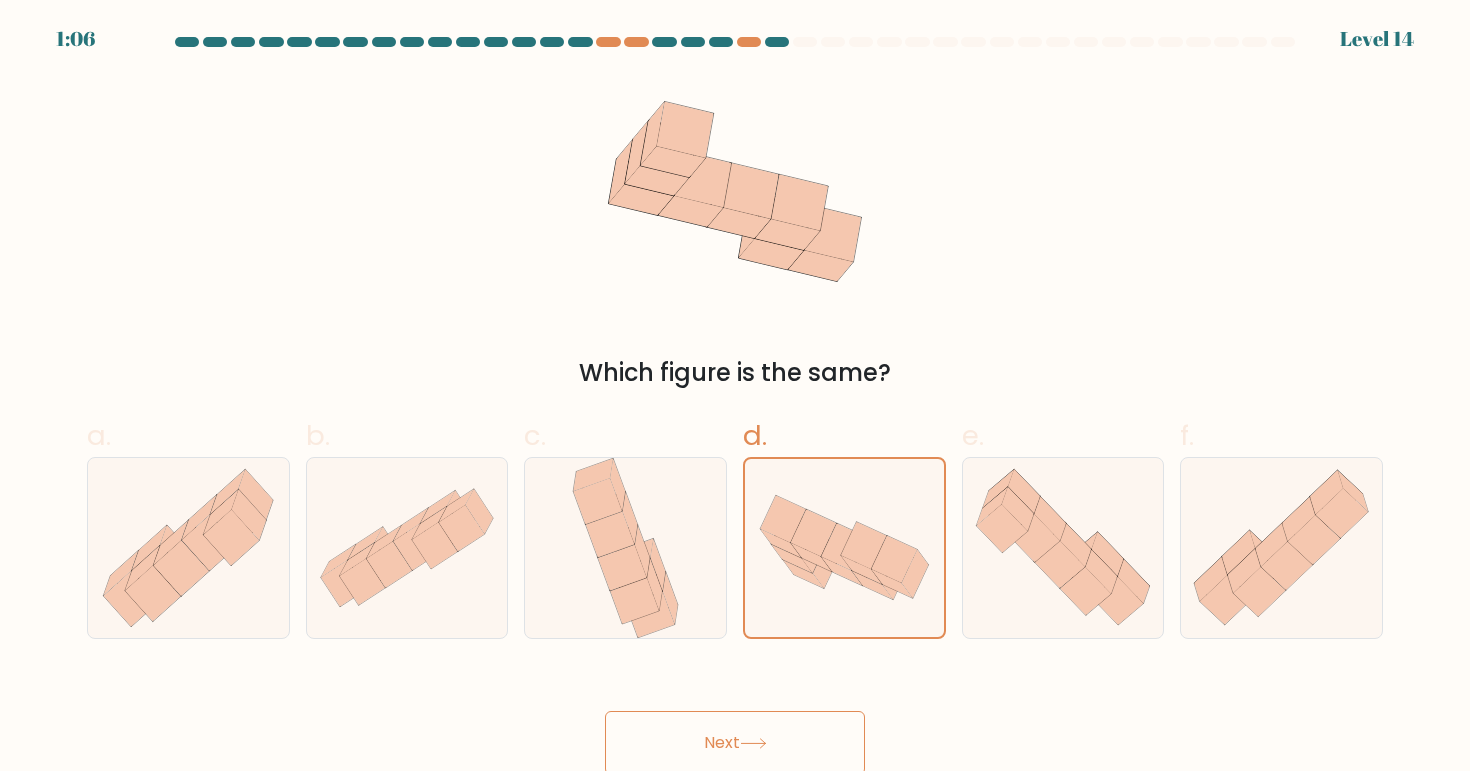 click on "Next" at bounding box center [735, 743] 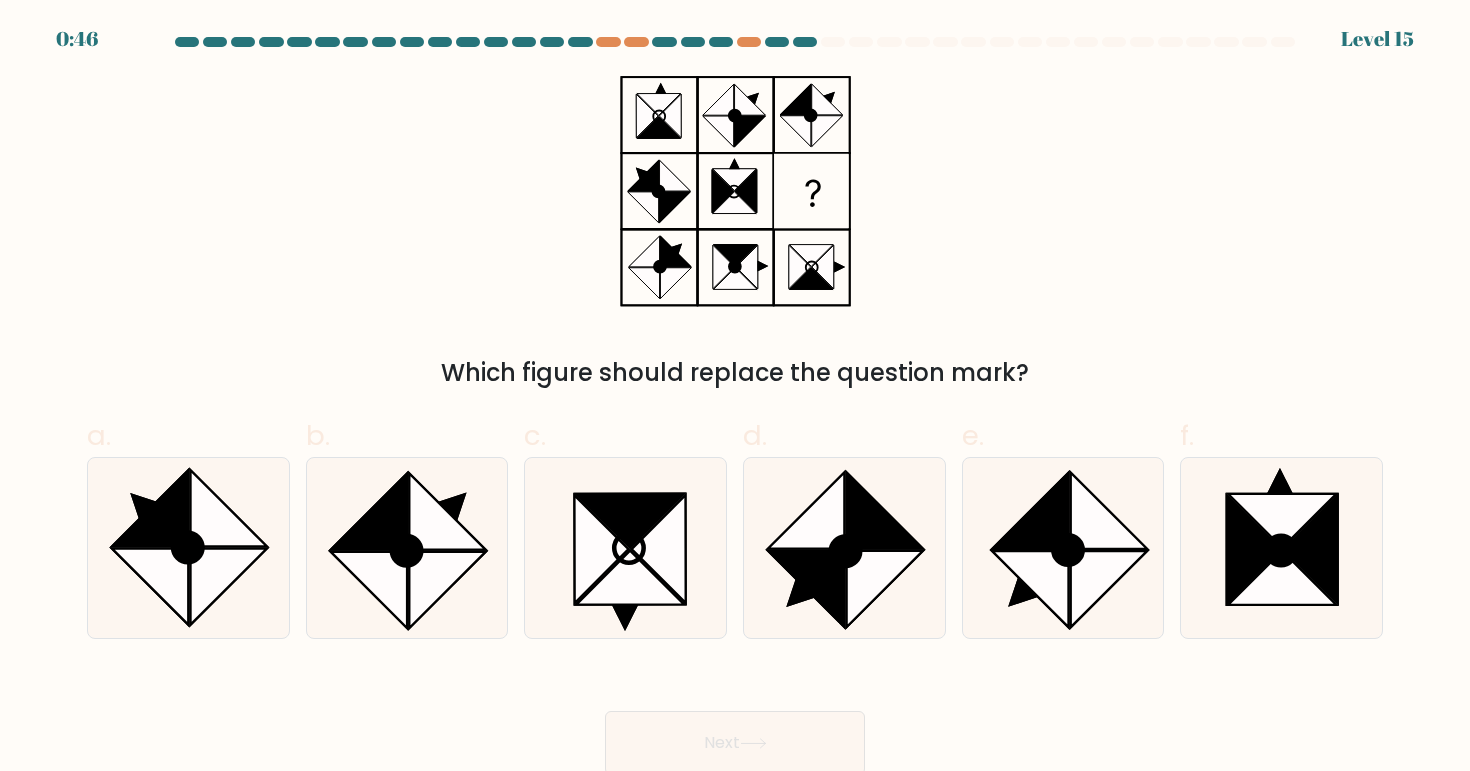 type 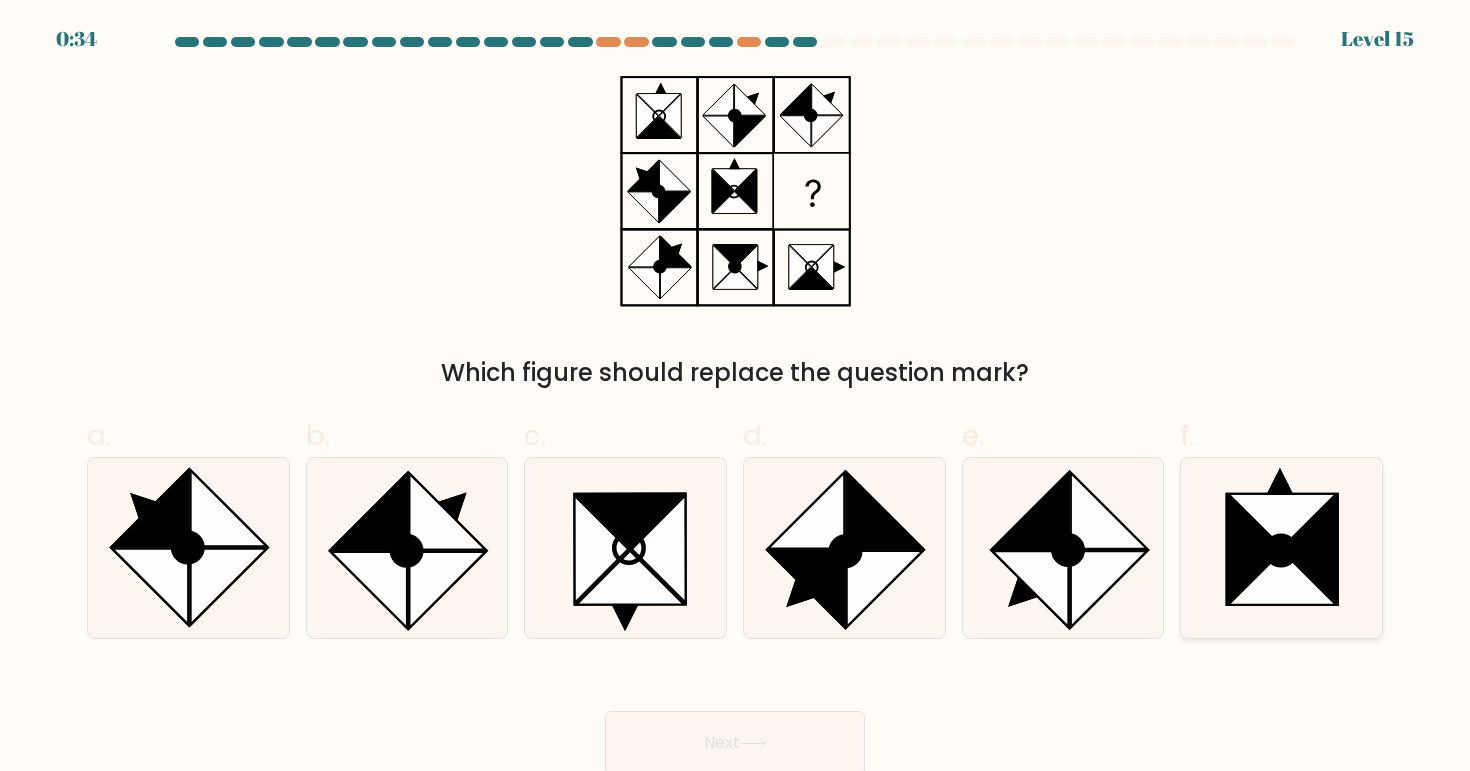 click at bounding box center (1281, 548) 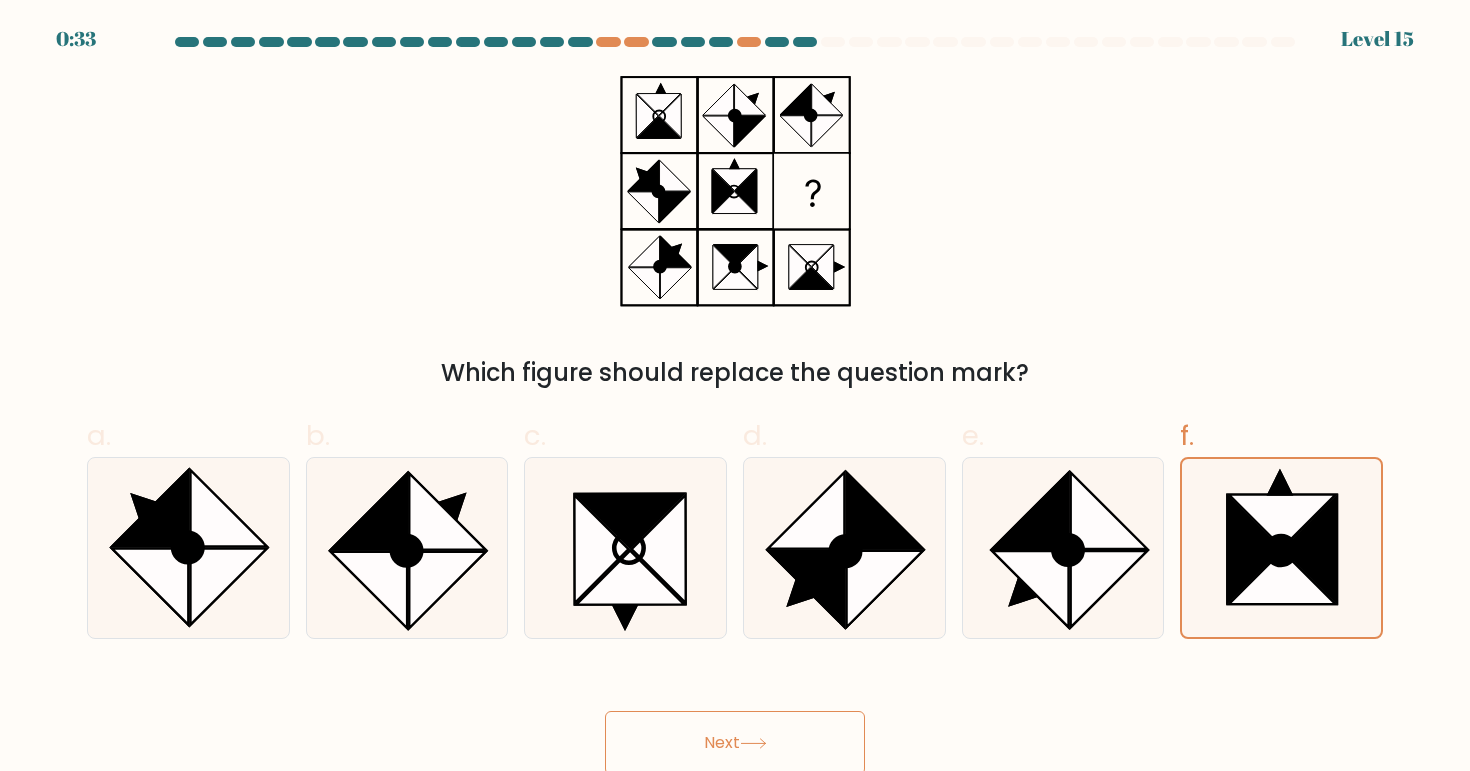 click on "Next" at bounding box center [735, 743] 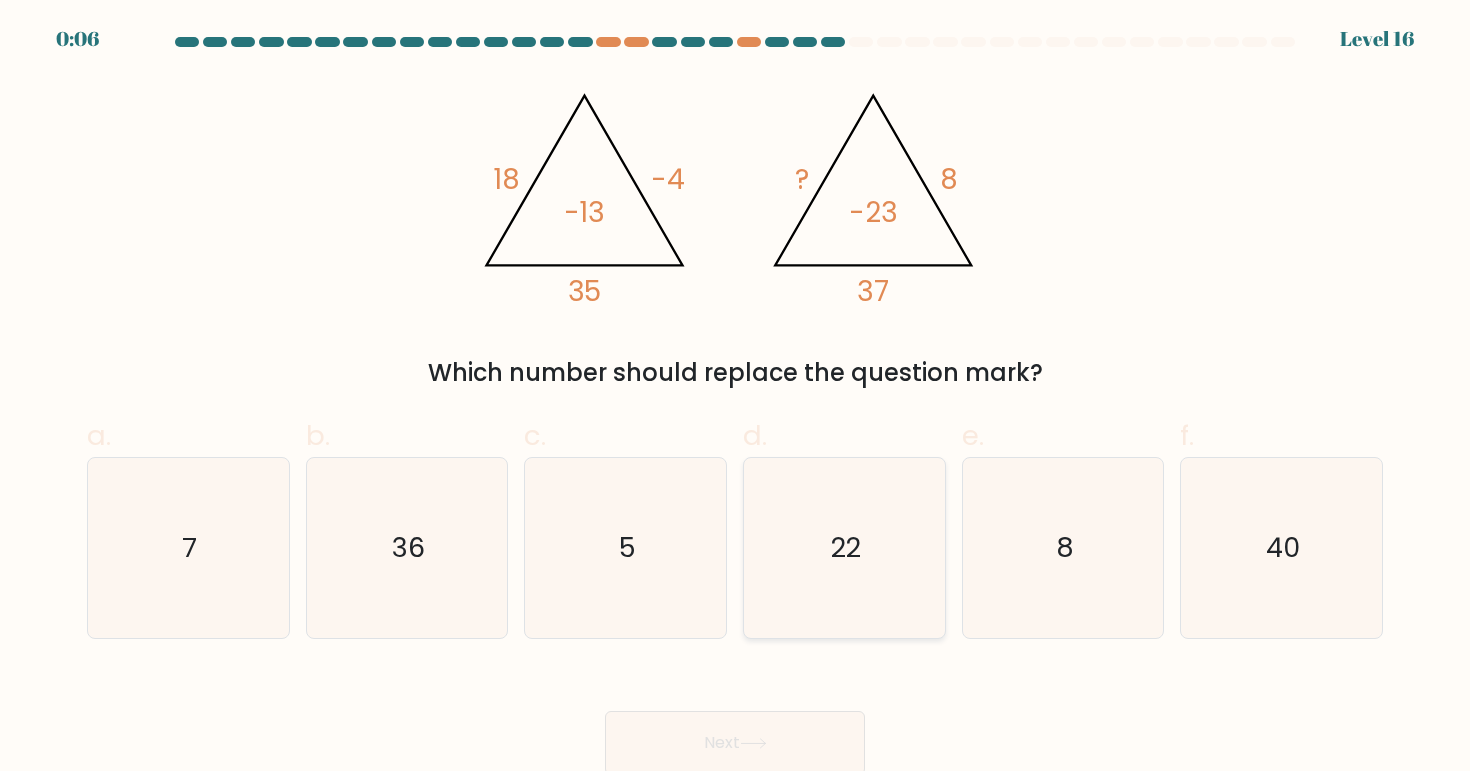 click on "22" at bounding box center [844, 548] 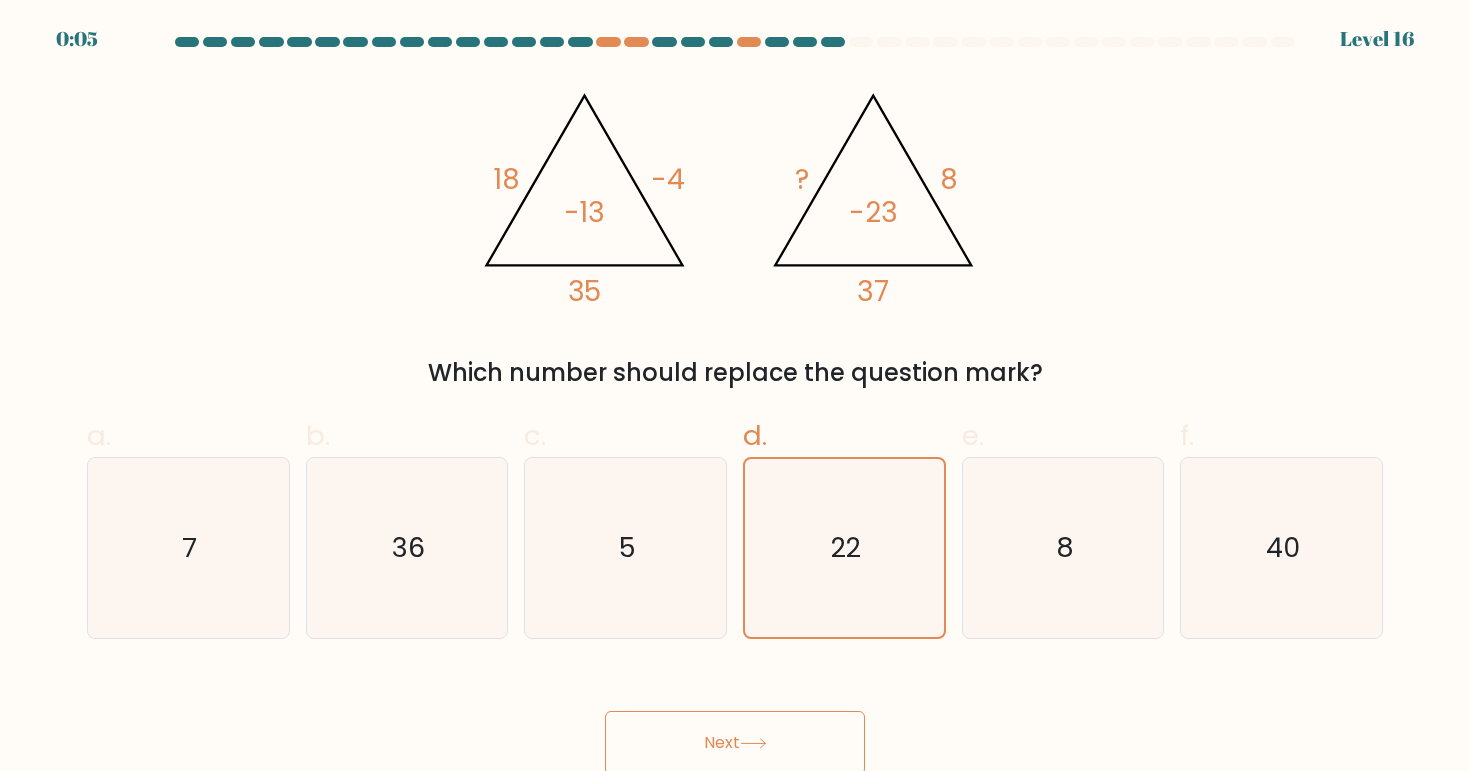 click on "Next" at bounding box center (735, 743) 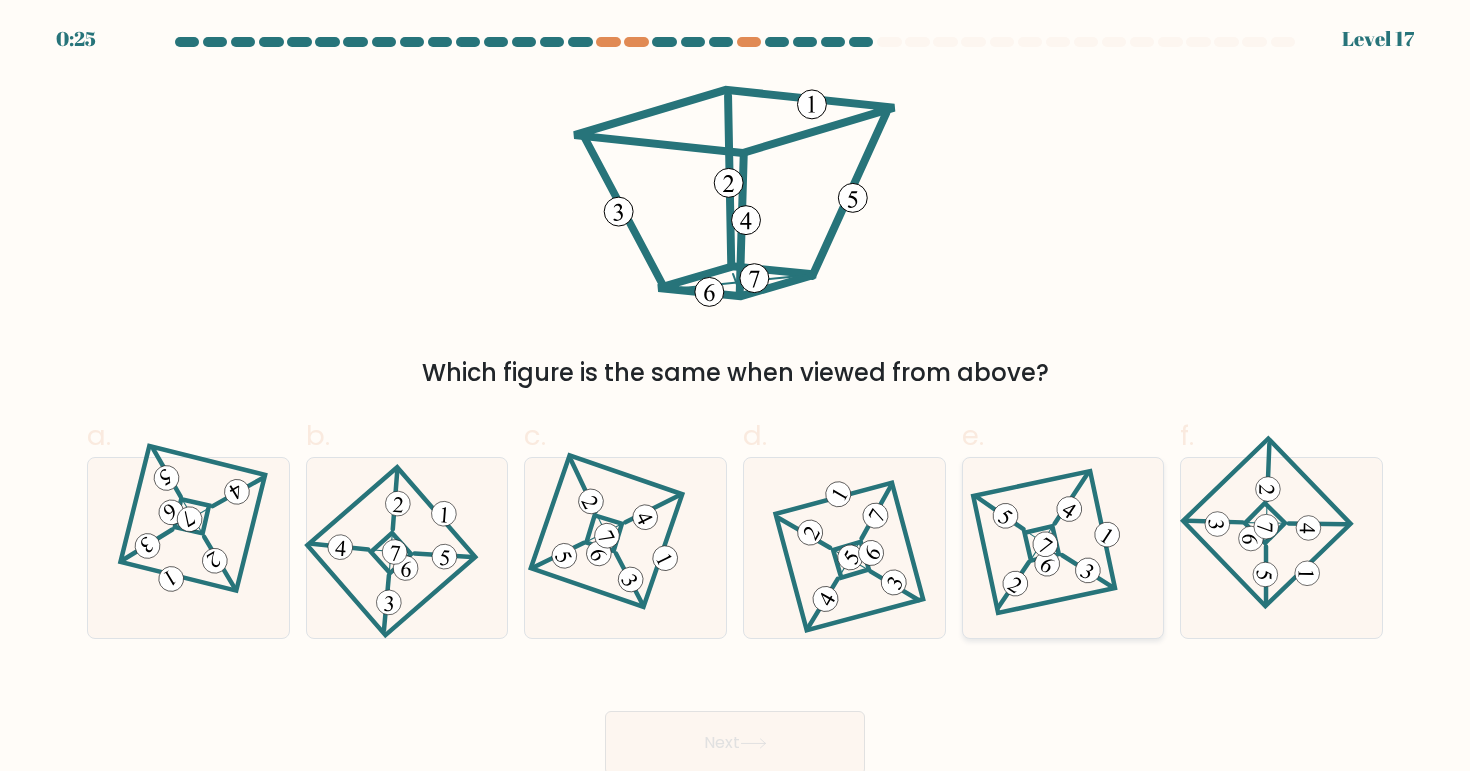 click at bounding box center (1063, 548) 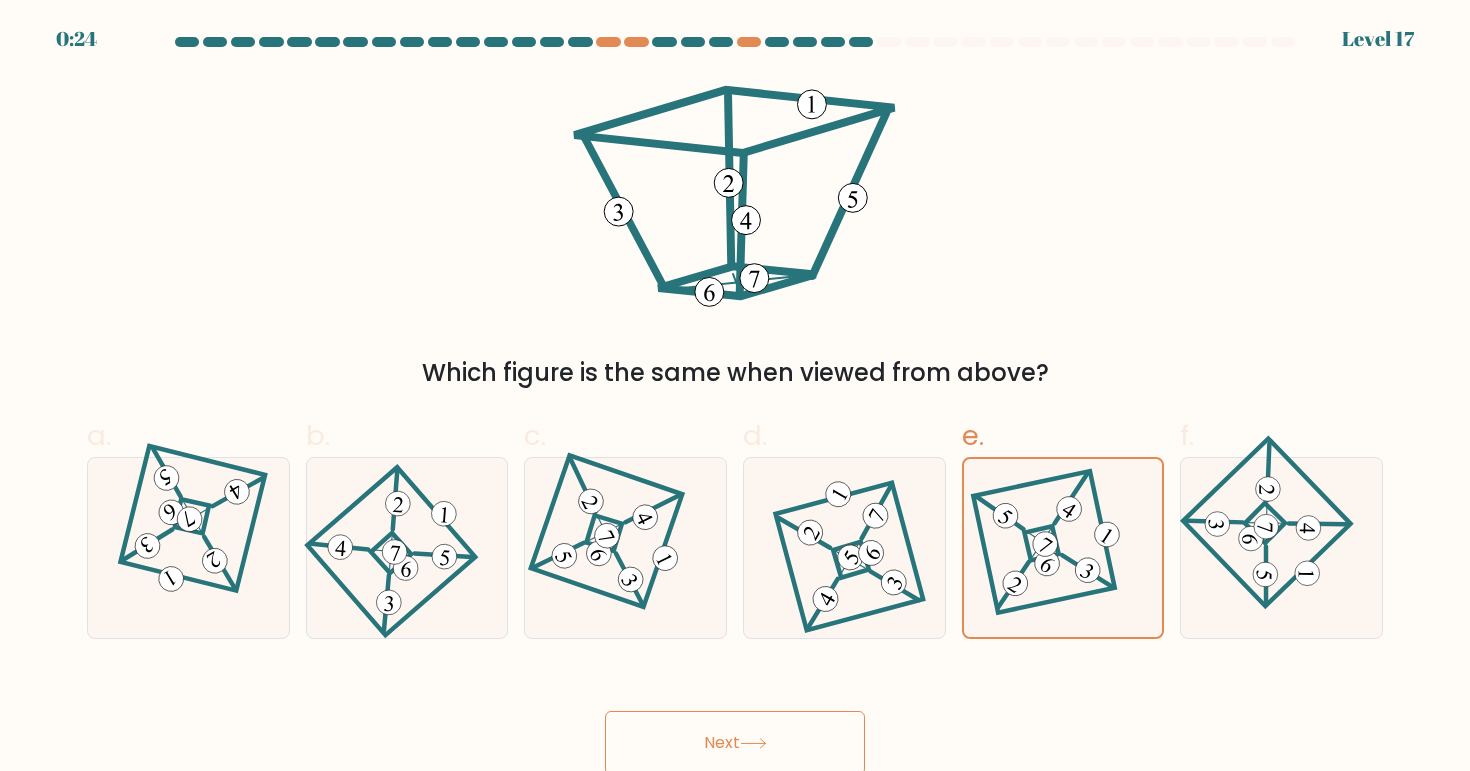 click on "Next" at bounding box center (735, 743) 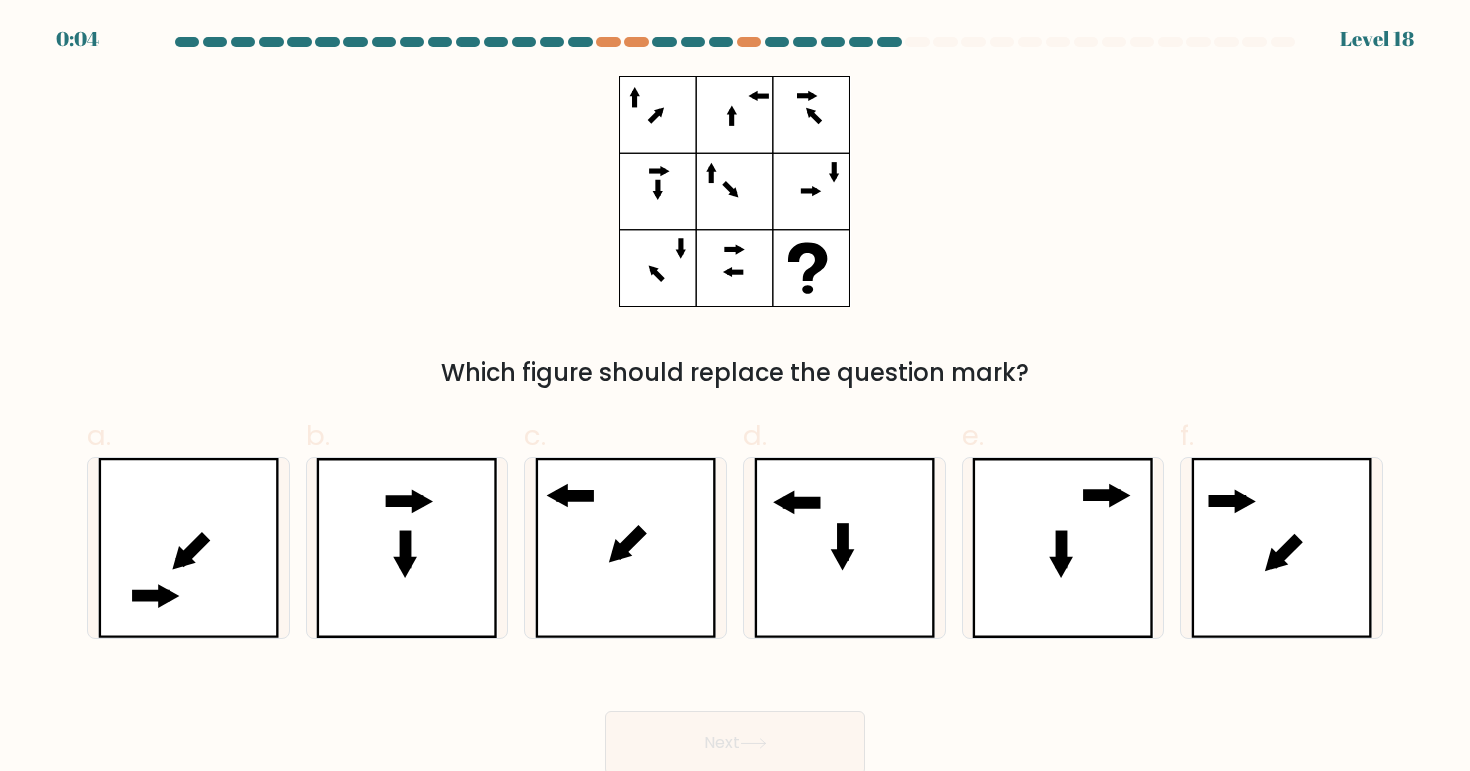 click at bounding box center [735, 406] 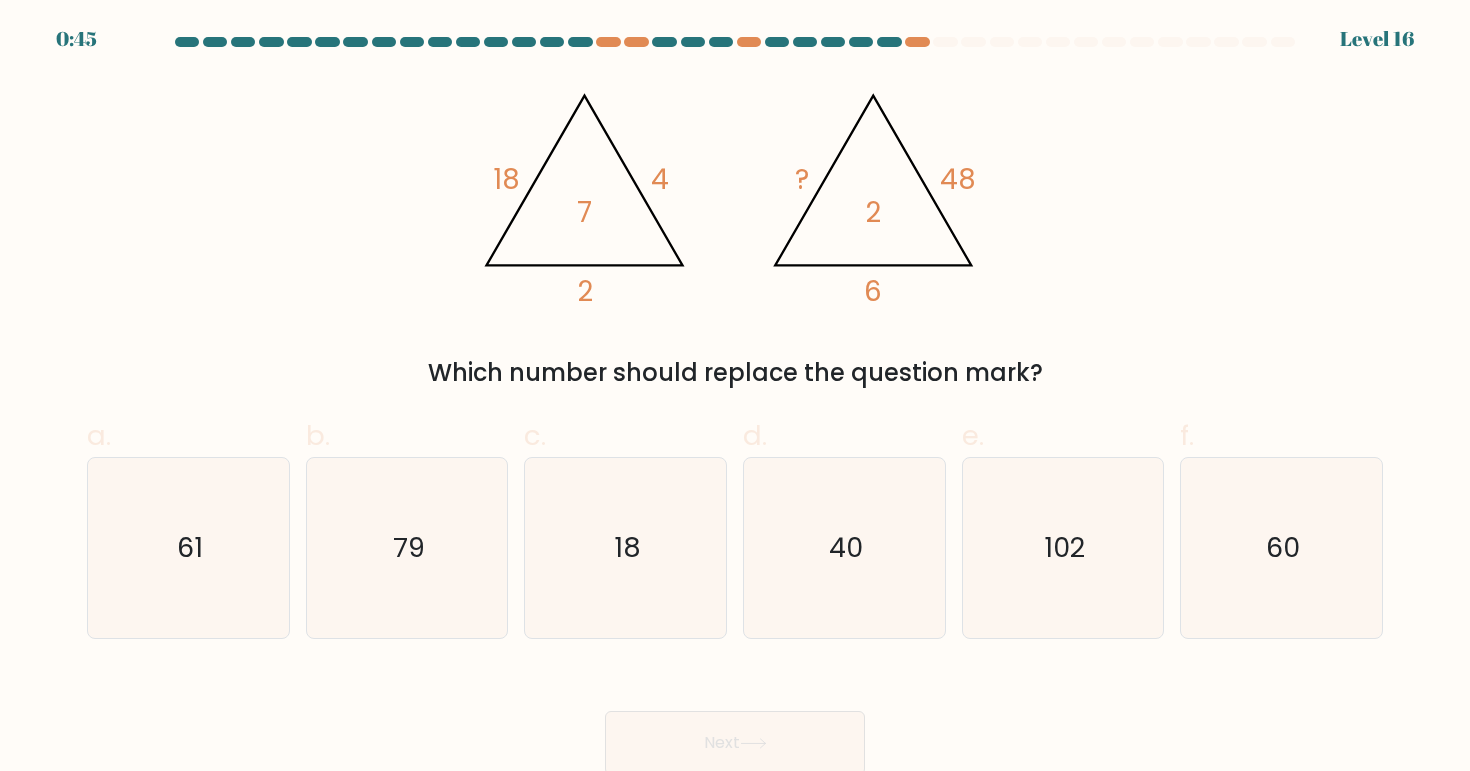 scroll, scrollTop: 0, scrollLeft: 0, axis: both 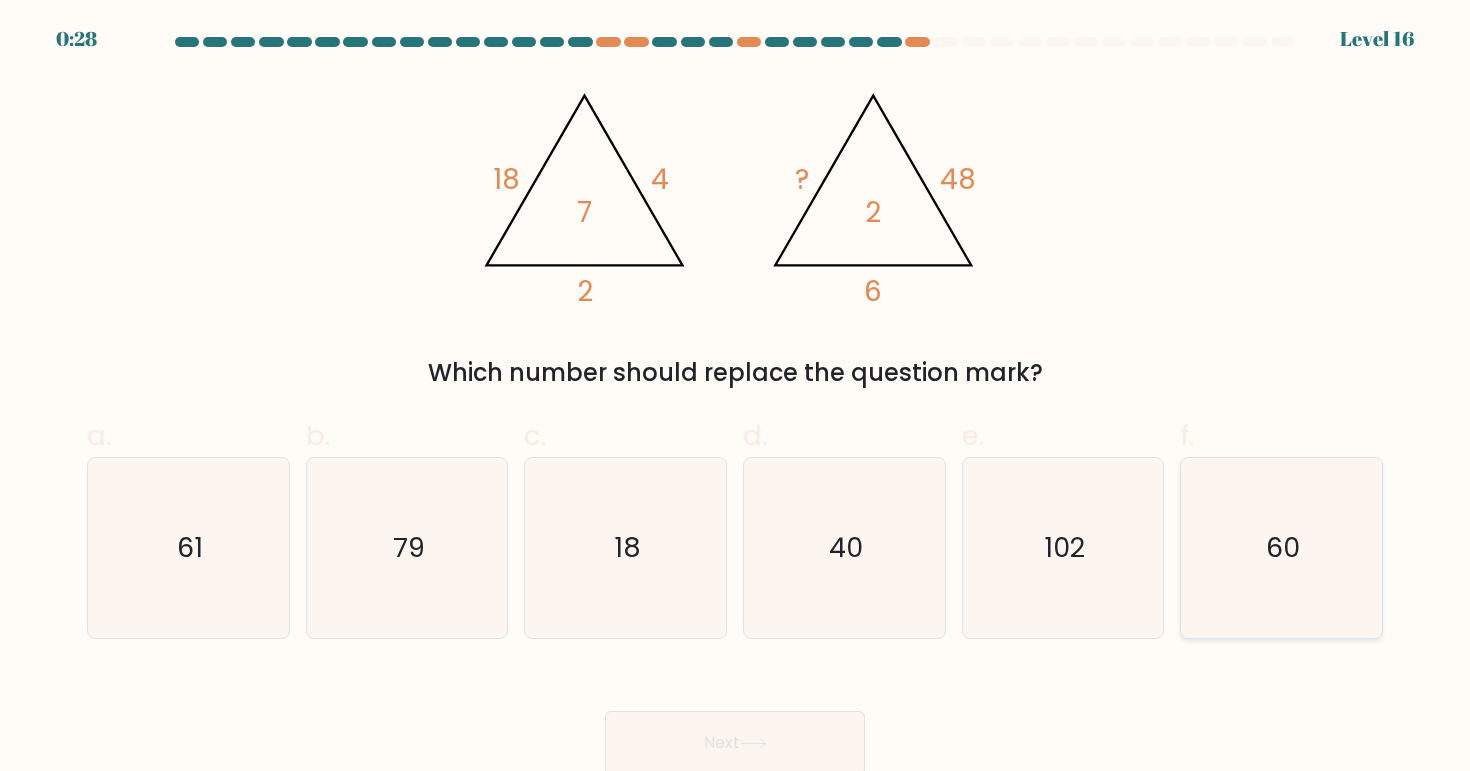 click on "60" at bounding box center (1281, 548) 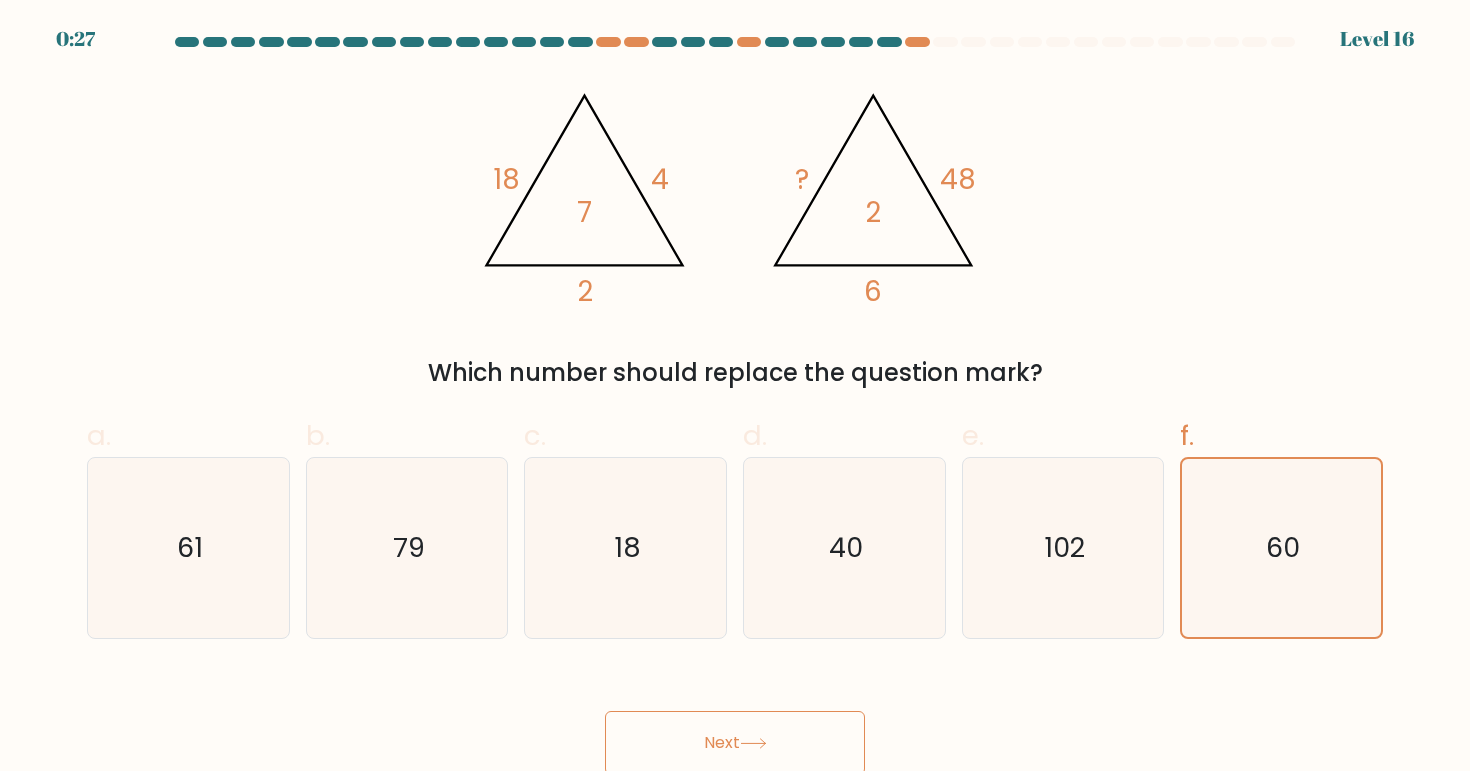 click on "Next" at bounding box center [735, 743] 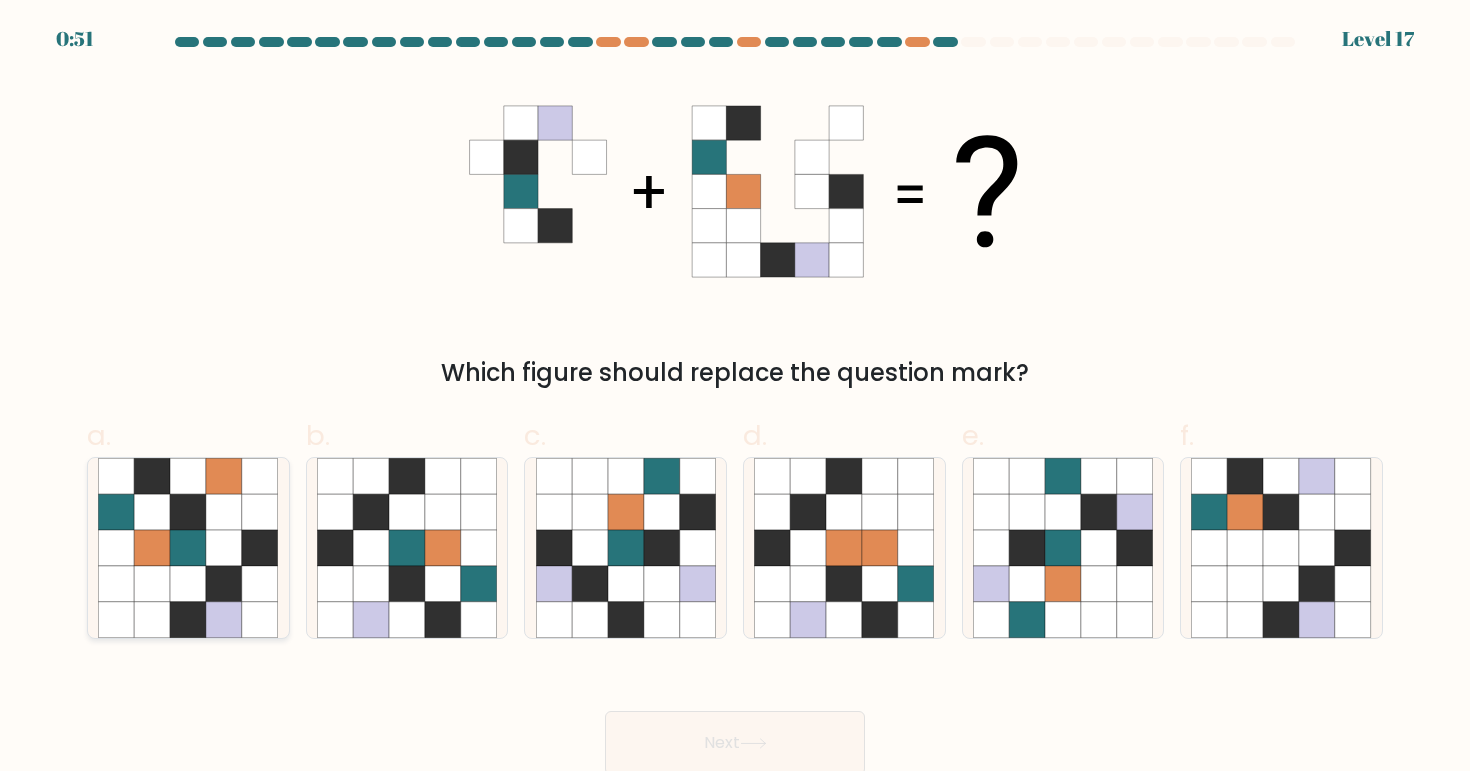 click at bounding box center (260, 476) 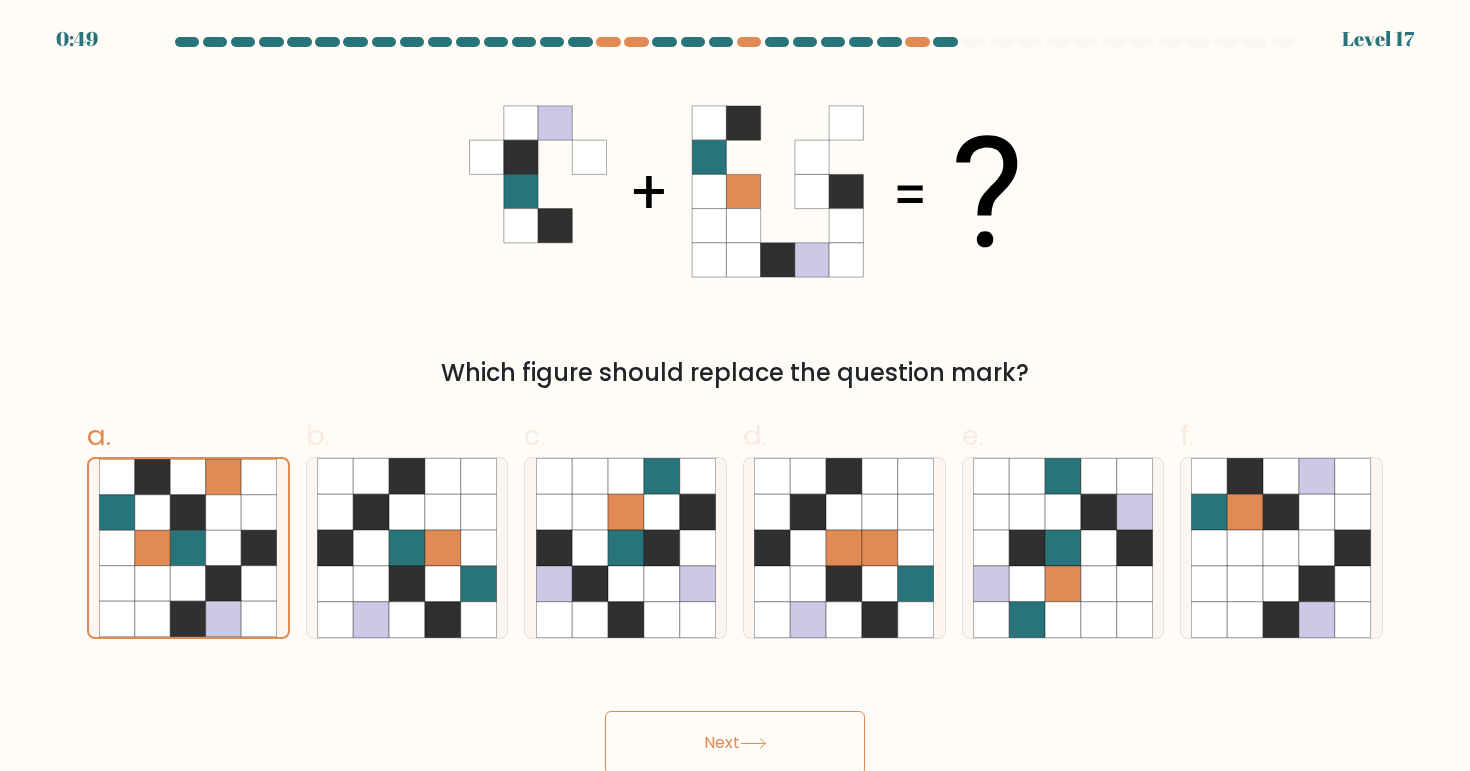 click on "Next" at bounding box center [735, 743] 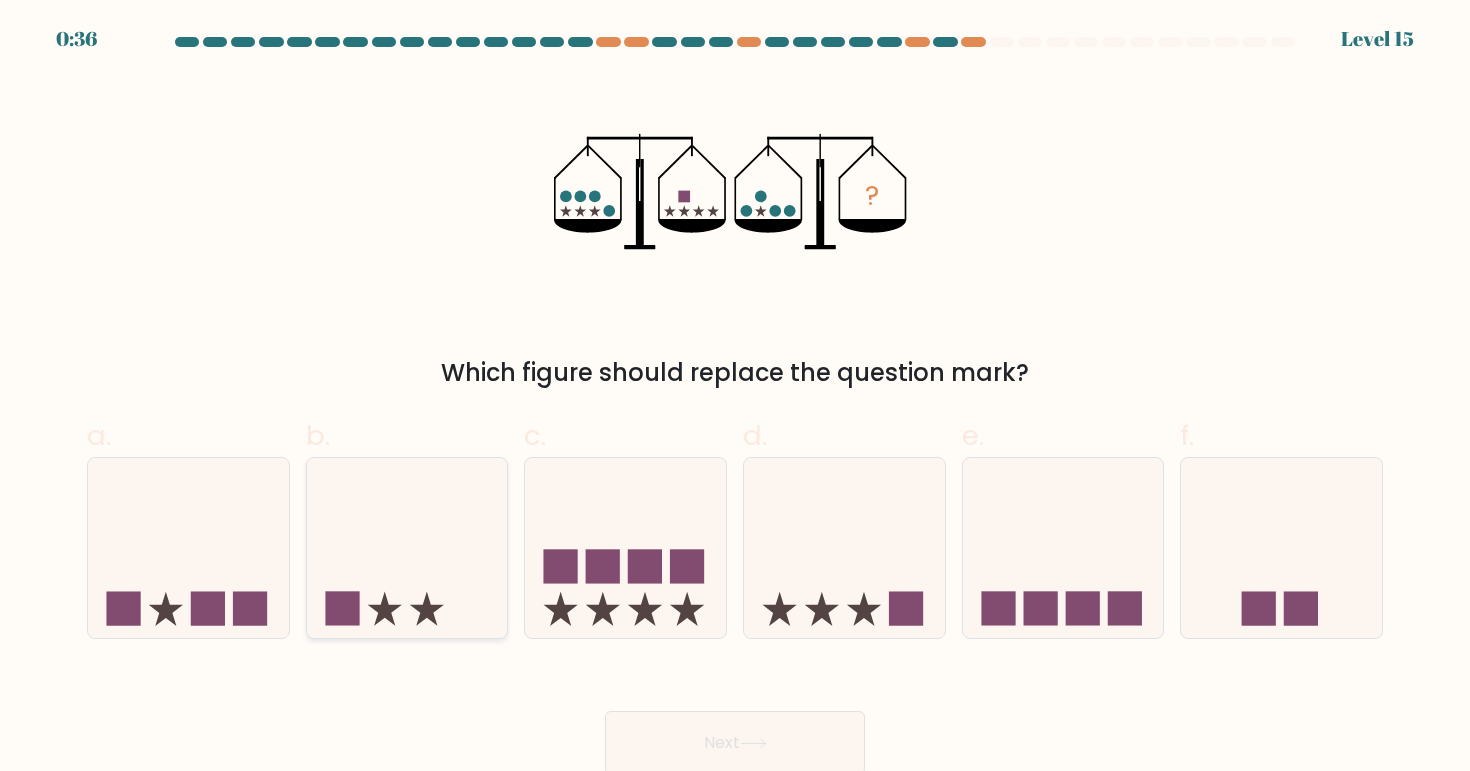 click at bounding box center (407, 548) 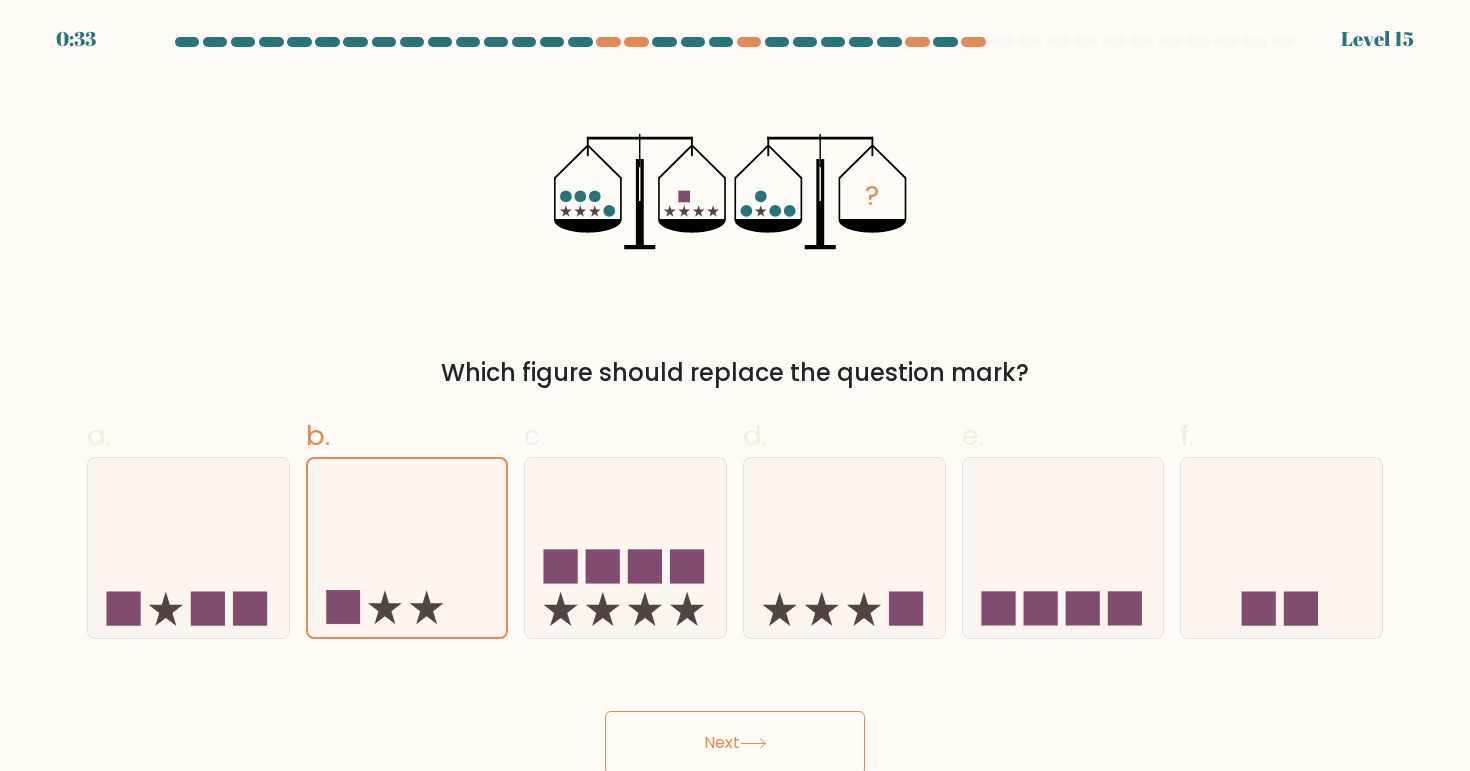 click on "Next" at bounding box center [735, 743] 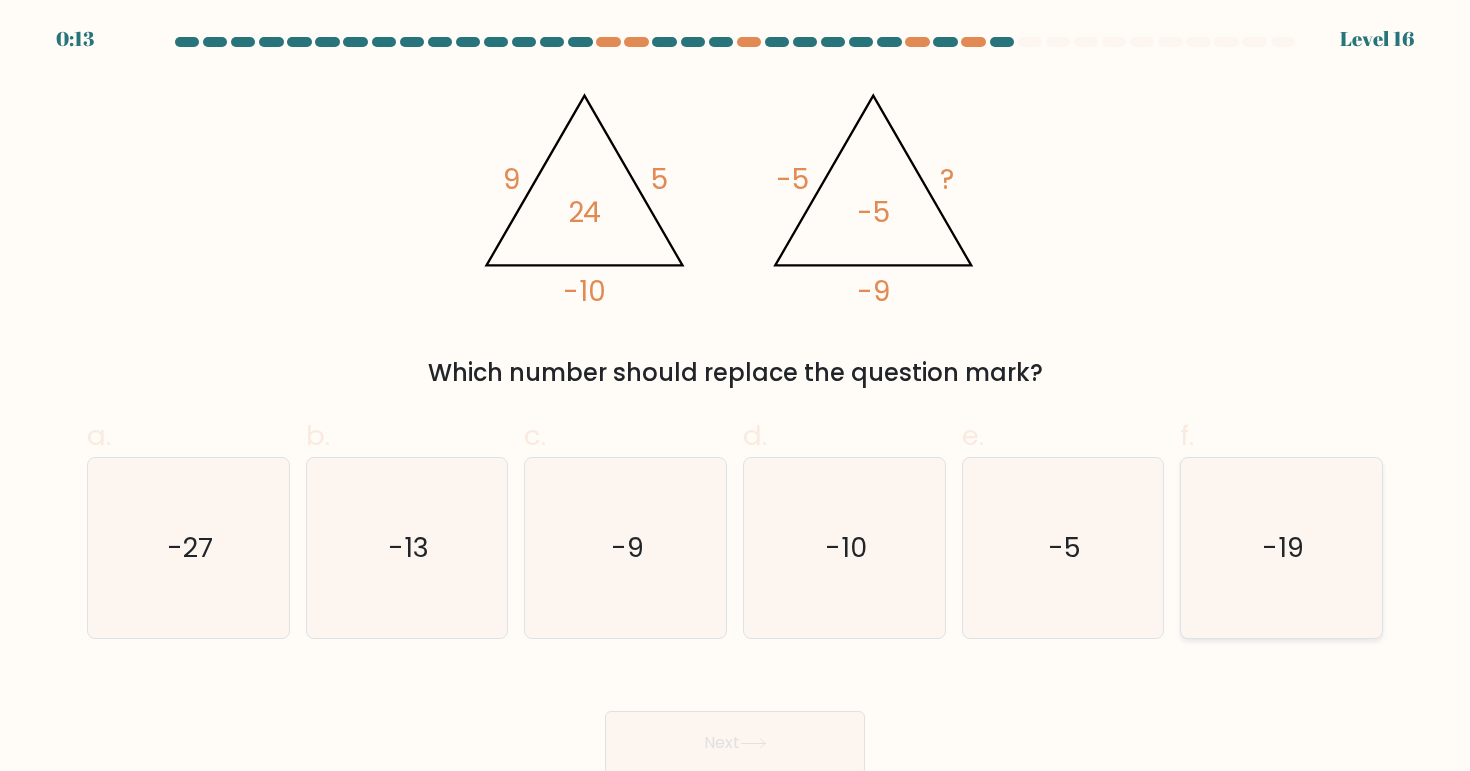 click on "-19" at bounding box center (1281, 548) 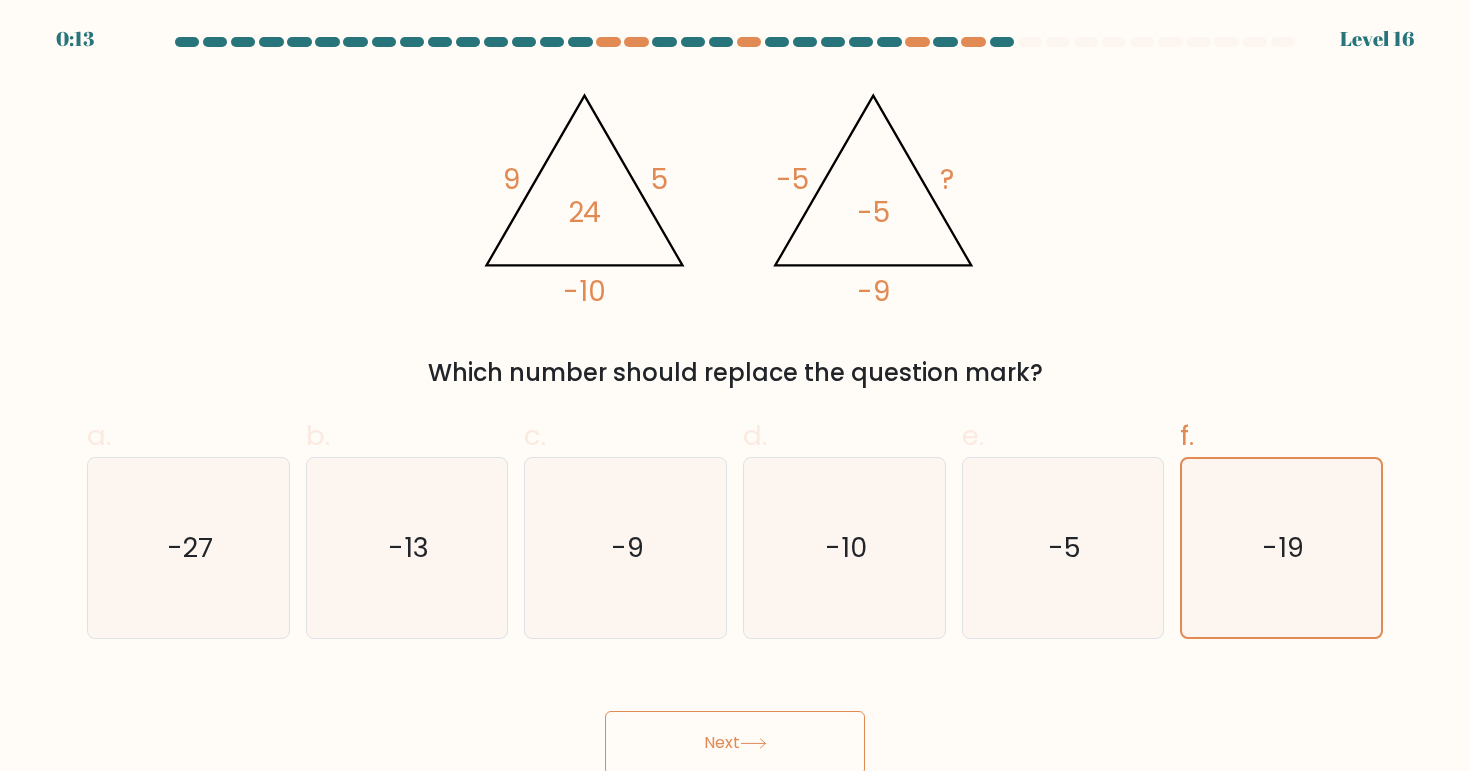 click on "Next" at bounding box center (735, 743) 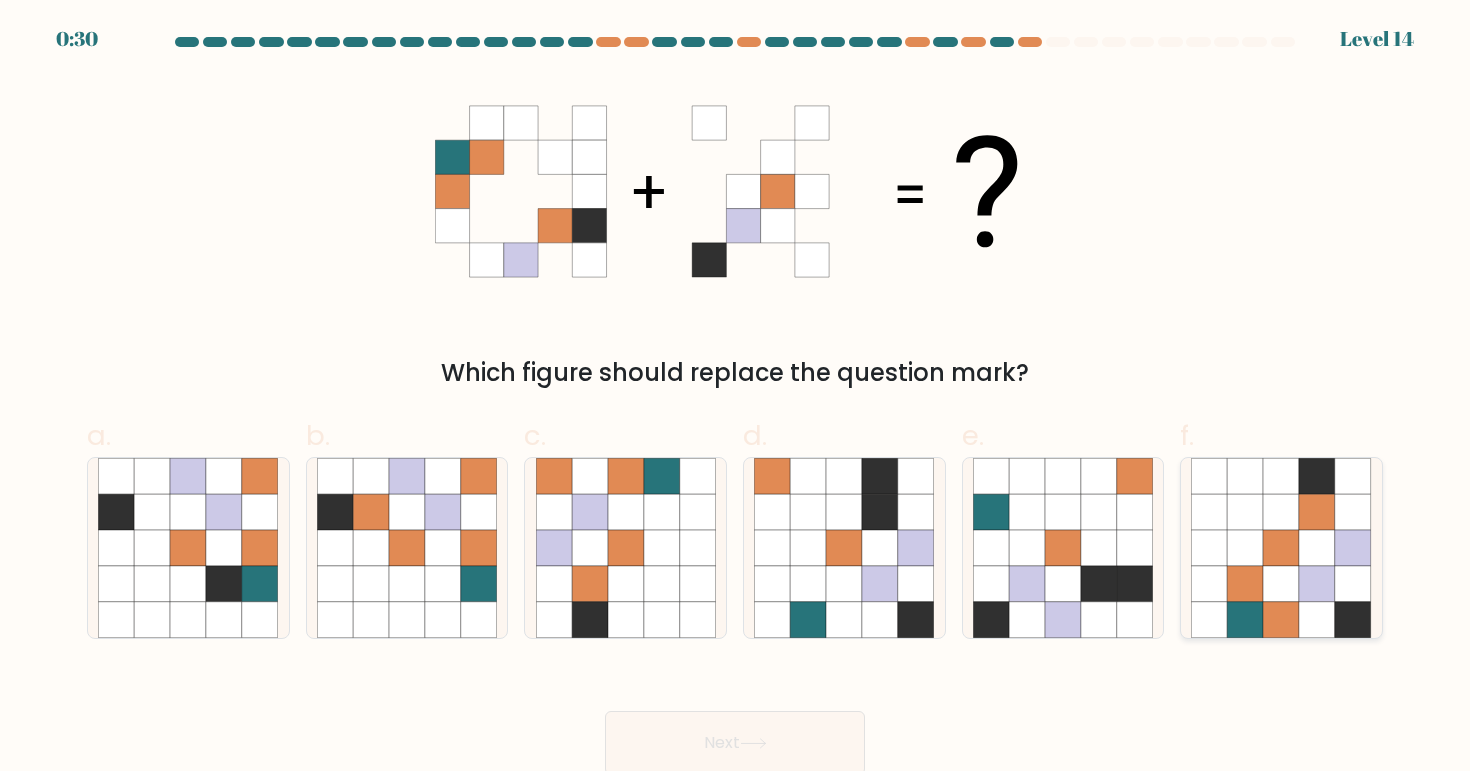 click at bounding box center (1282, 548) 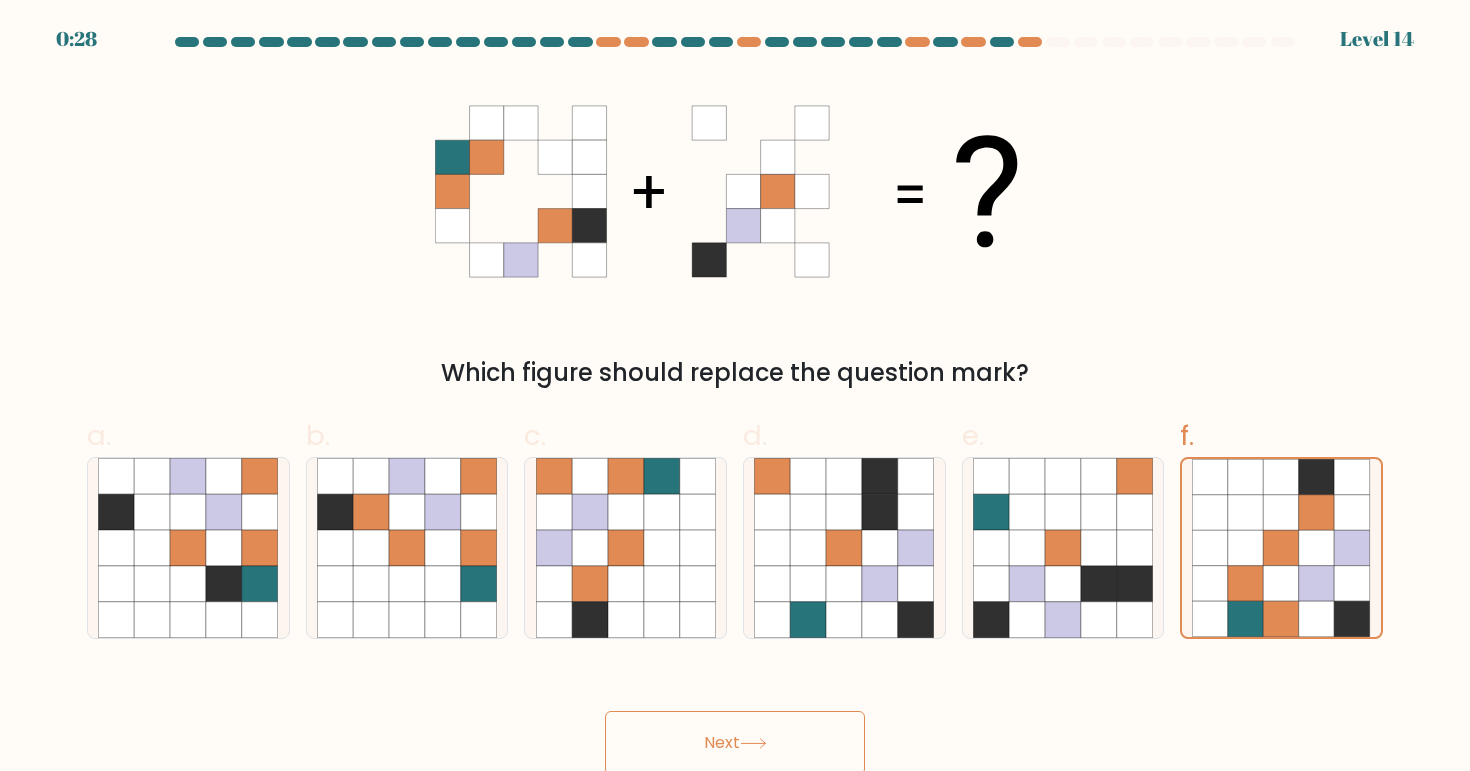 click on "Next" at bounding box center [735, 743] 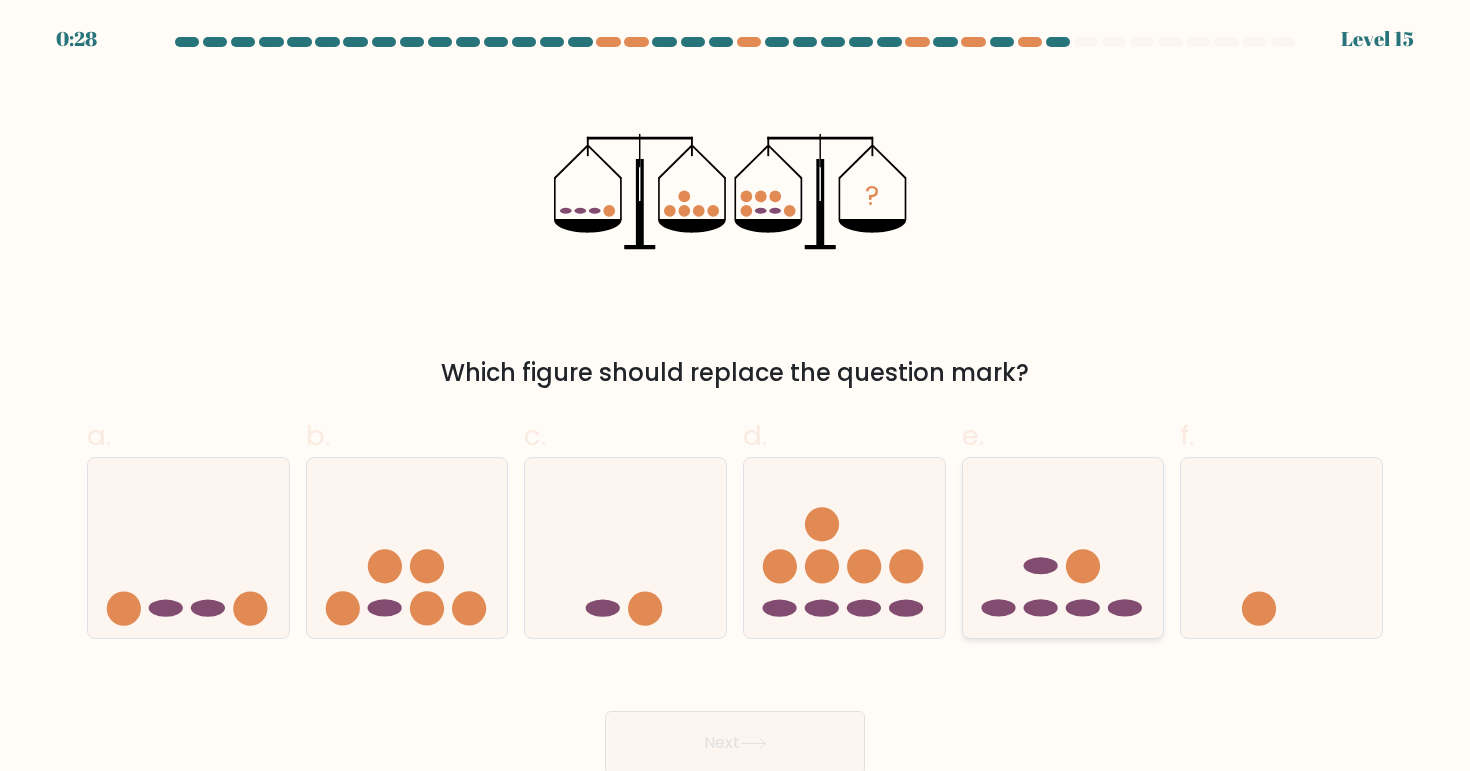 click at bounding box center [1040, 607] 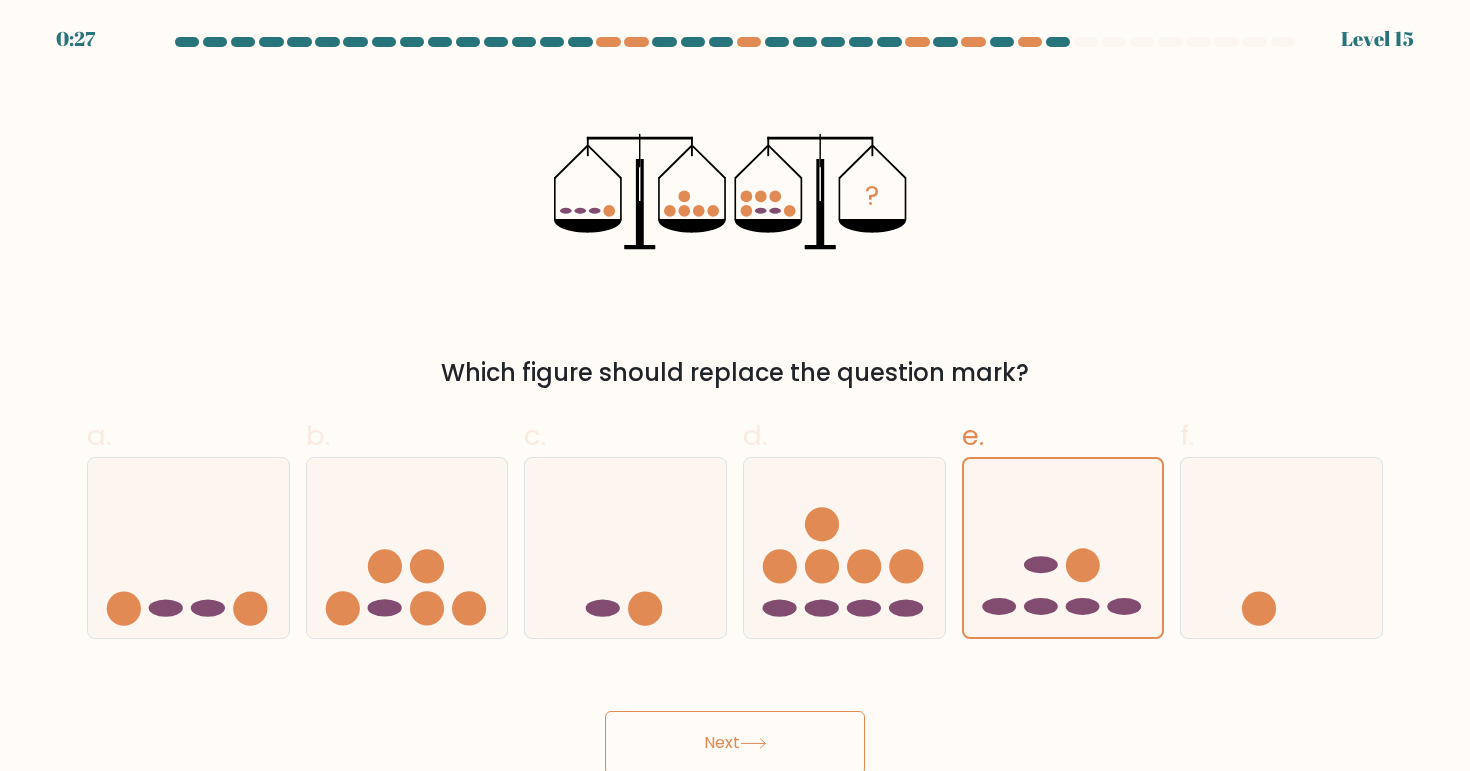 click on "Next" at bounding box center (735, 743) 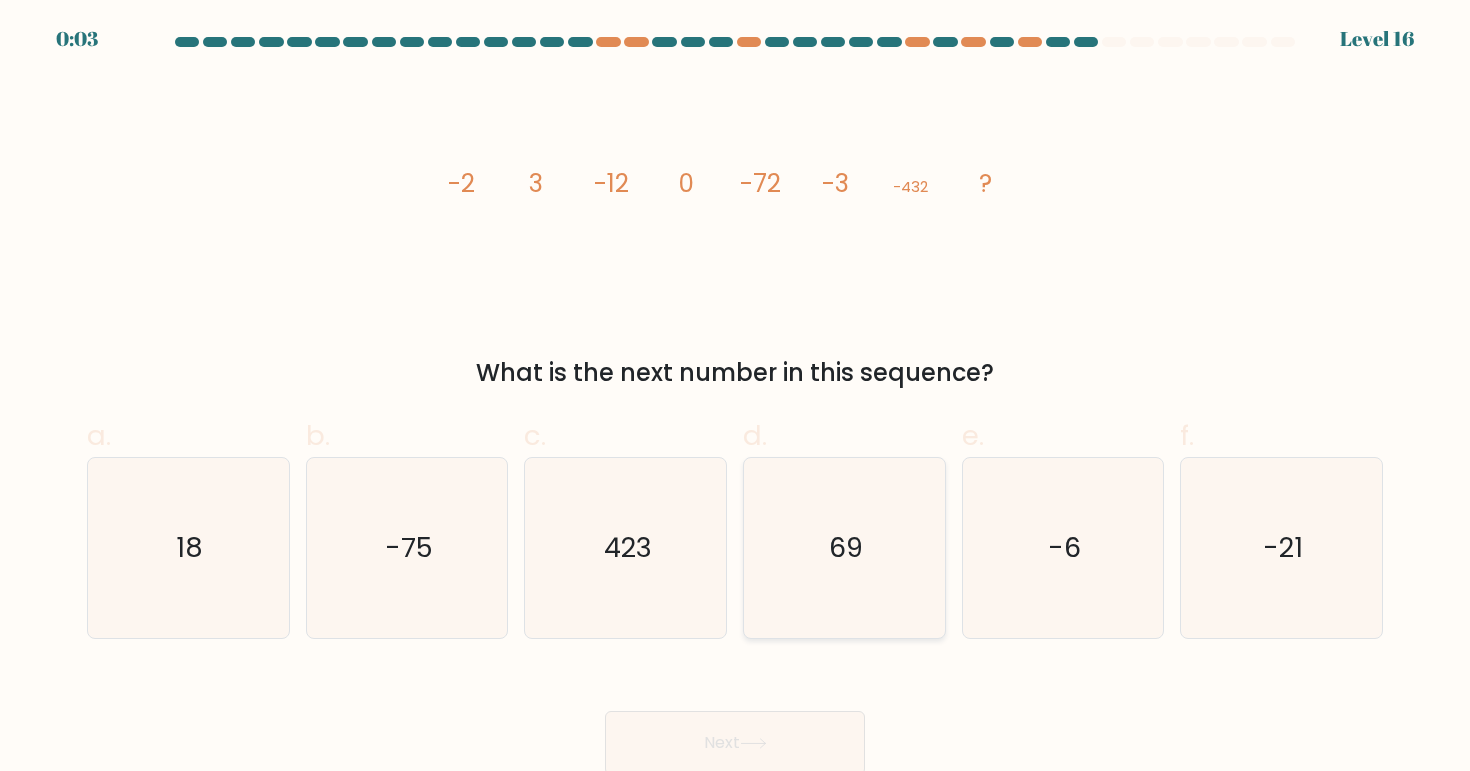 click on "69" at bounding box center [844, 548] 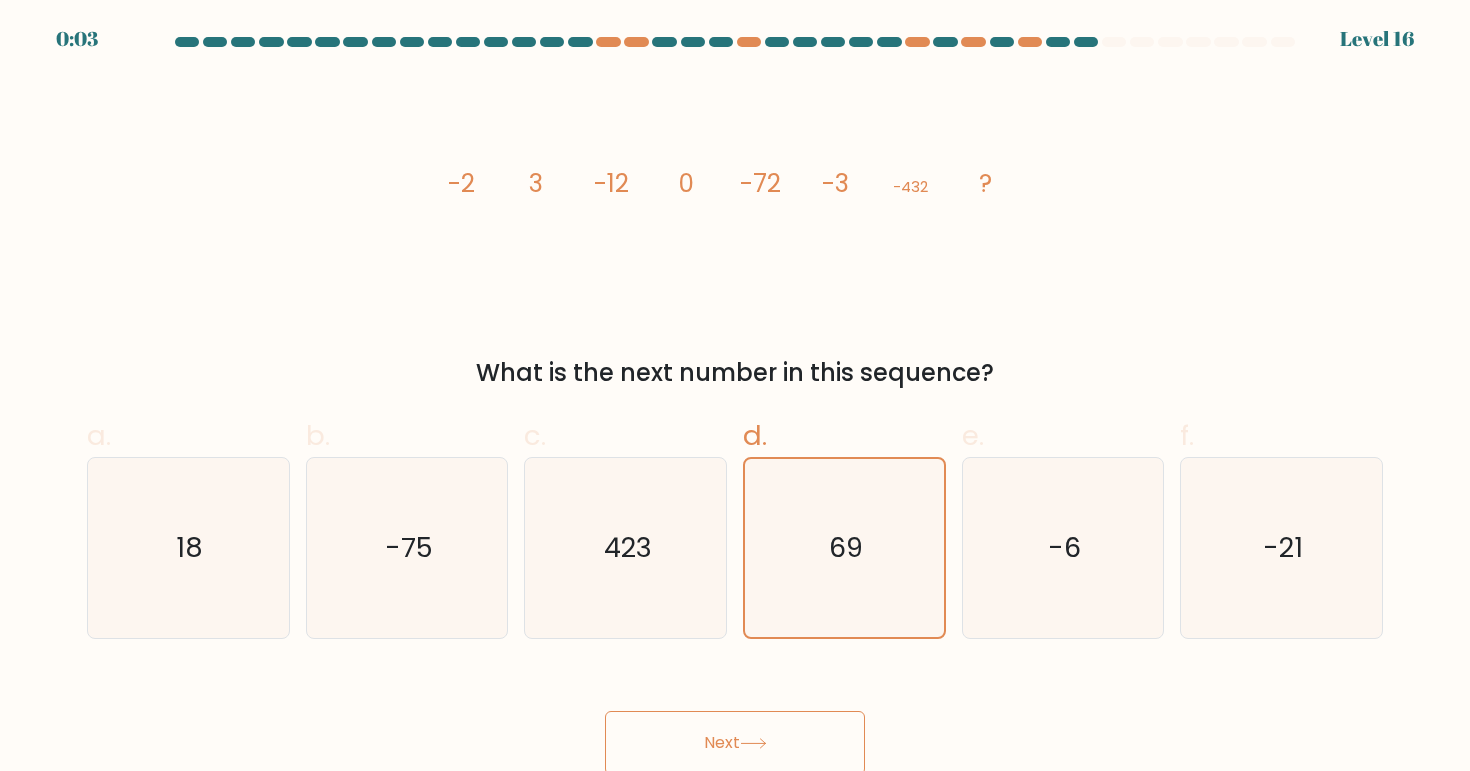 click on "Next" at bounding box center [735, 743] 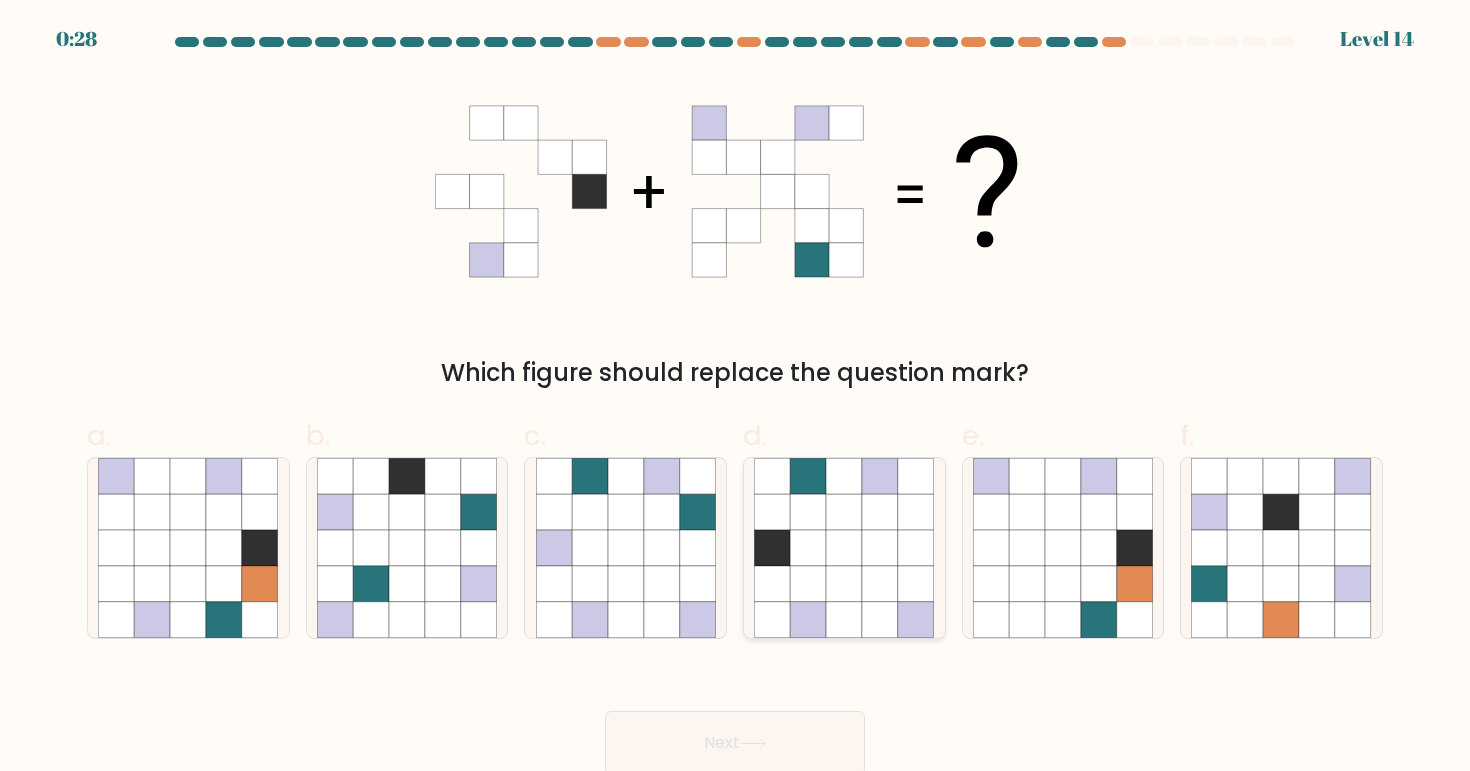 click at bounding box center [880, 548] 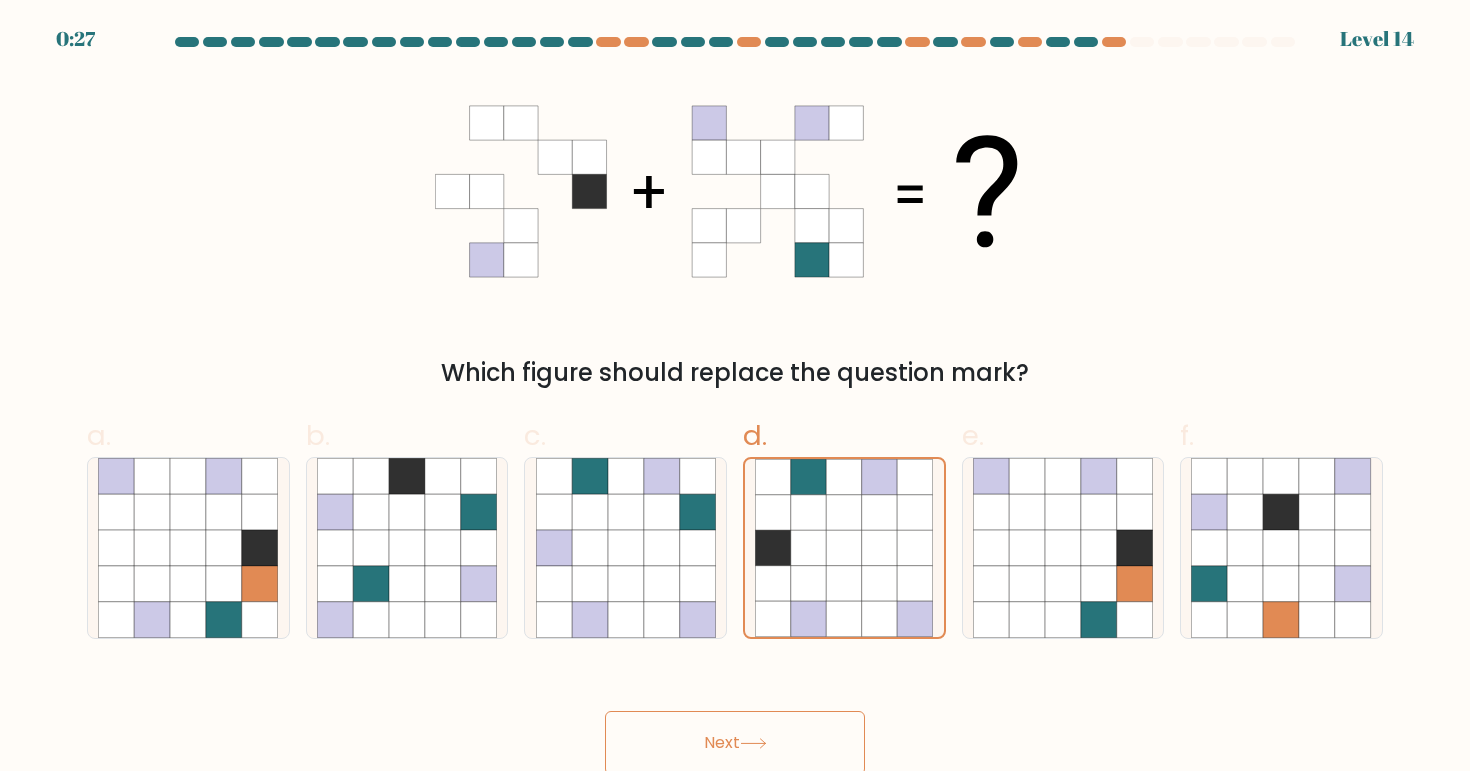 click on "Next" at bounding box center (735, 743) 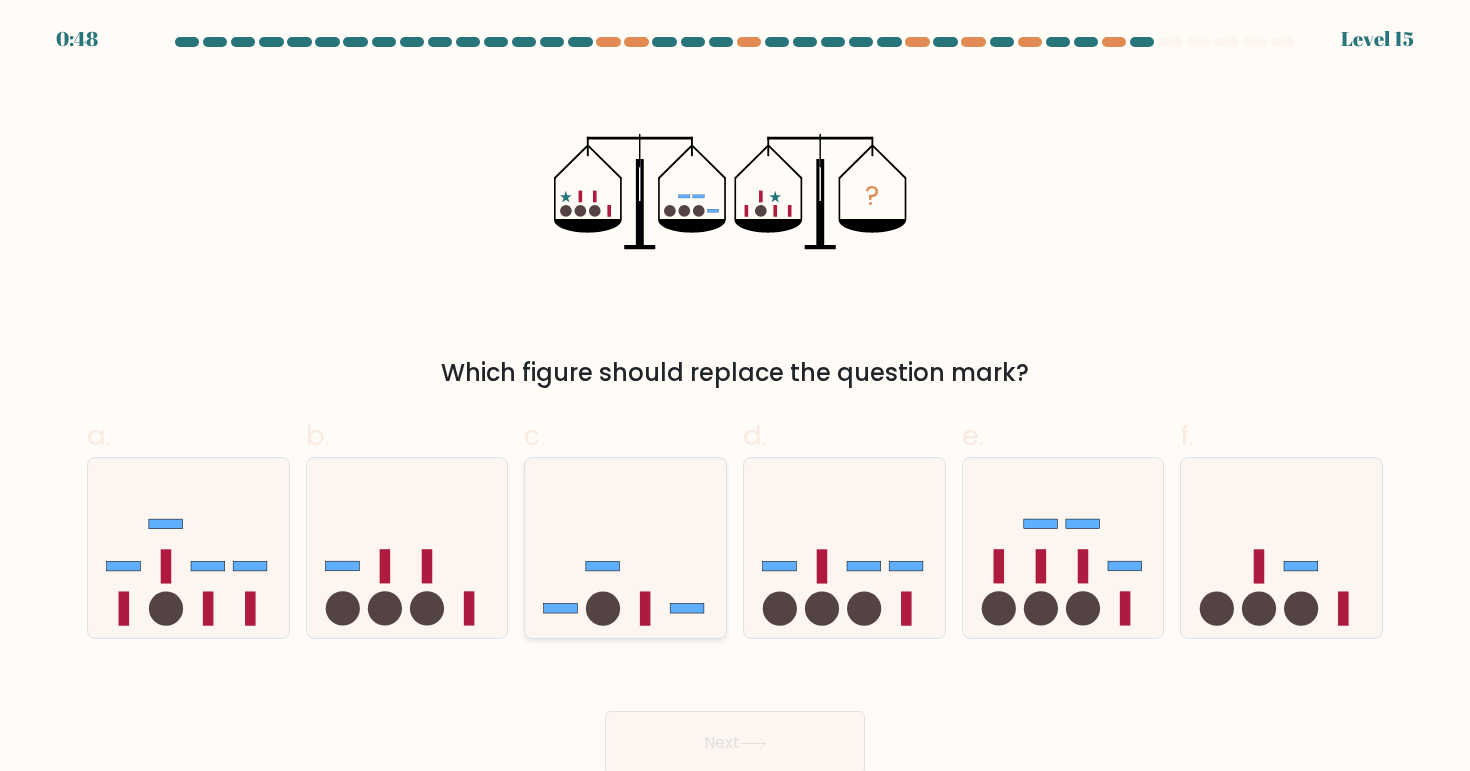 click at bounding box center (625, 548) 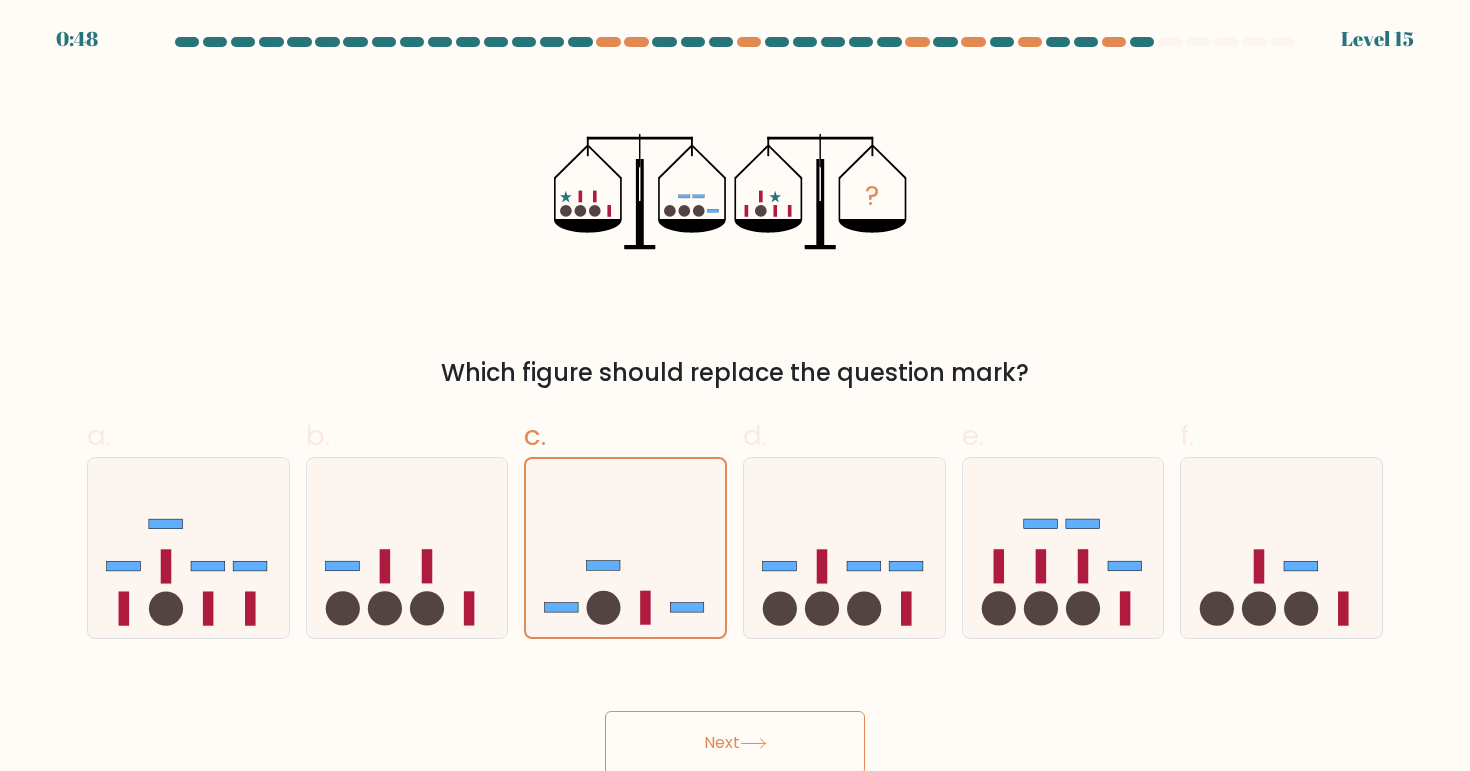 click on "Next" at bounding box center (735, 743) 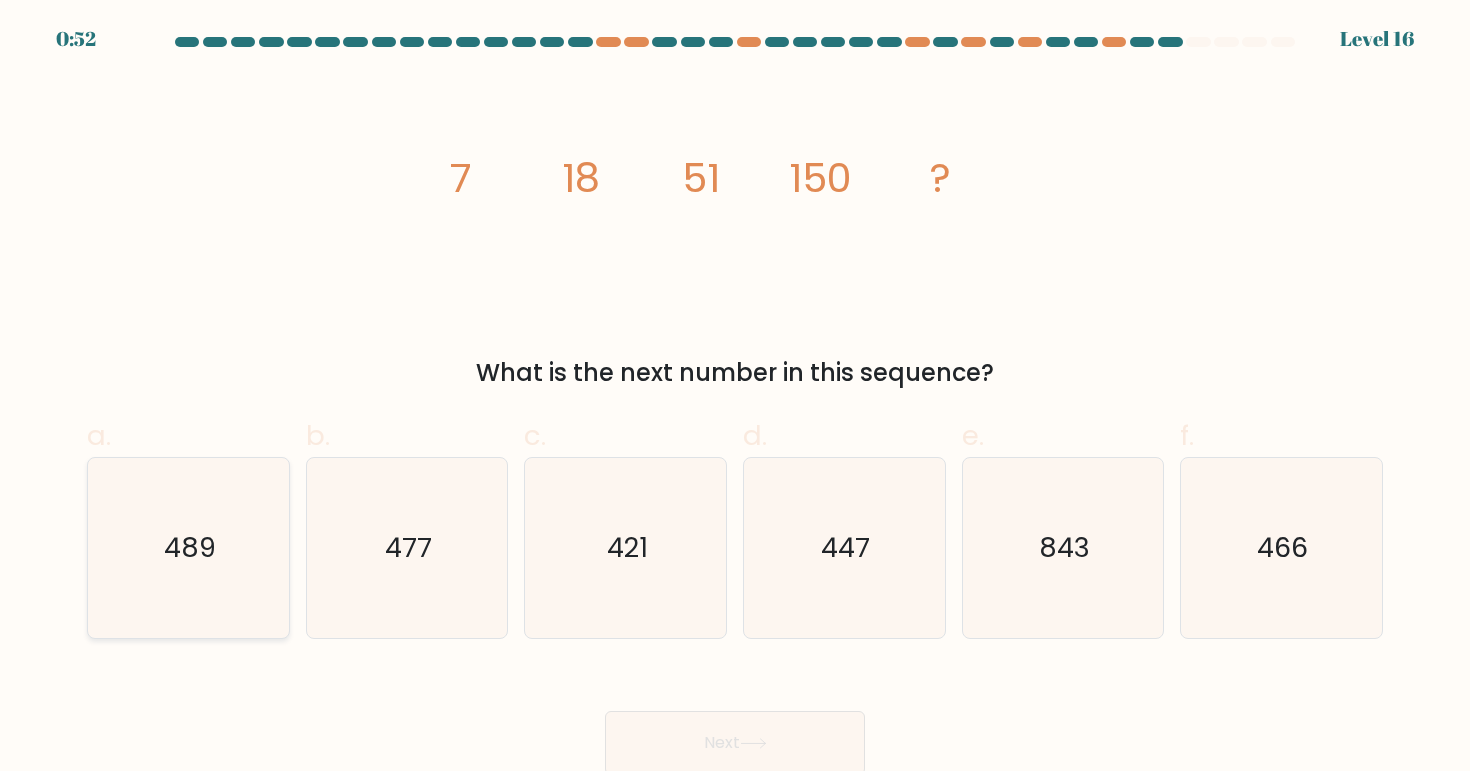click on "489" at bounding box center [188, 548] 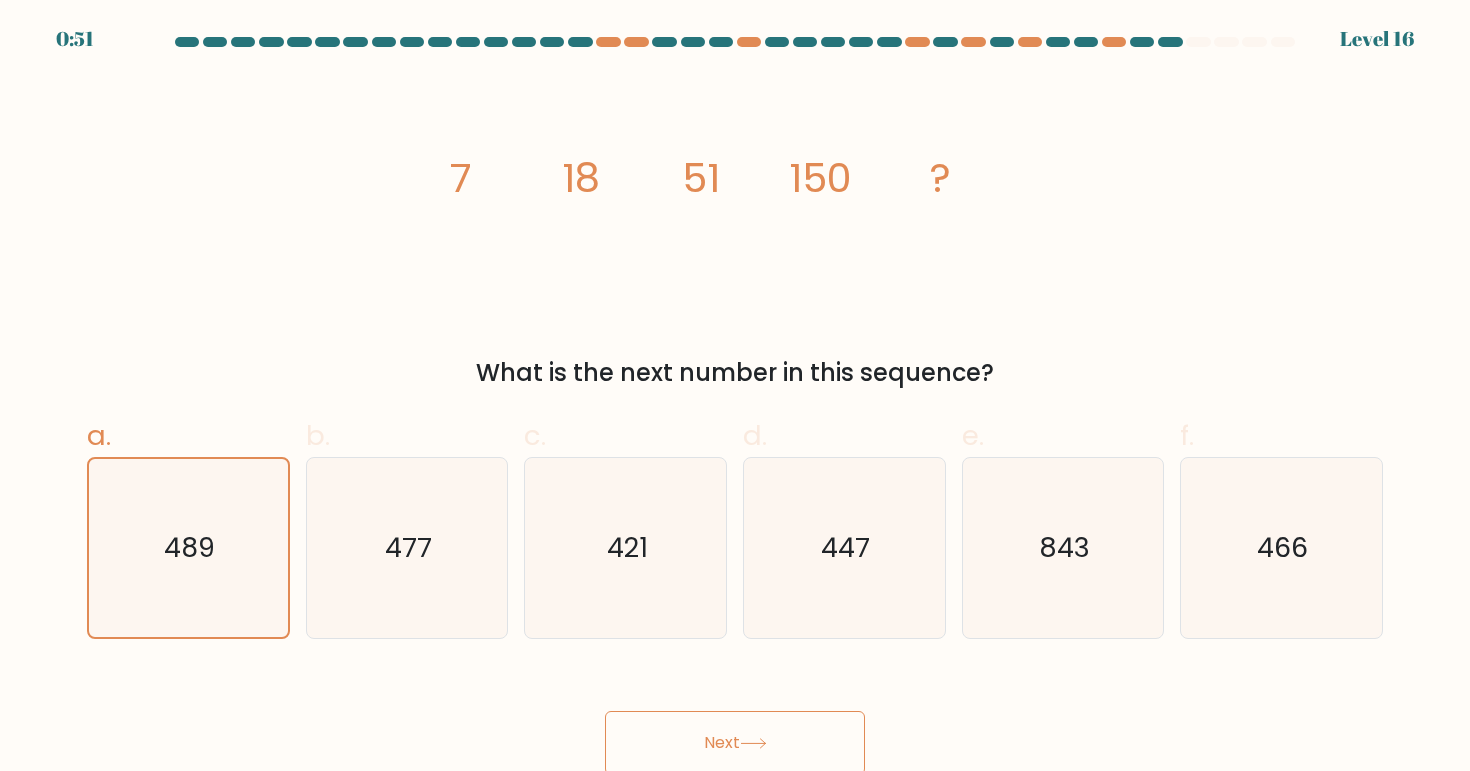 click on "Next" at bounding box center (735, 743) 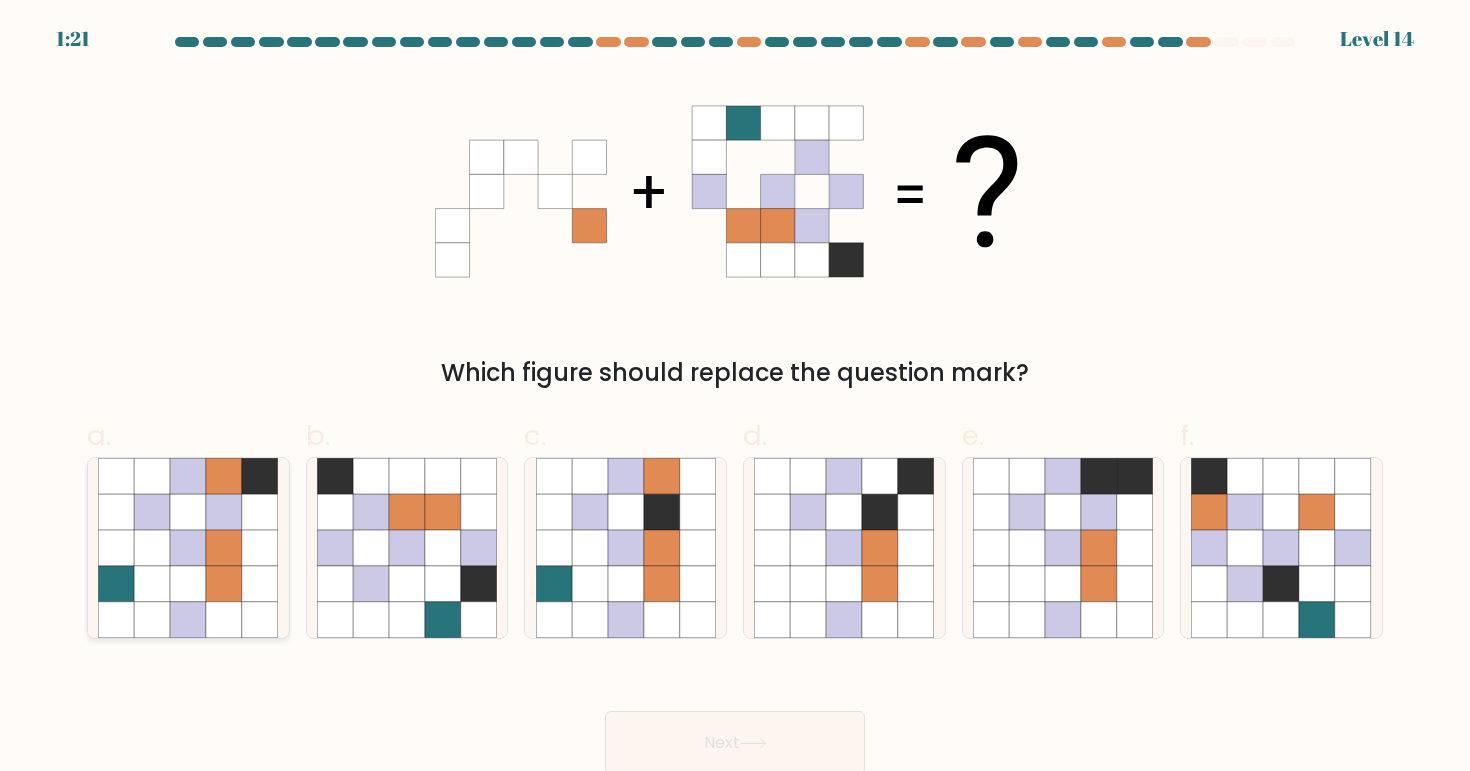 click at bounding box center (152, 620) 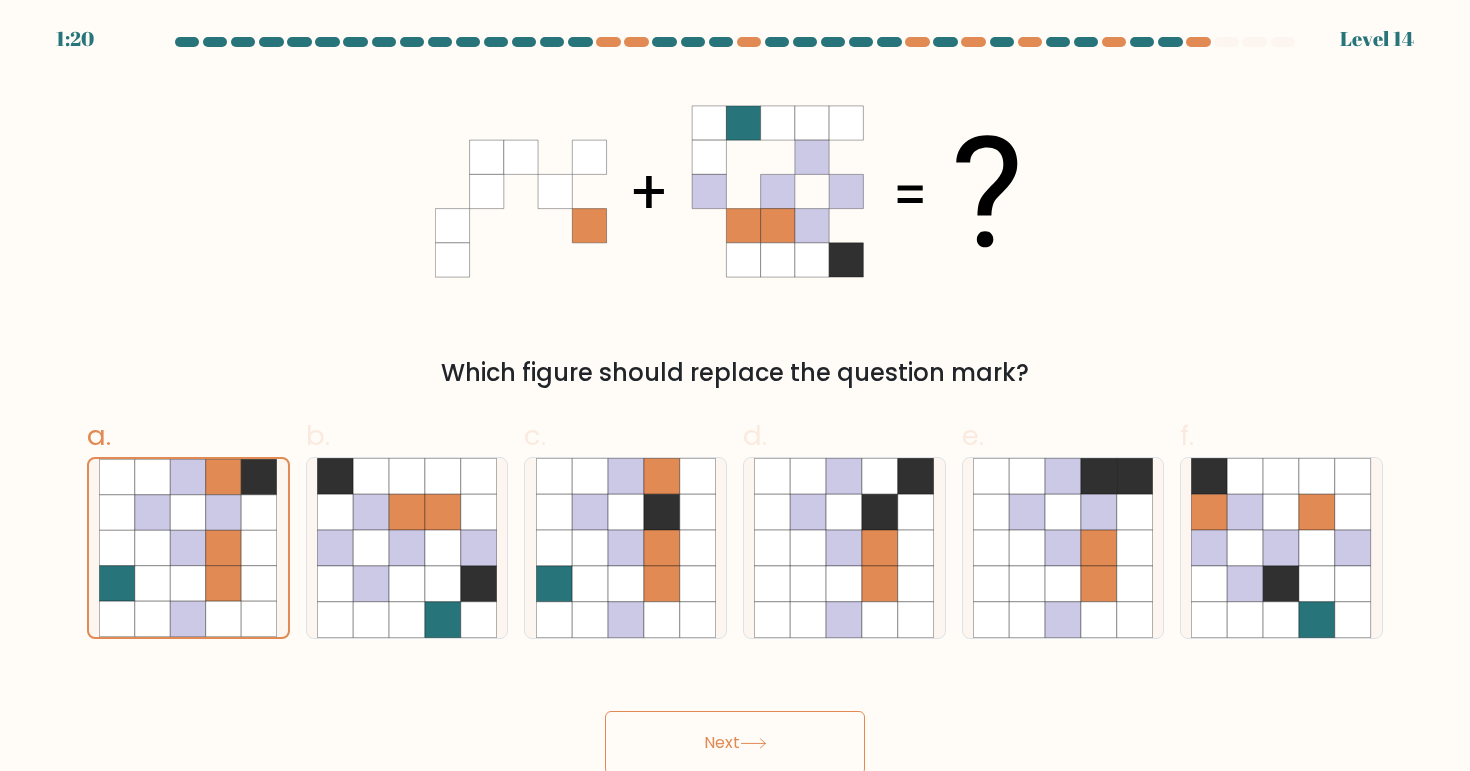 click on "Next" at bounding box center [735, 743] 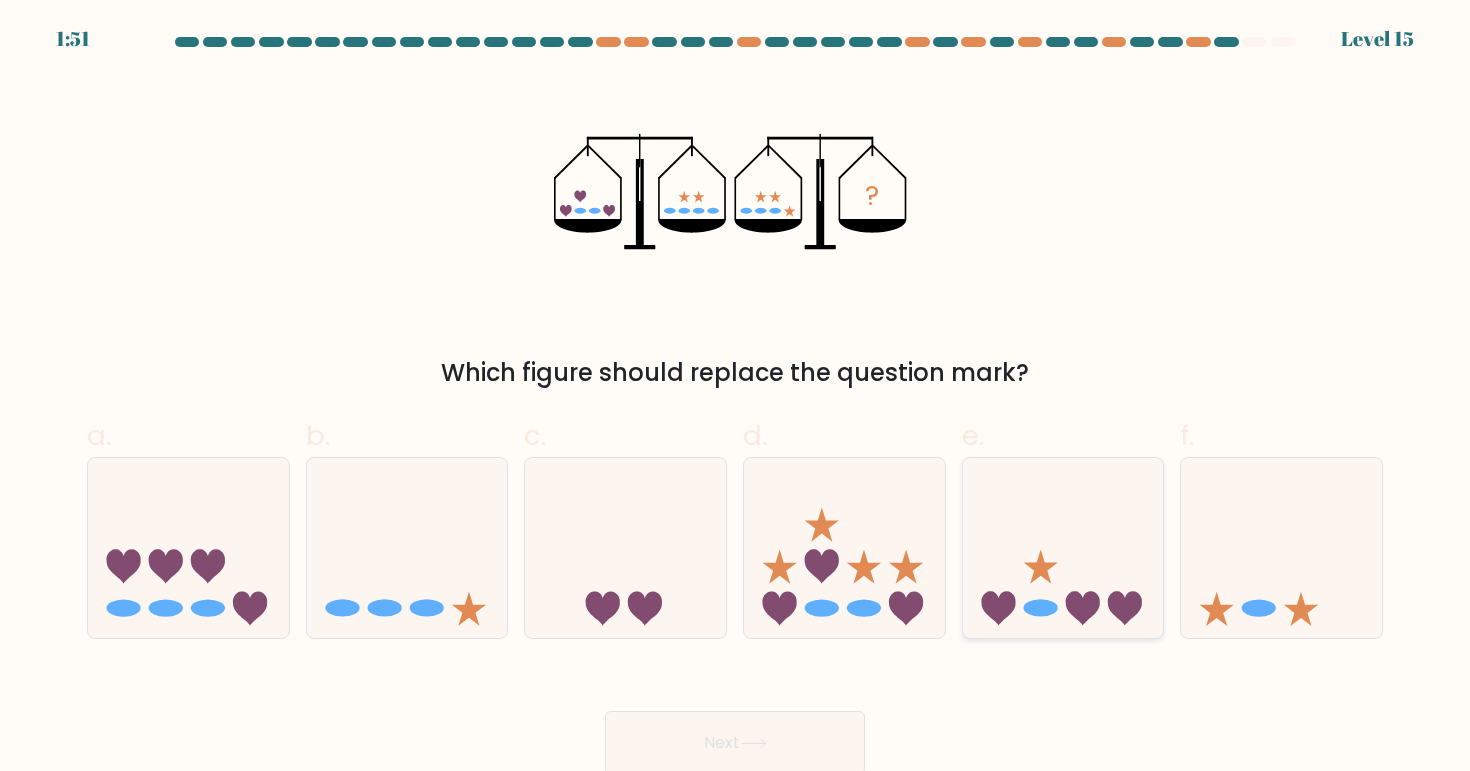 click at bounding box center (1083, 608) 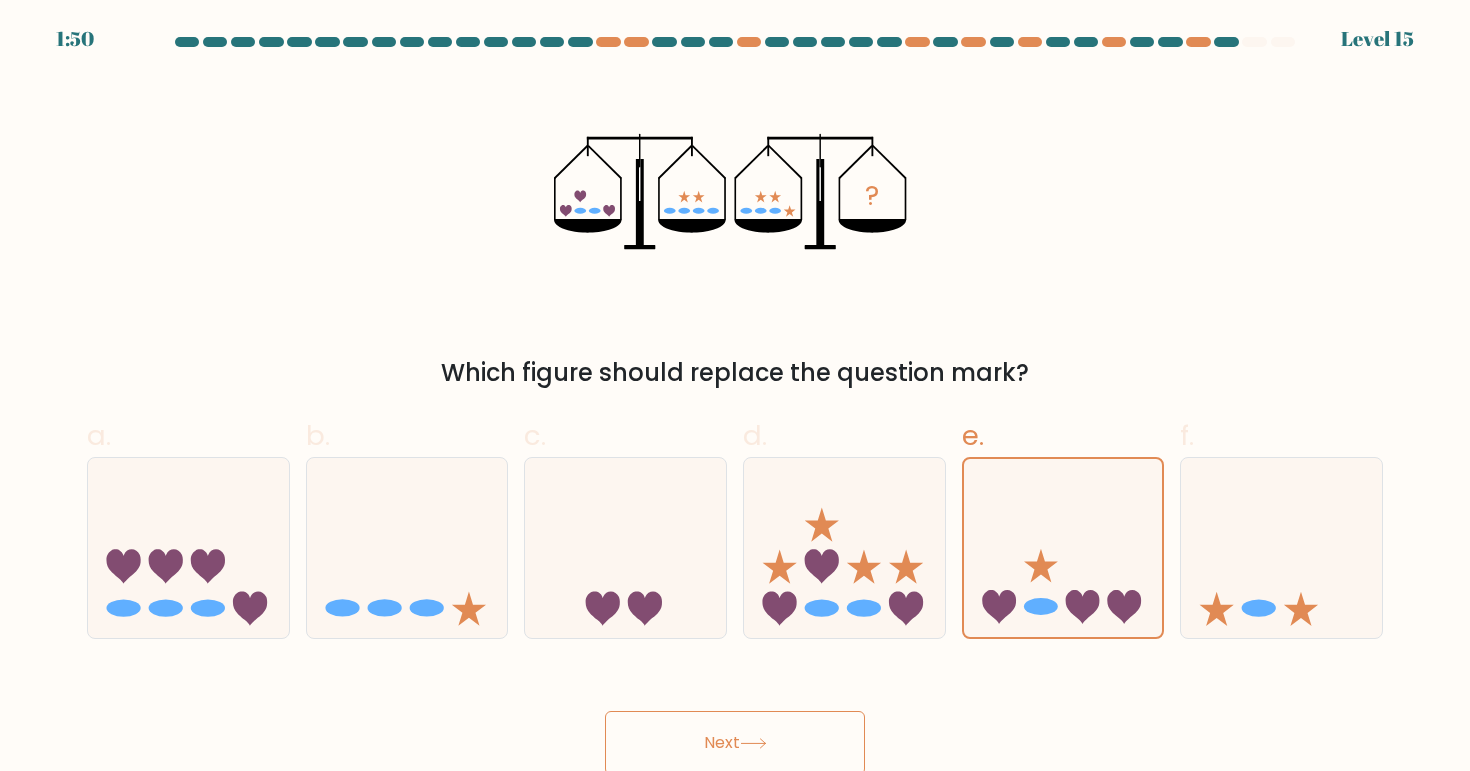 click on "Next" at bounding box center (735, 743) 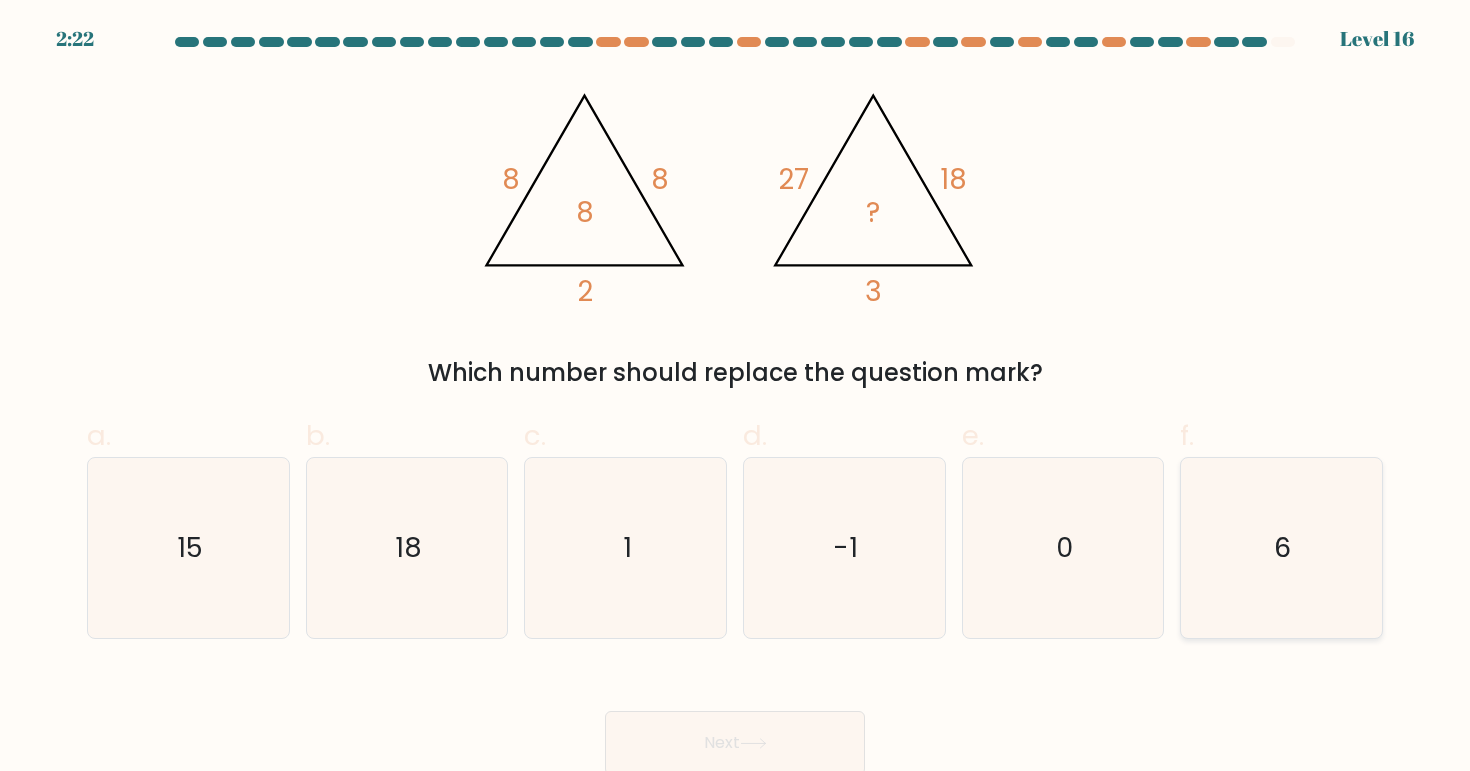 click on "6" at bounding box center [1281, 548] 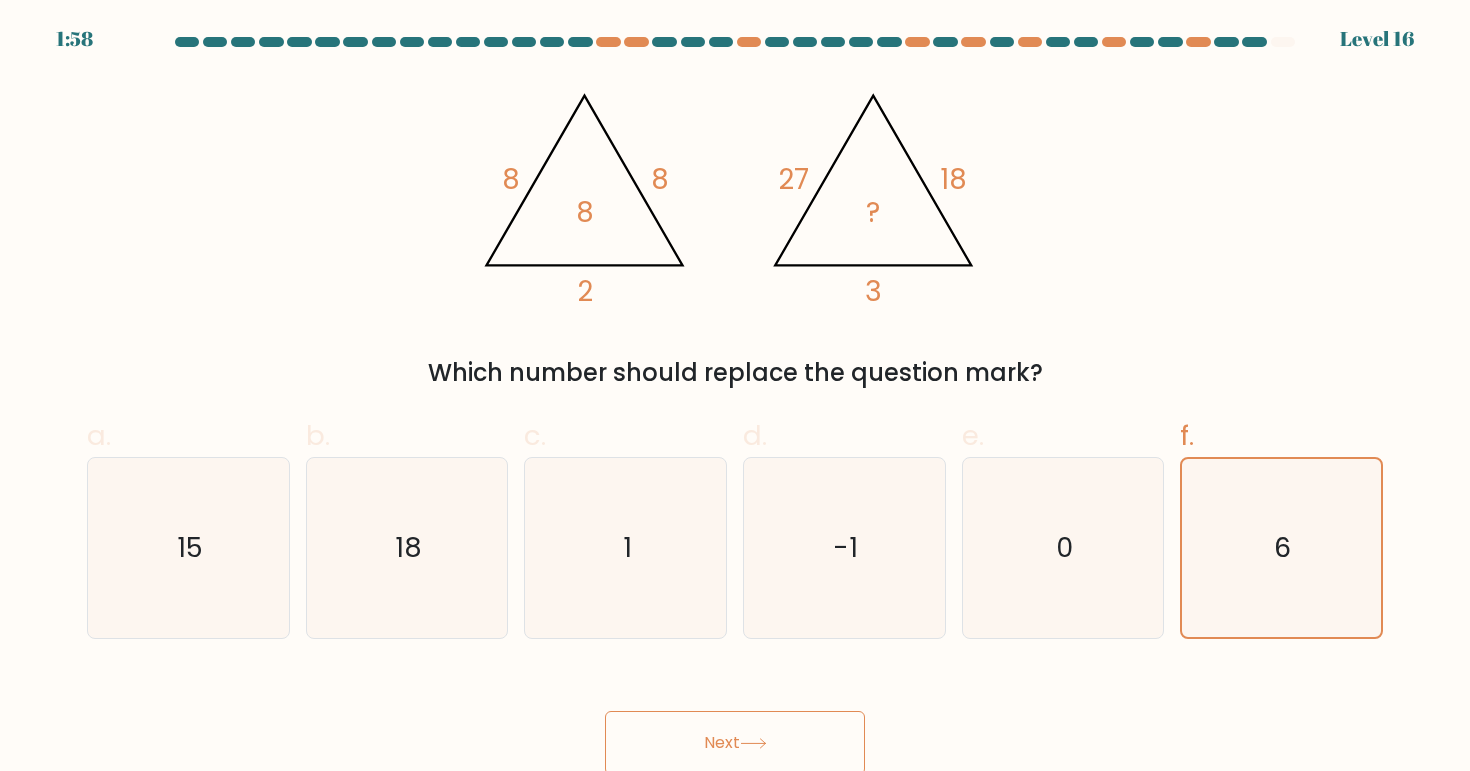 click at bounding box center [753, 743] 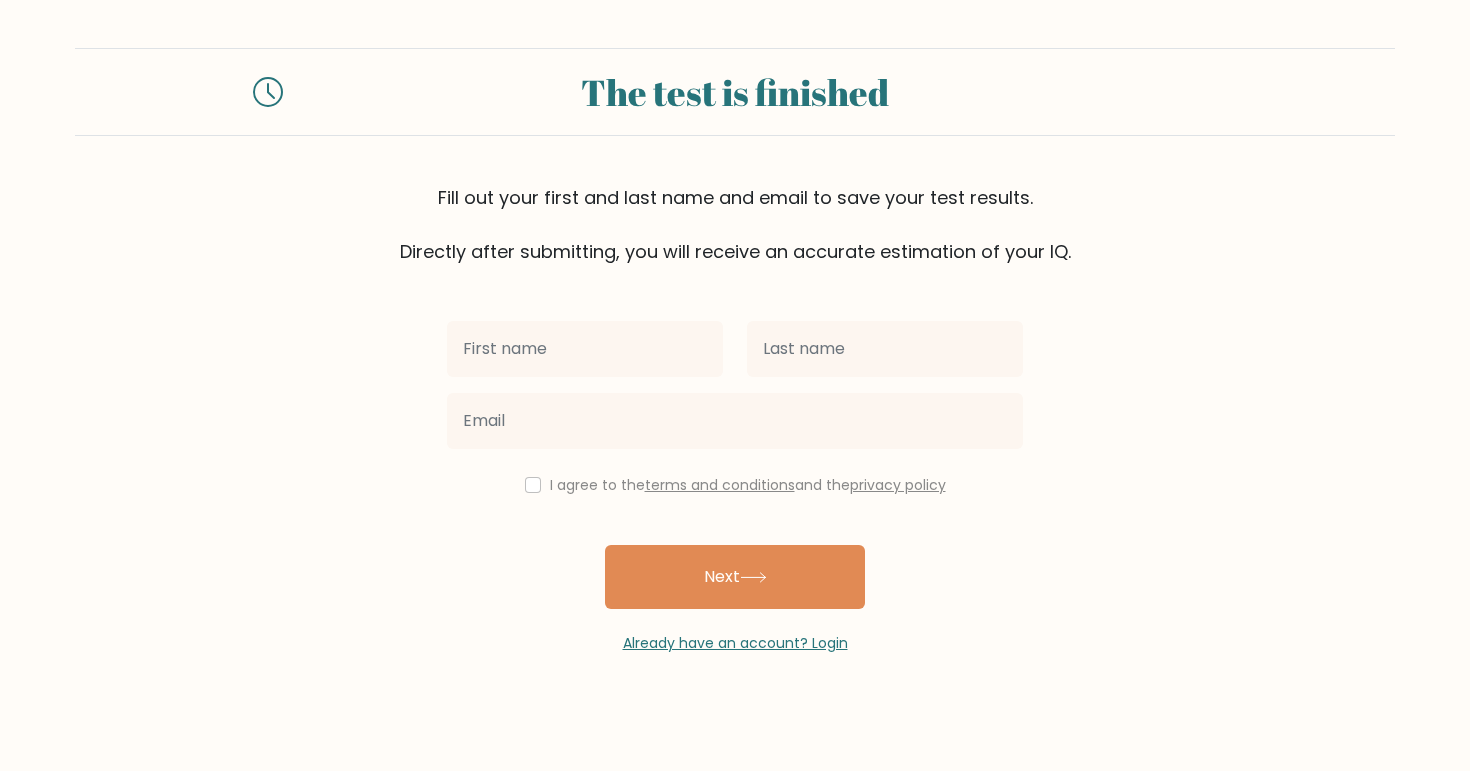 scroll, scrollTop: 0, scrollLeft: 0, axis: both 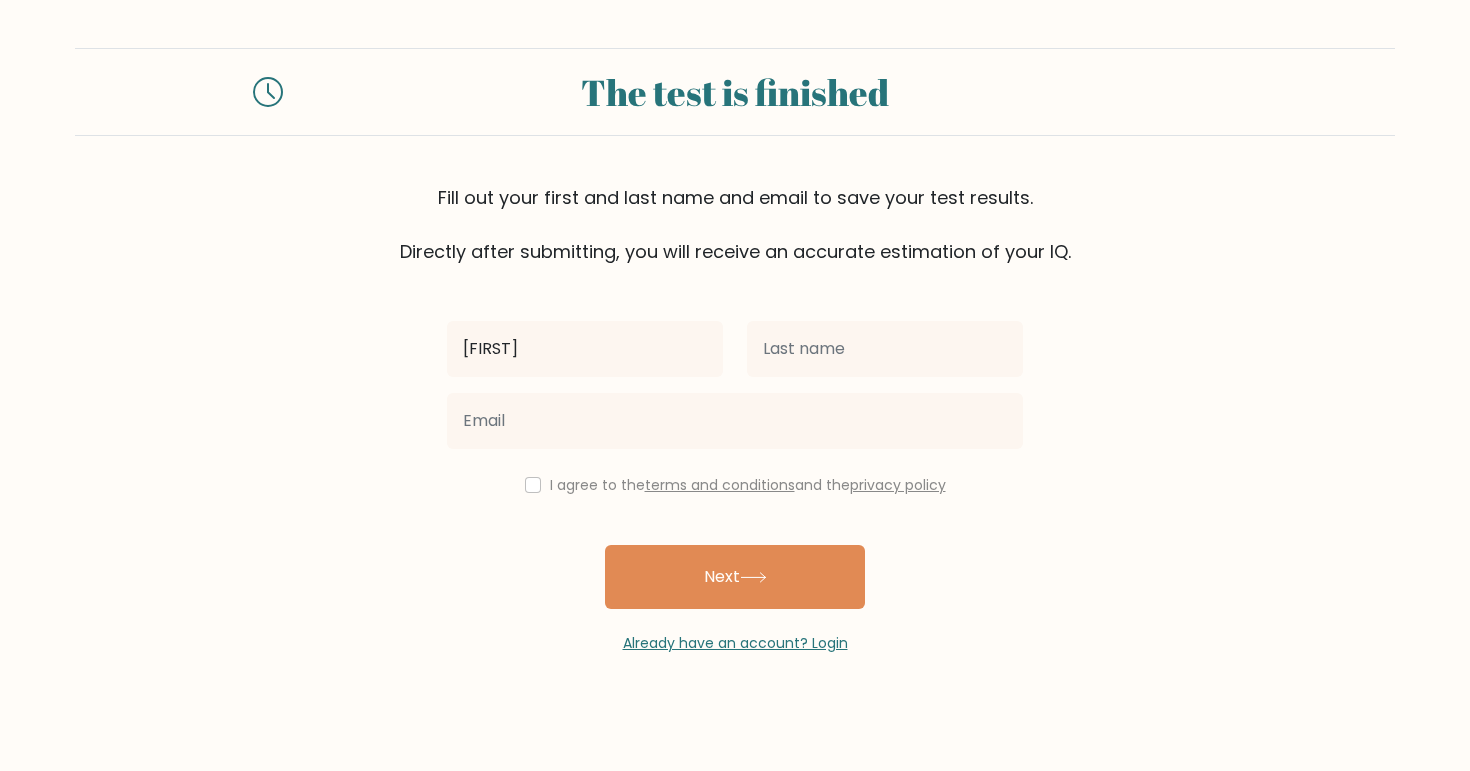 type on "[FIRST]" 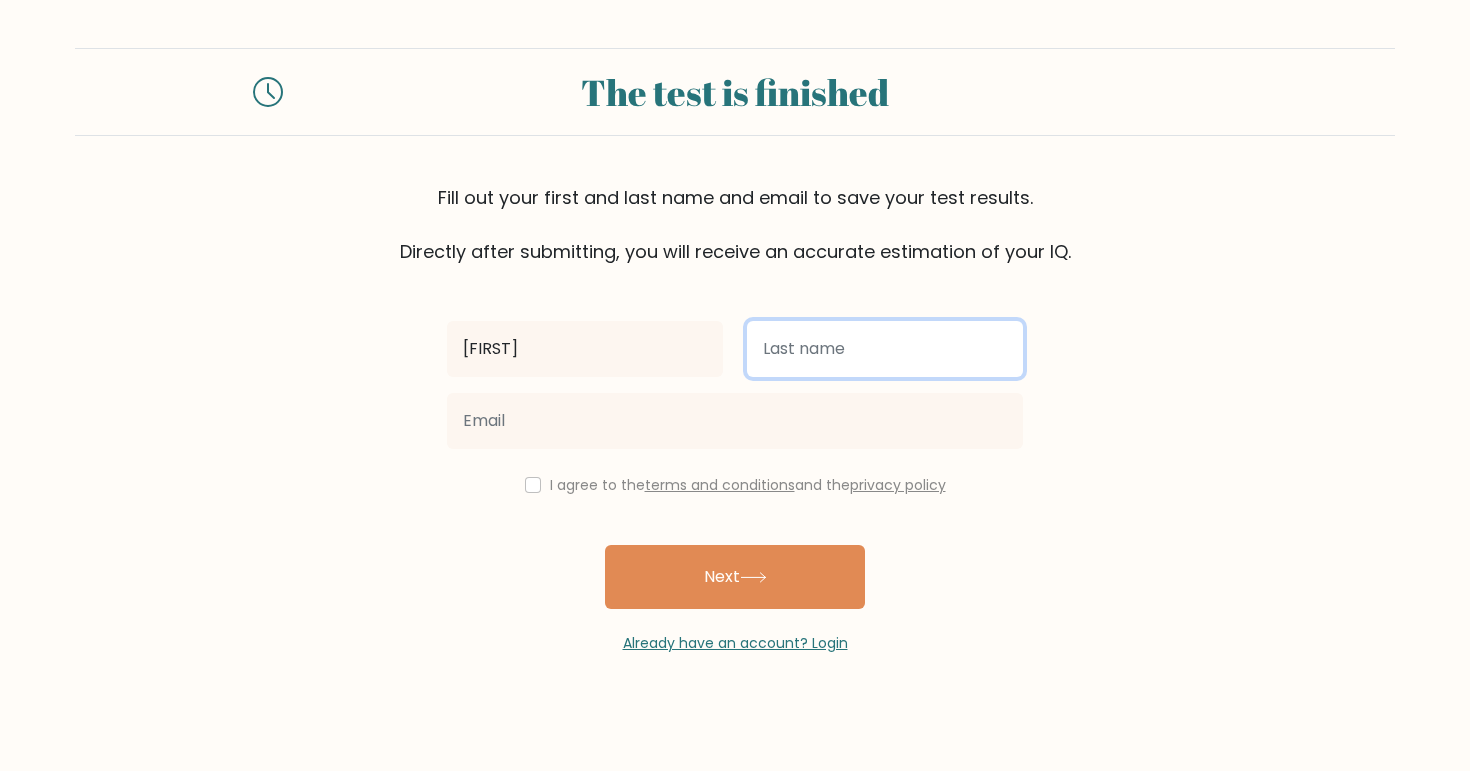 click at bounding box center [885, 349] 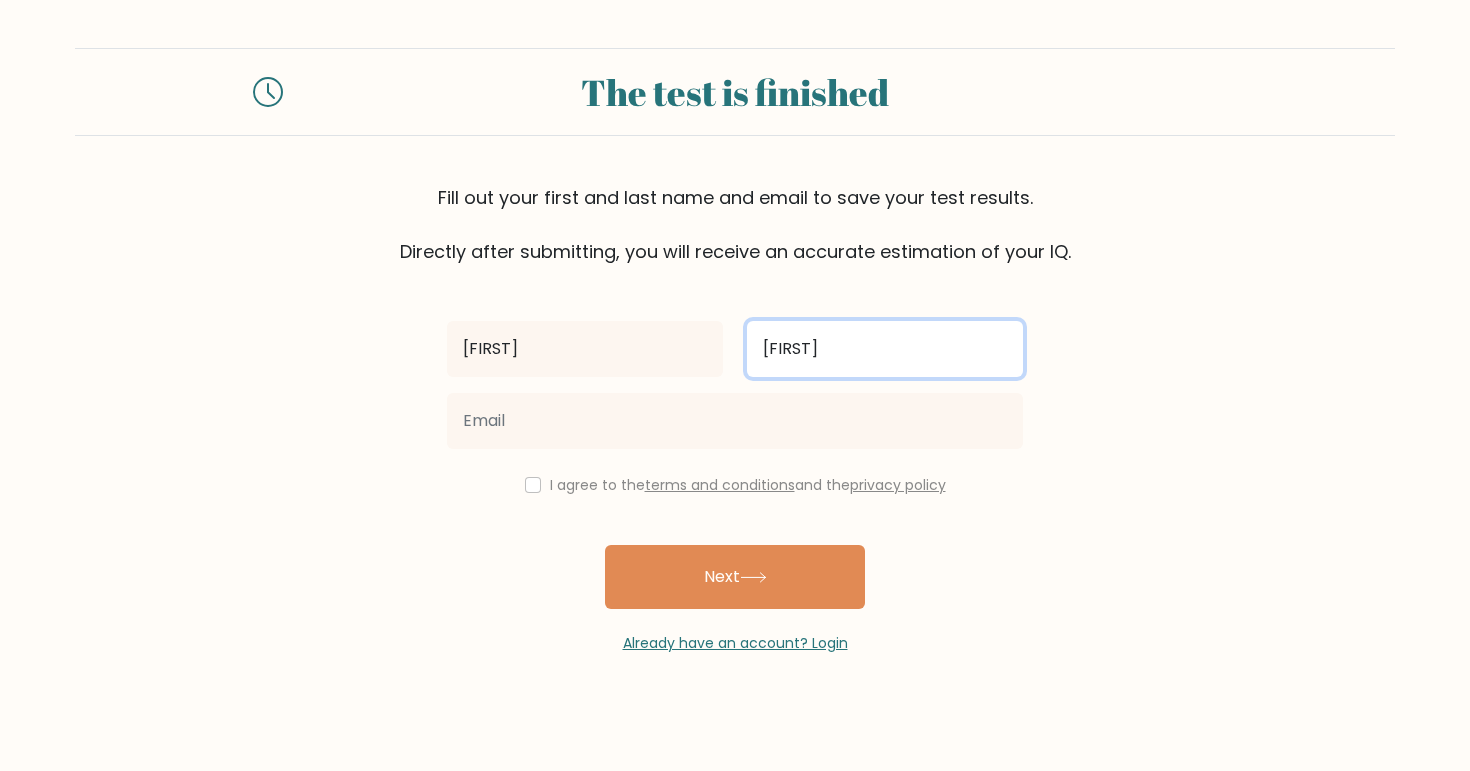 type on "[FIRST]" 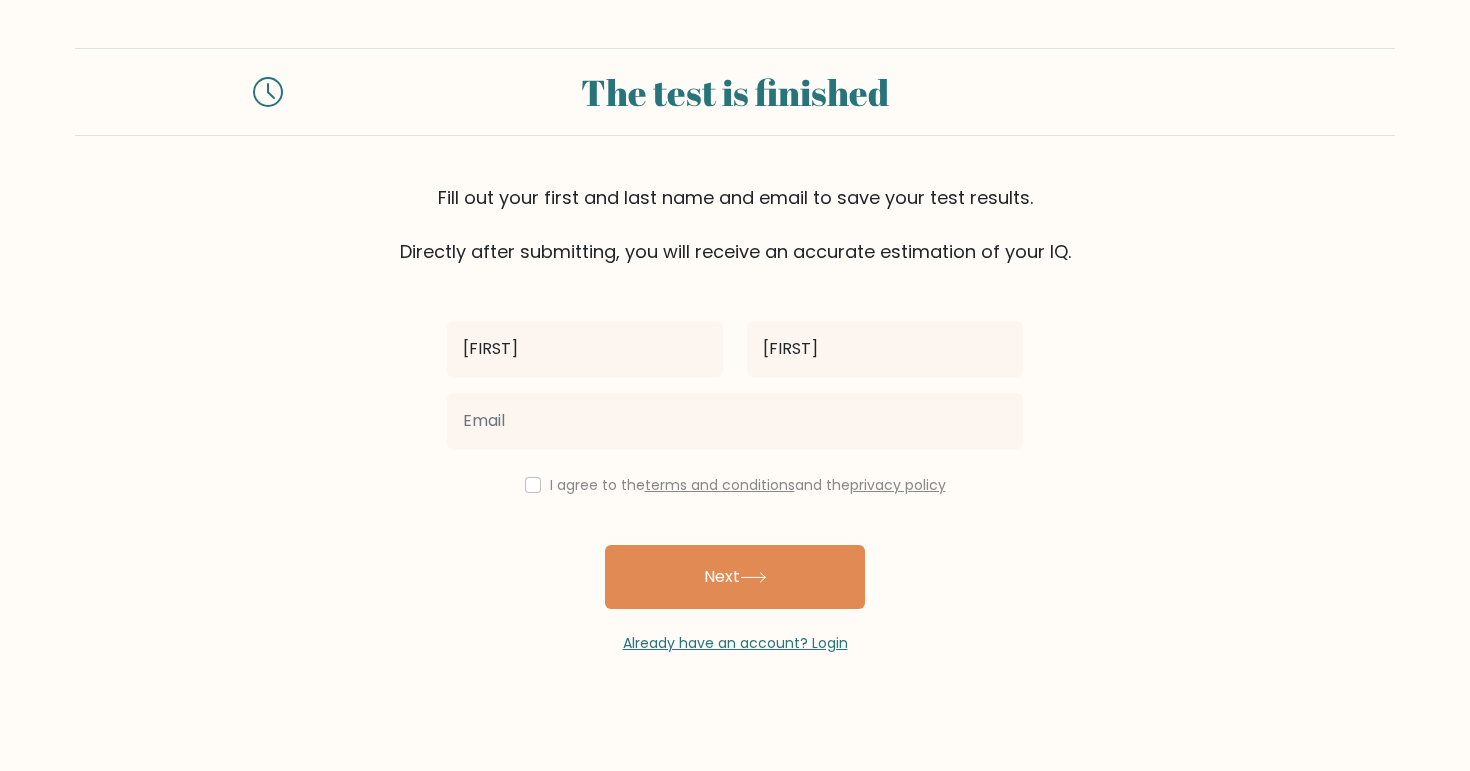 click on "terms and conditions" at bounding box center (720, 485) 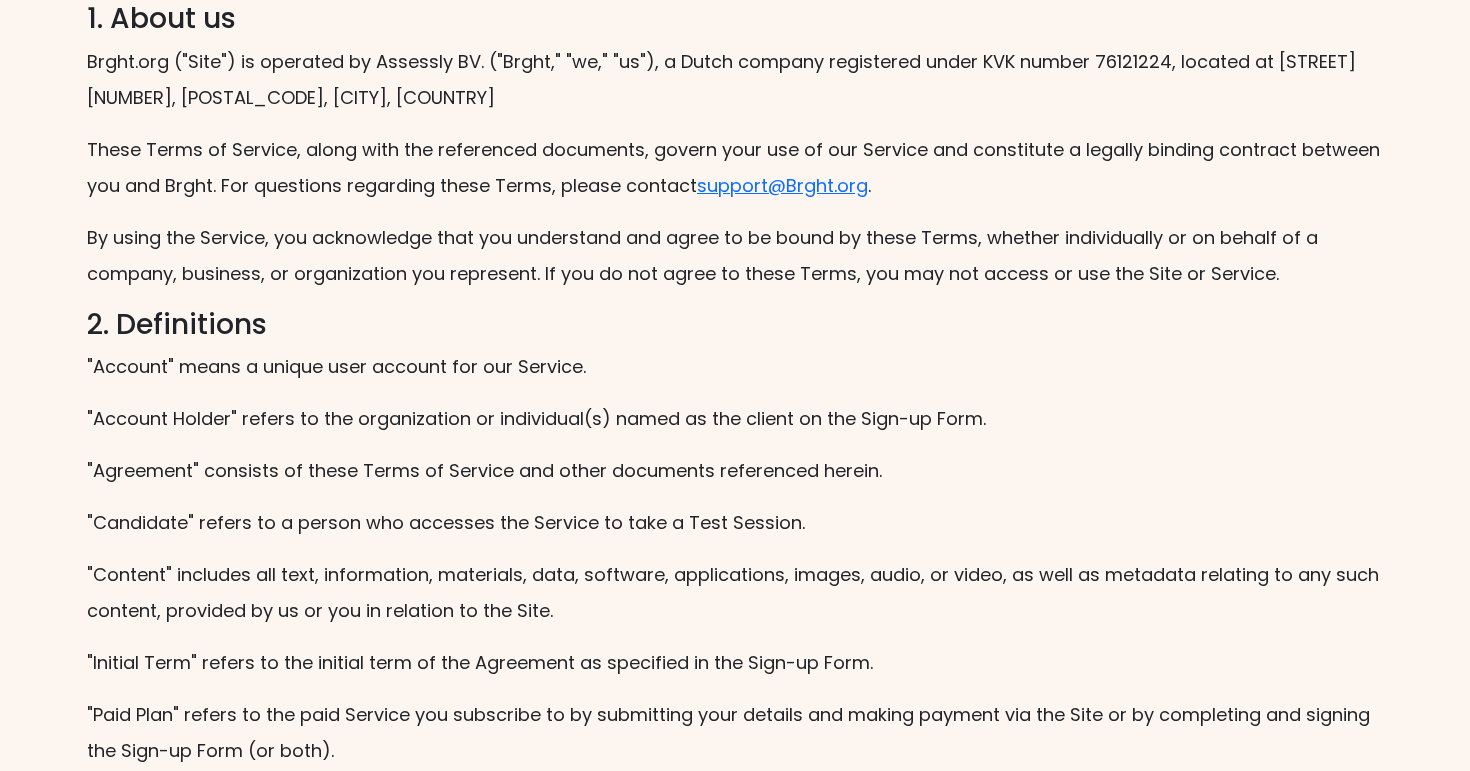 scroll, scrollTop: 0, scrollLeft: 0, axis: both 